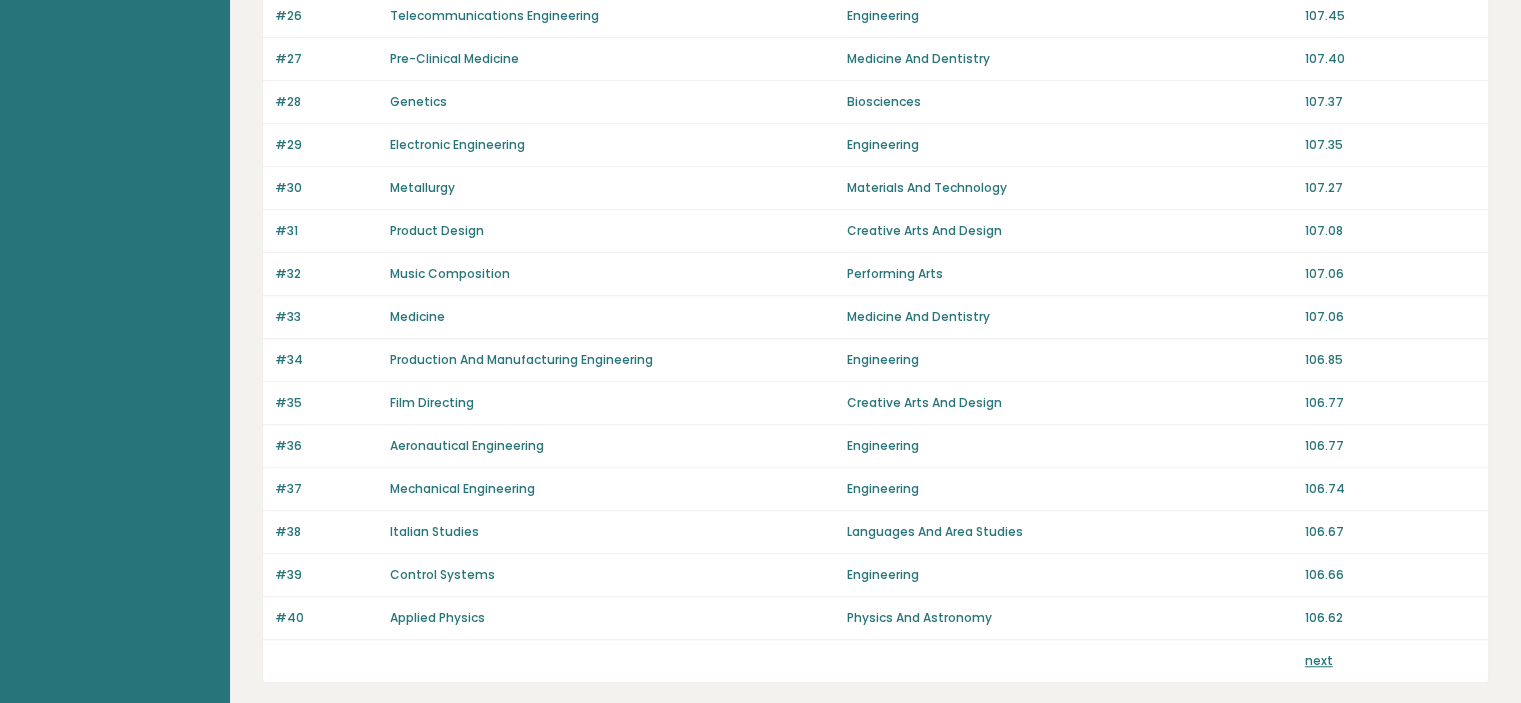 scroll, scrollTop: 1400, scrollLeft: 0, axis: vertical 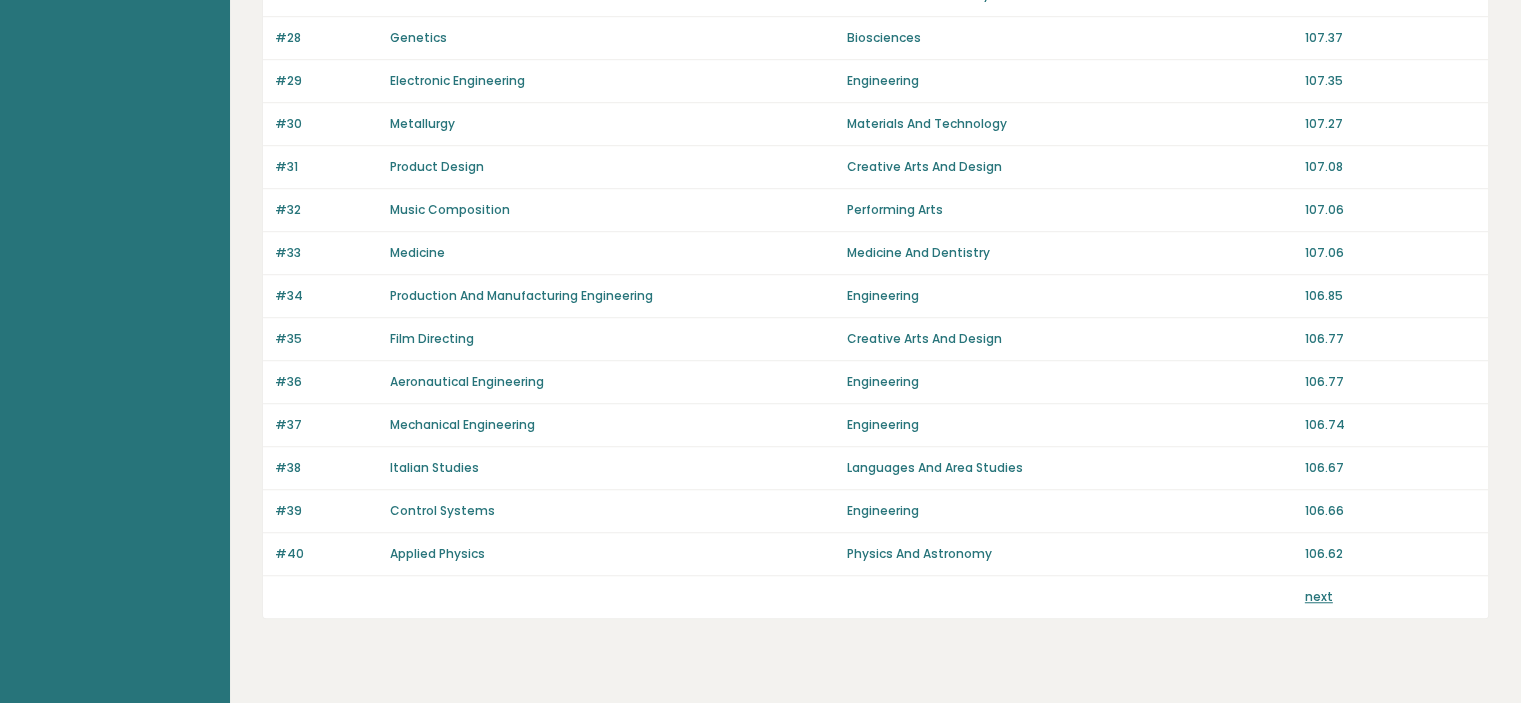 click on "next" at bounding box center (1319, 596) 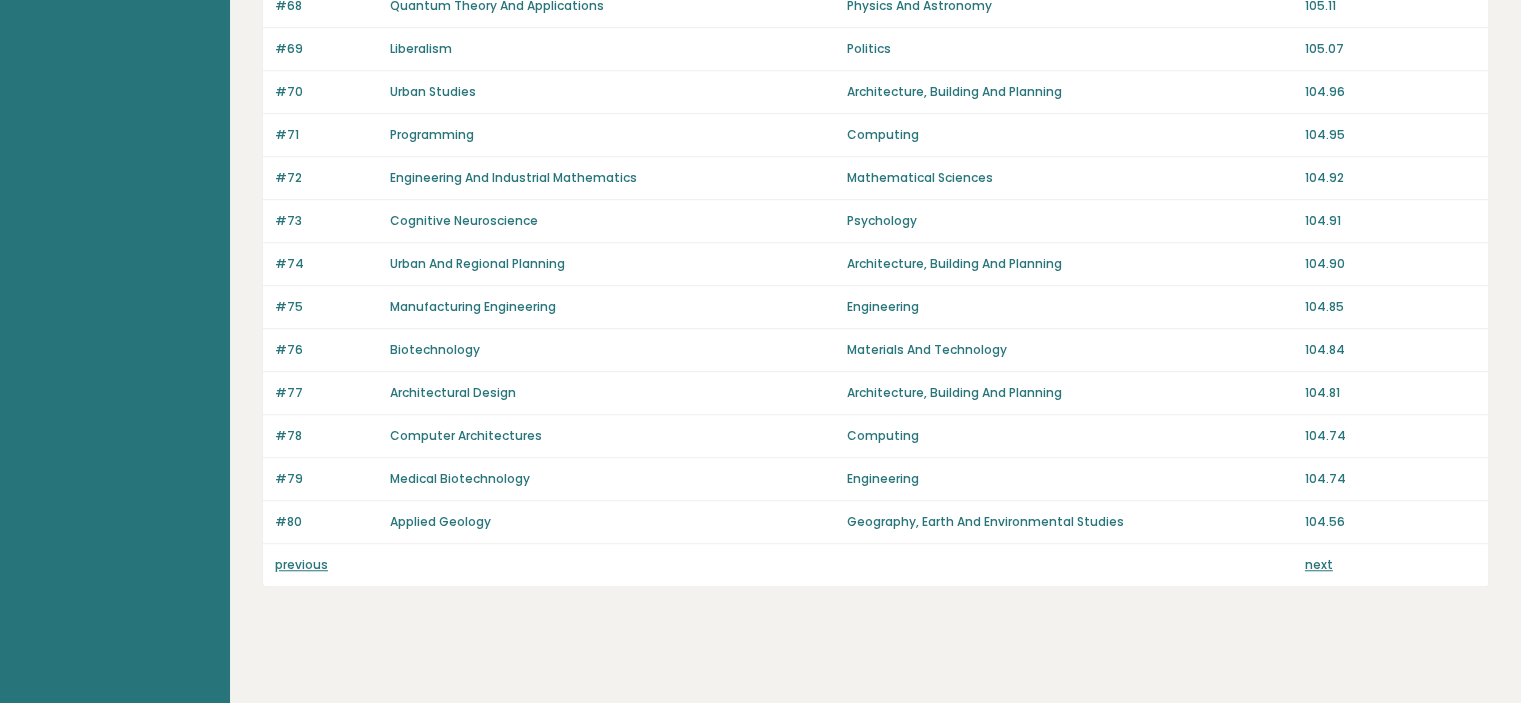 scroll, scrollTop: 1435, scrollLeft: 0, axis: vertical 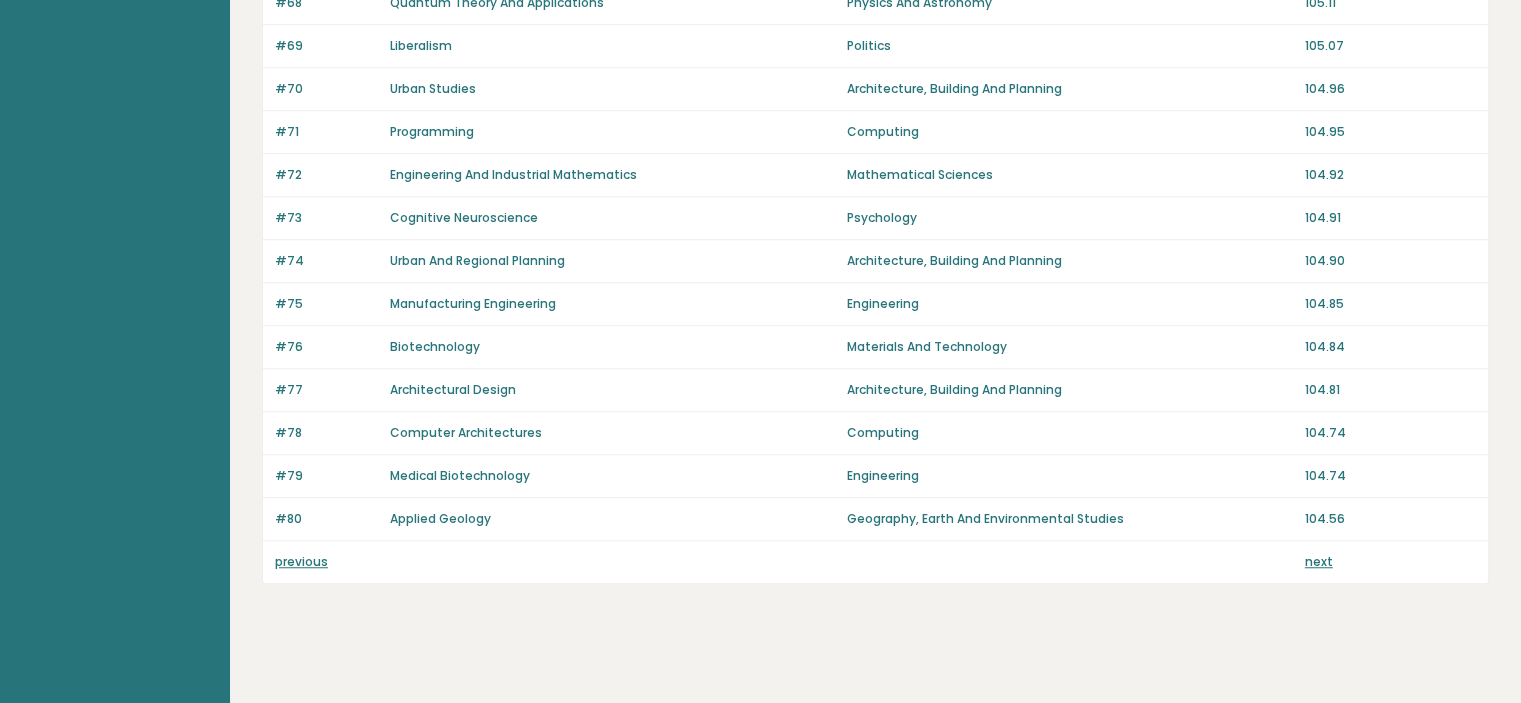 click on "next" at bounding box center (1319, 561) 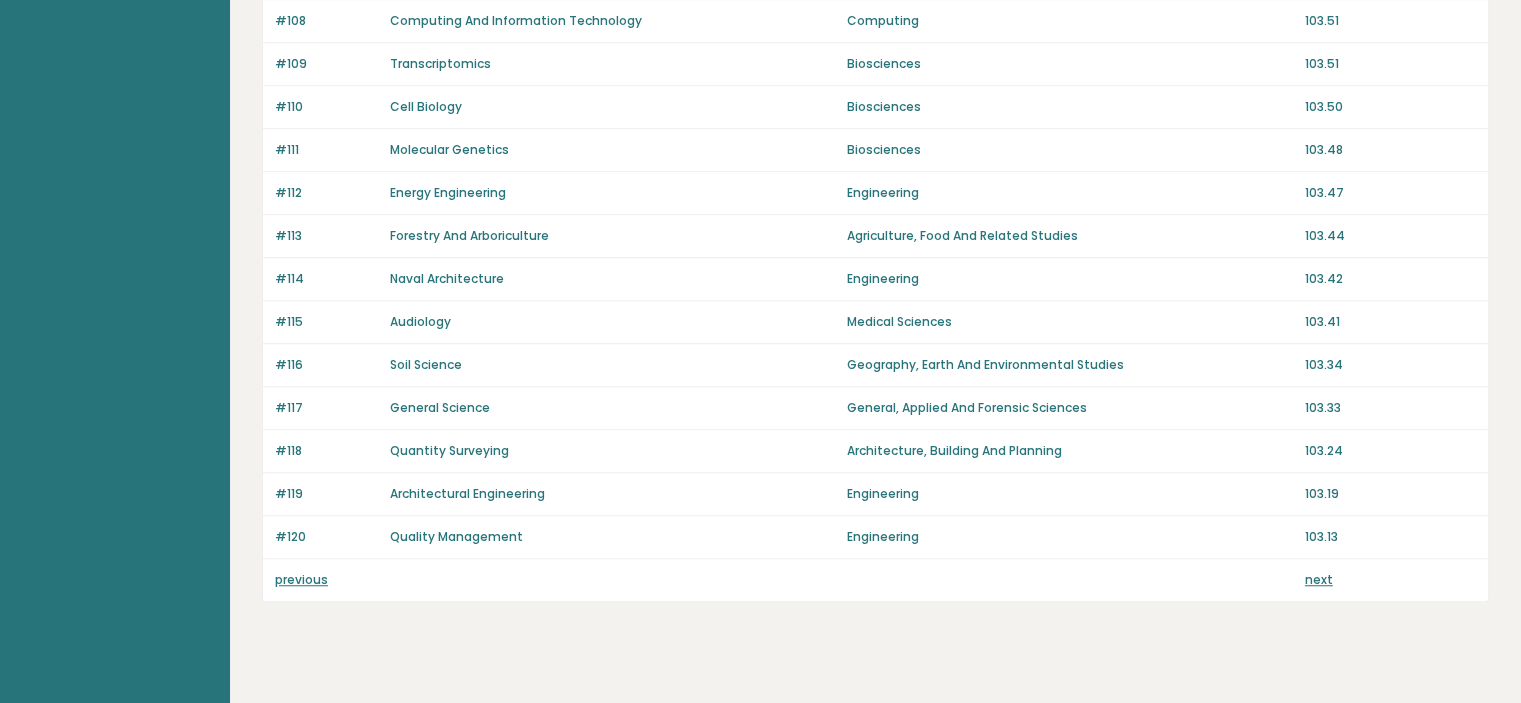 scroll, scrollTop: 1435, scrollLeft: 0, axis: vertical 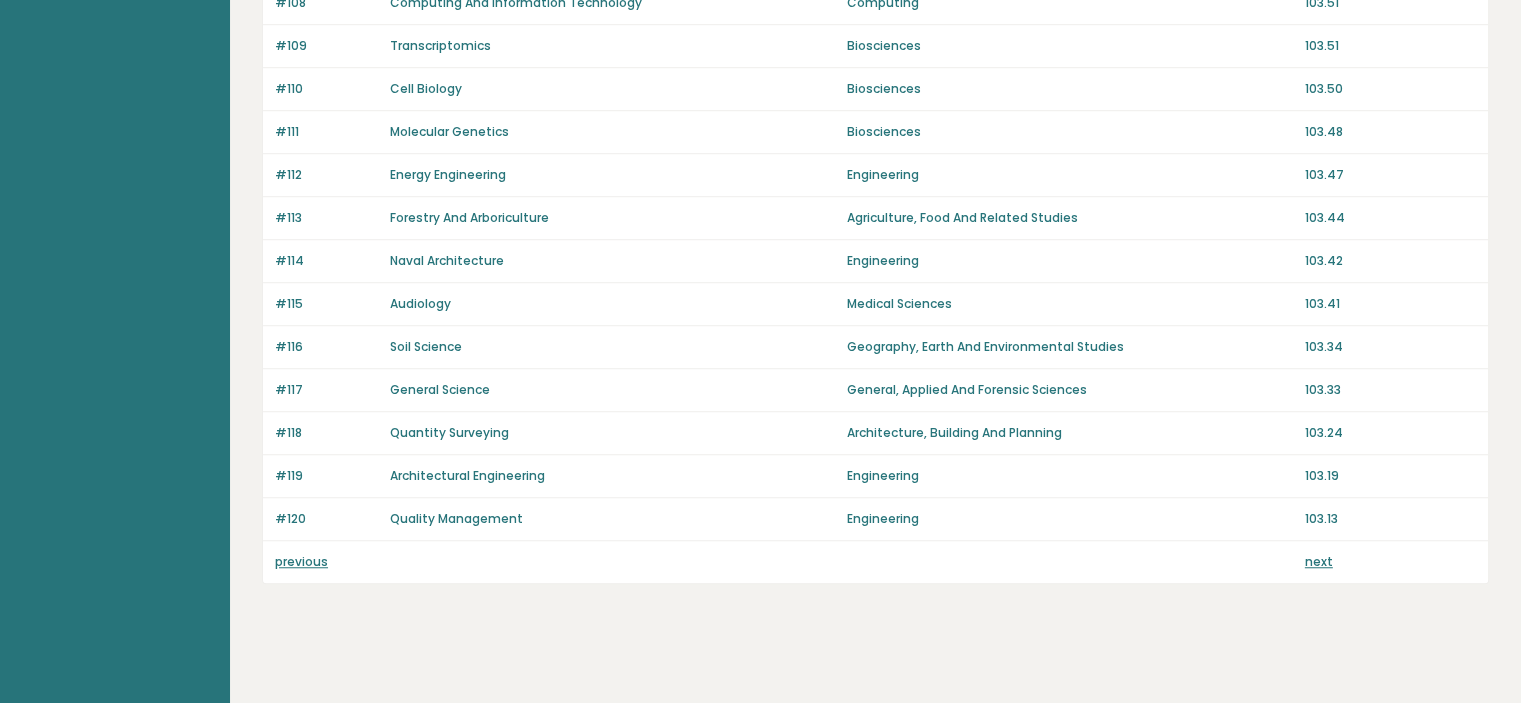 click on "next" at bounding box center (1319, 561) 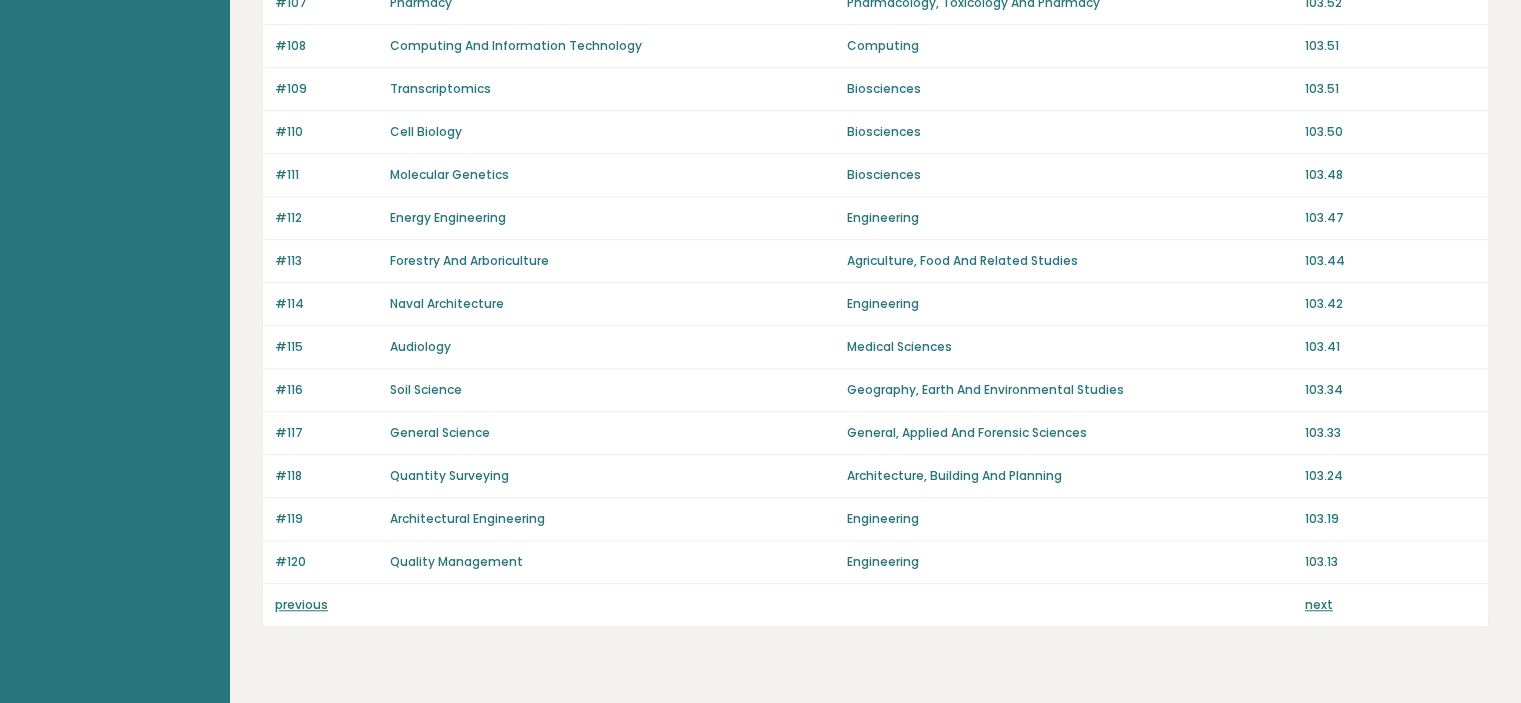 scroll, scrollTop: 1435, scrollLeft: 0, axis: vertical 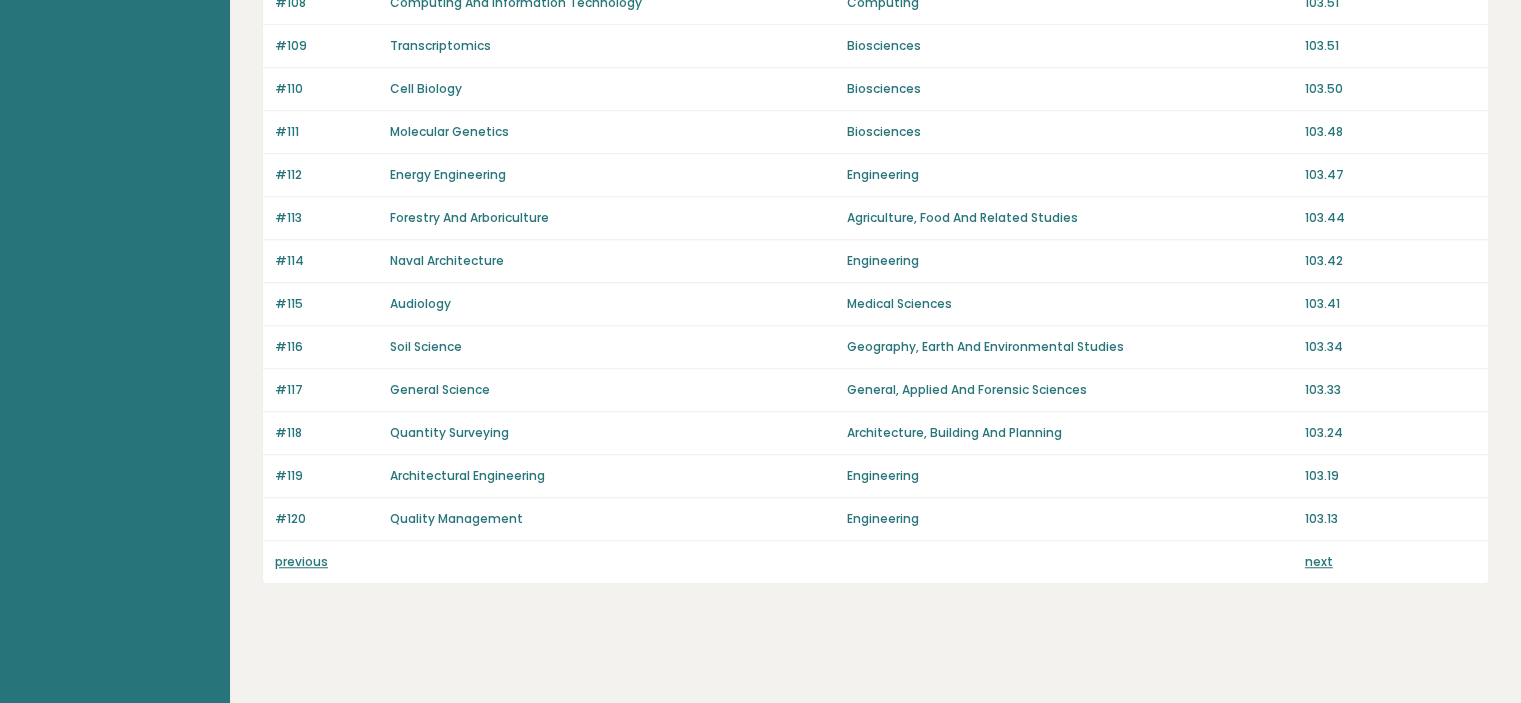 click on "next" at bounding box center (1319, 561) 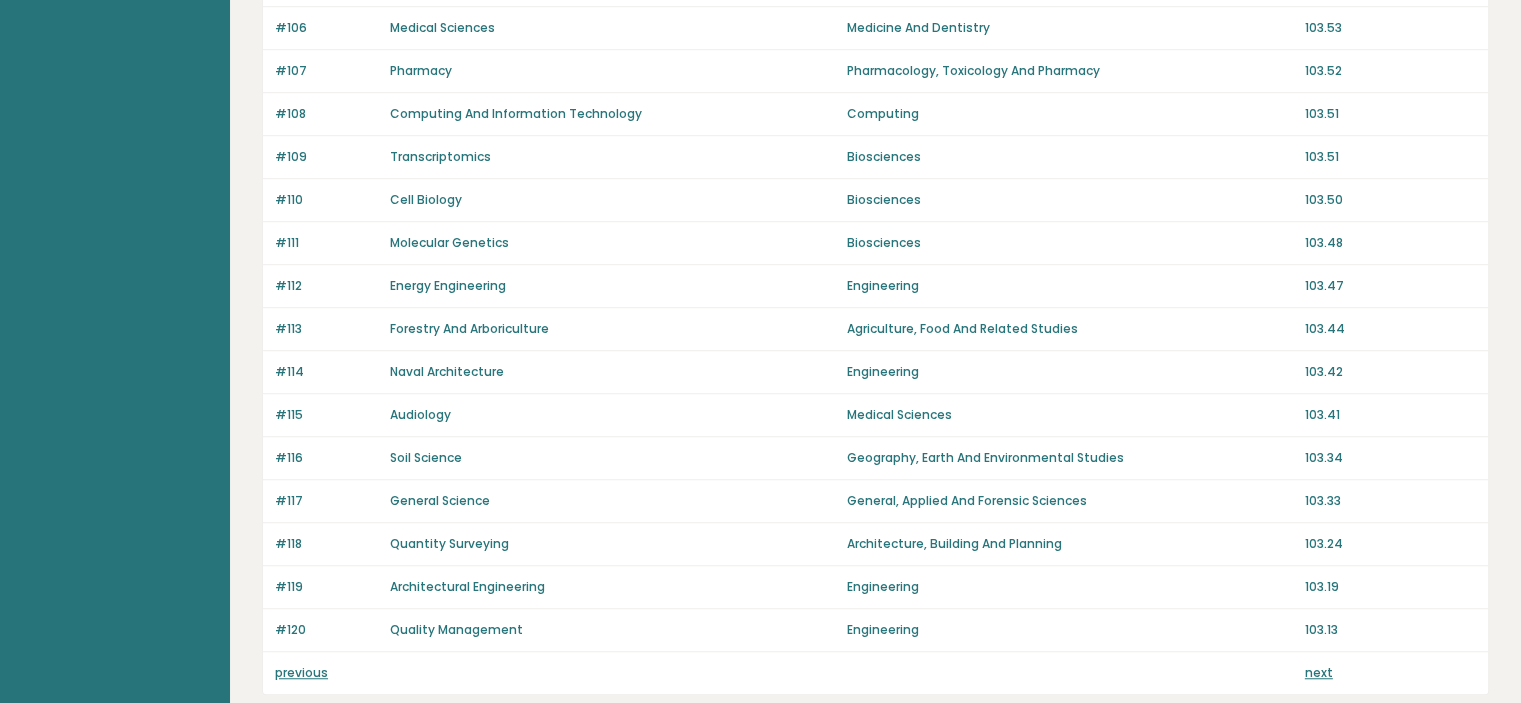 scroll, scrollTop: 1435, scrollLeft: 0, axis: vertical 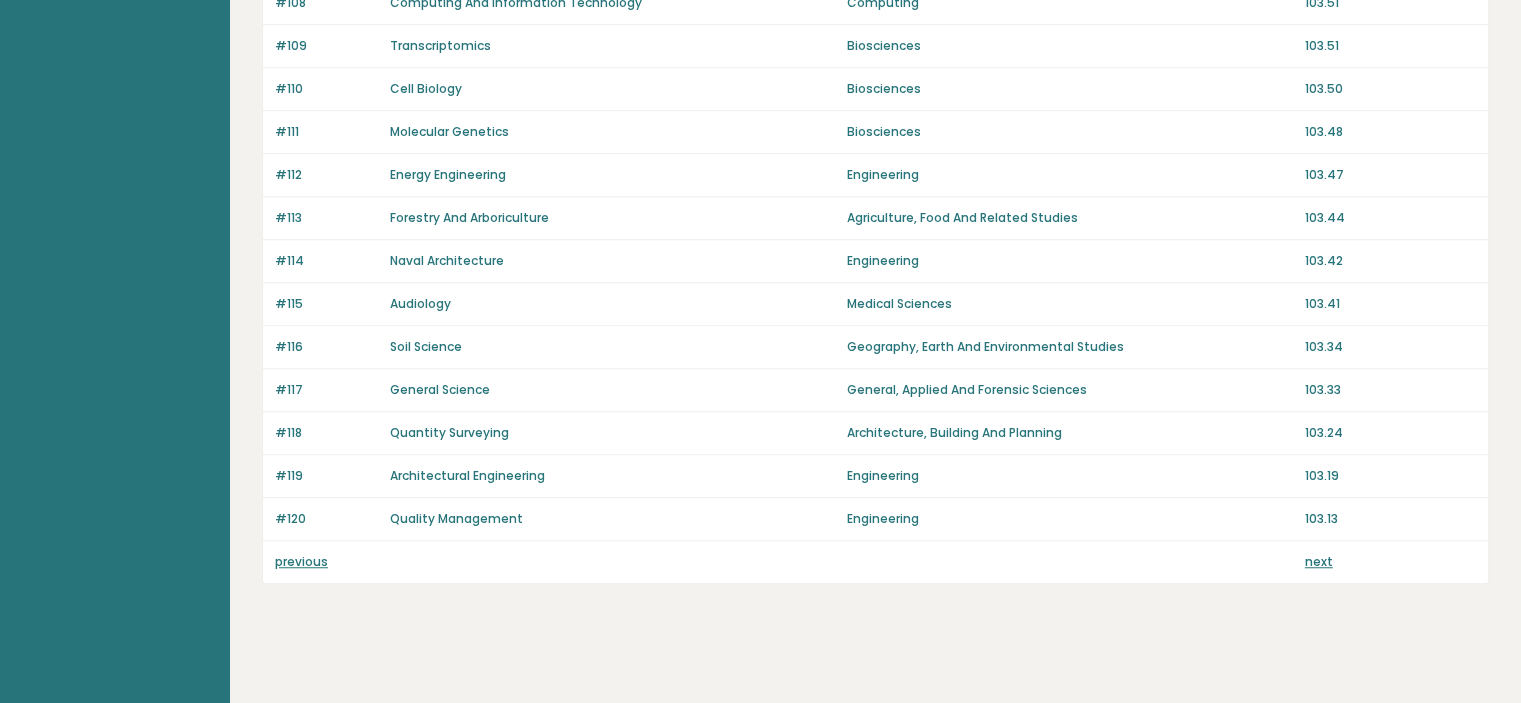 click on "next" at bounding box center [1319, 561] 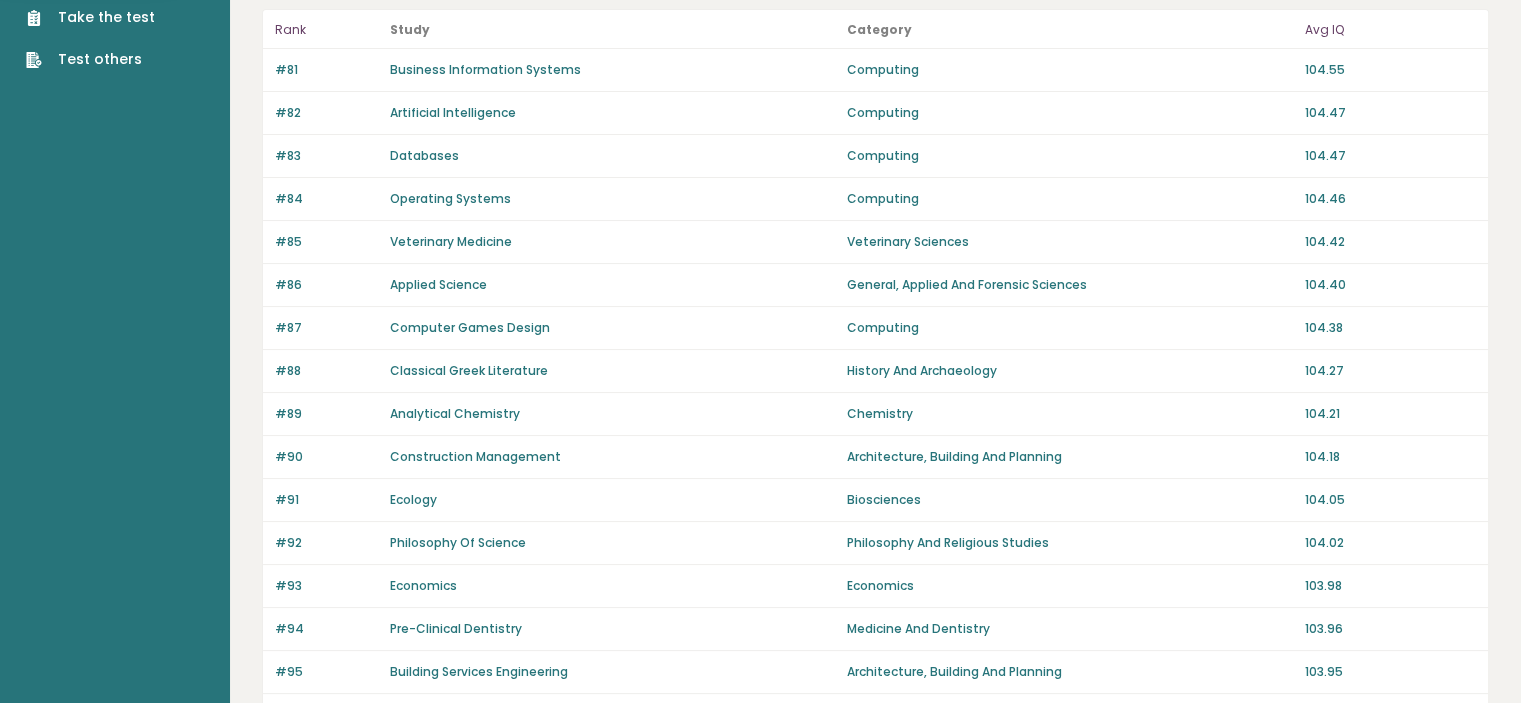 scroll, scrollTop: 0, scrollLeft: 0, axis: both 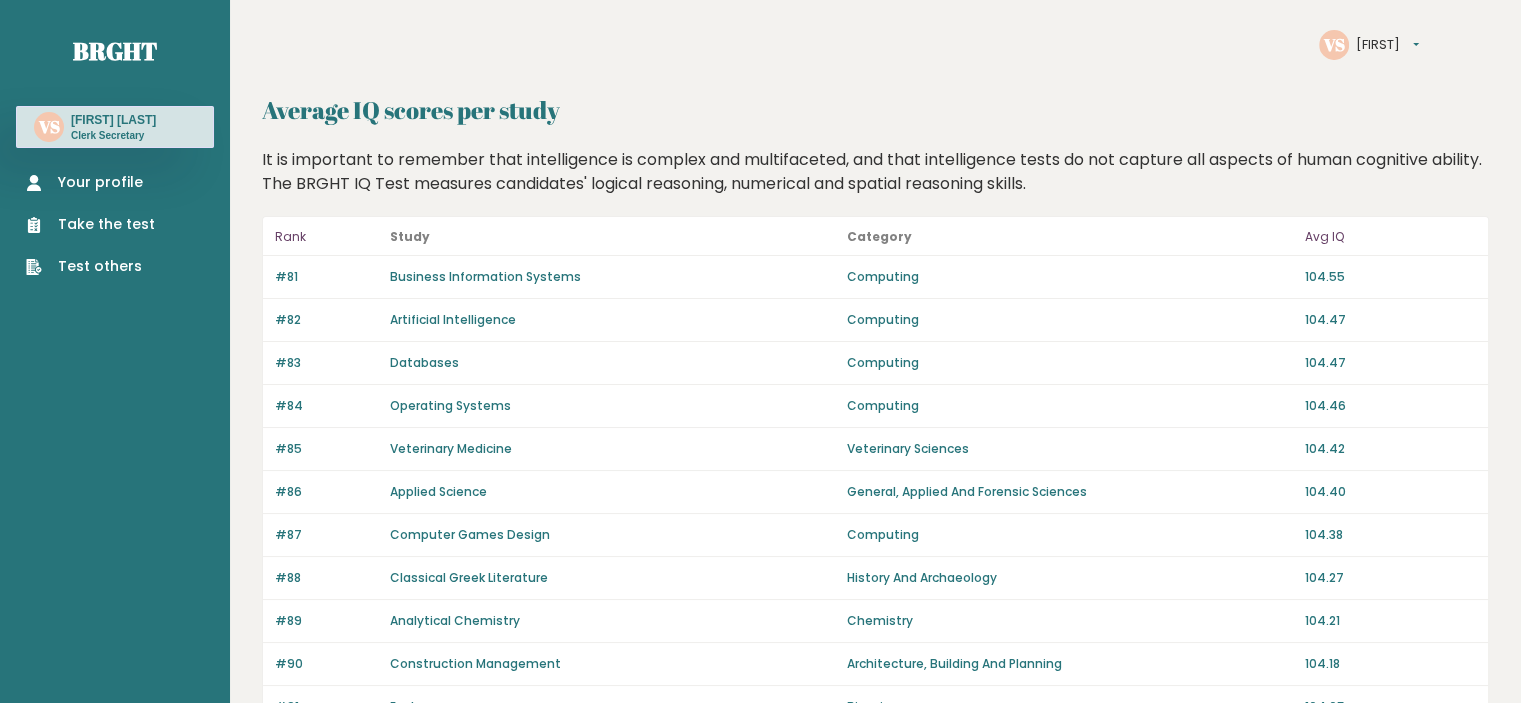 click on "Take the test" at bounding box center [90, 224] 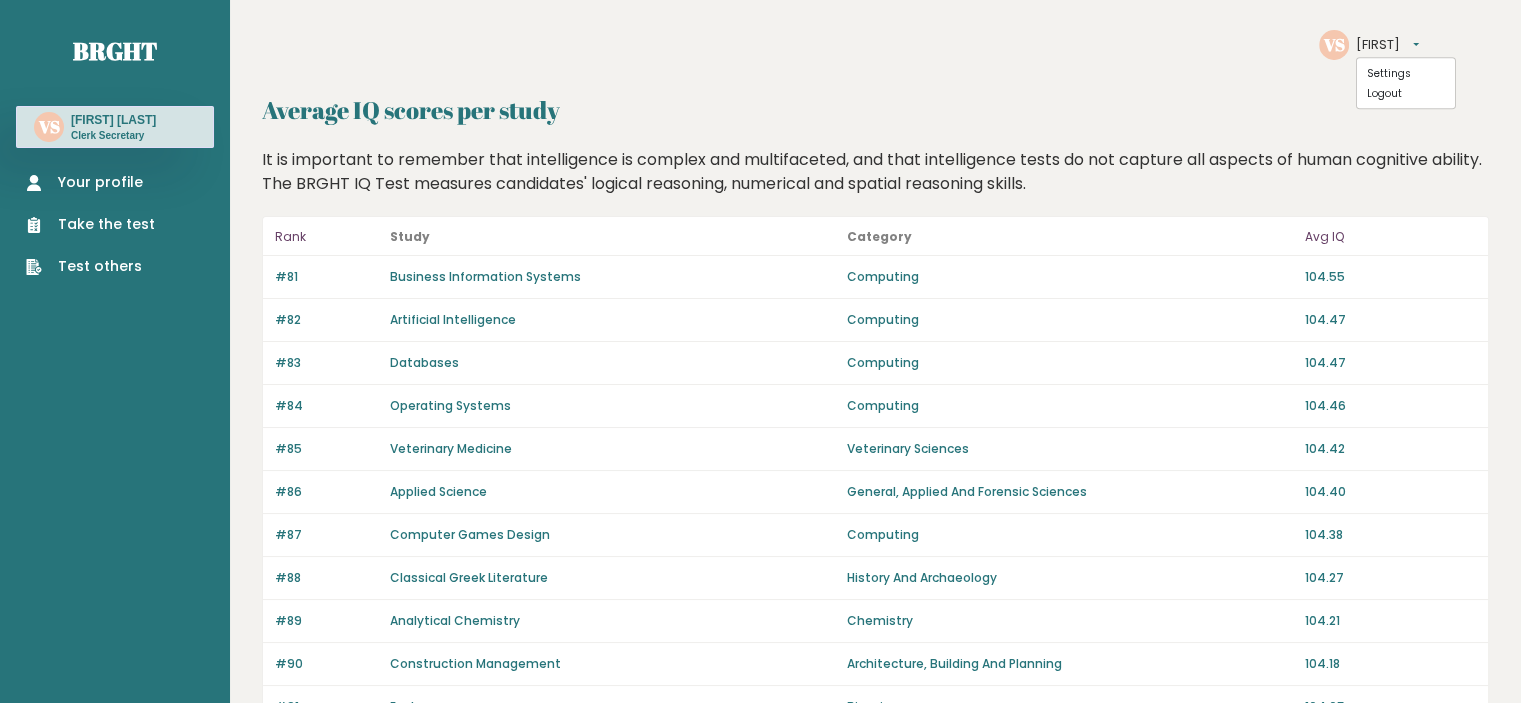 click on "[NAME]" at bounding box center (1387, 45) 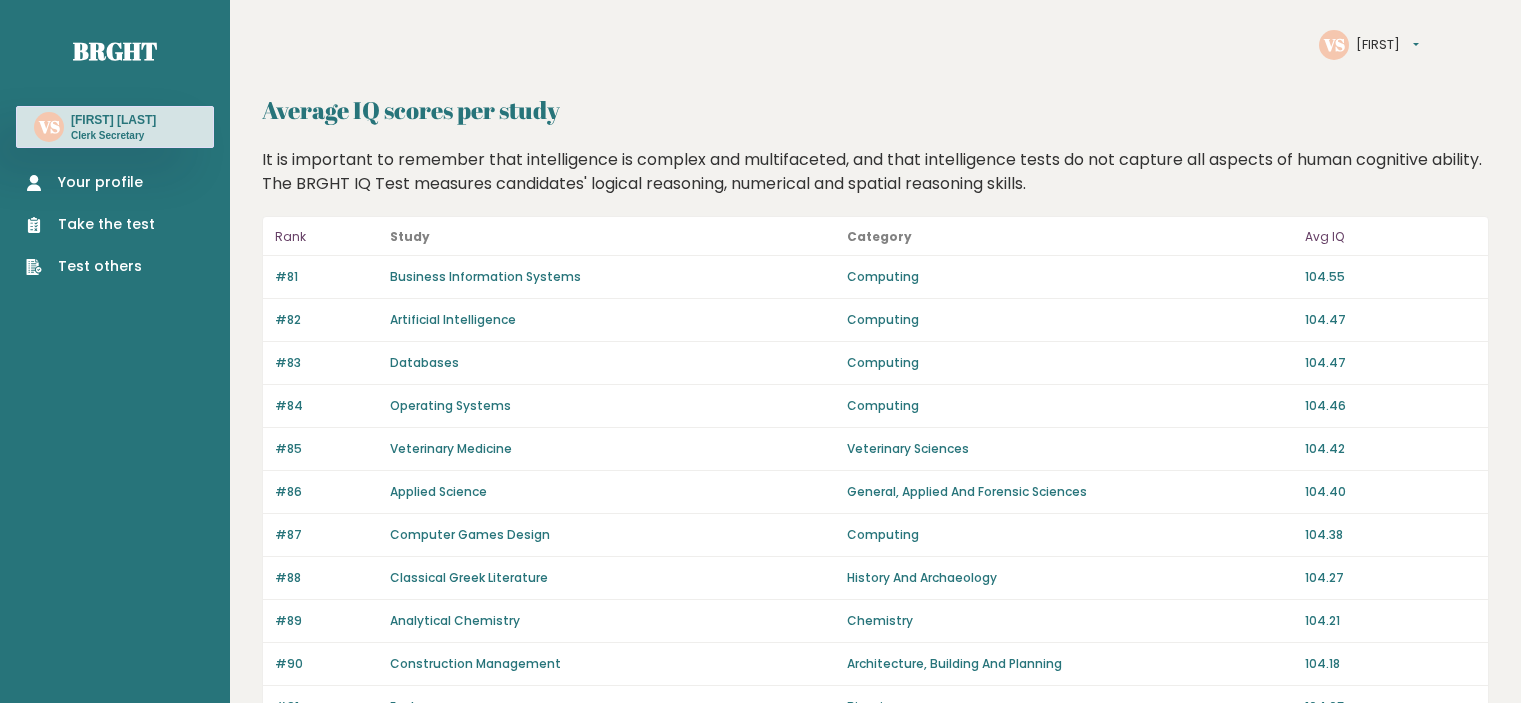 scroll, scrollTop: 0, scrollLeft: 0, axis: both 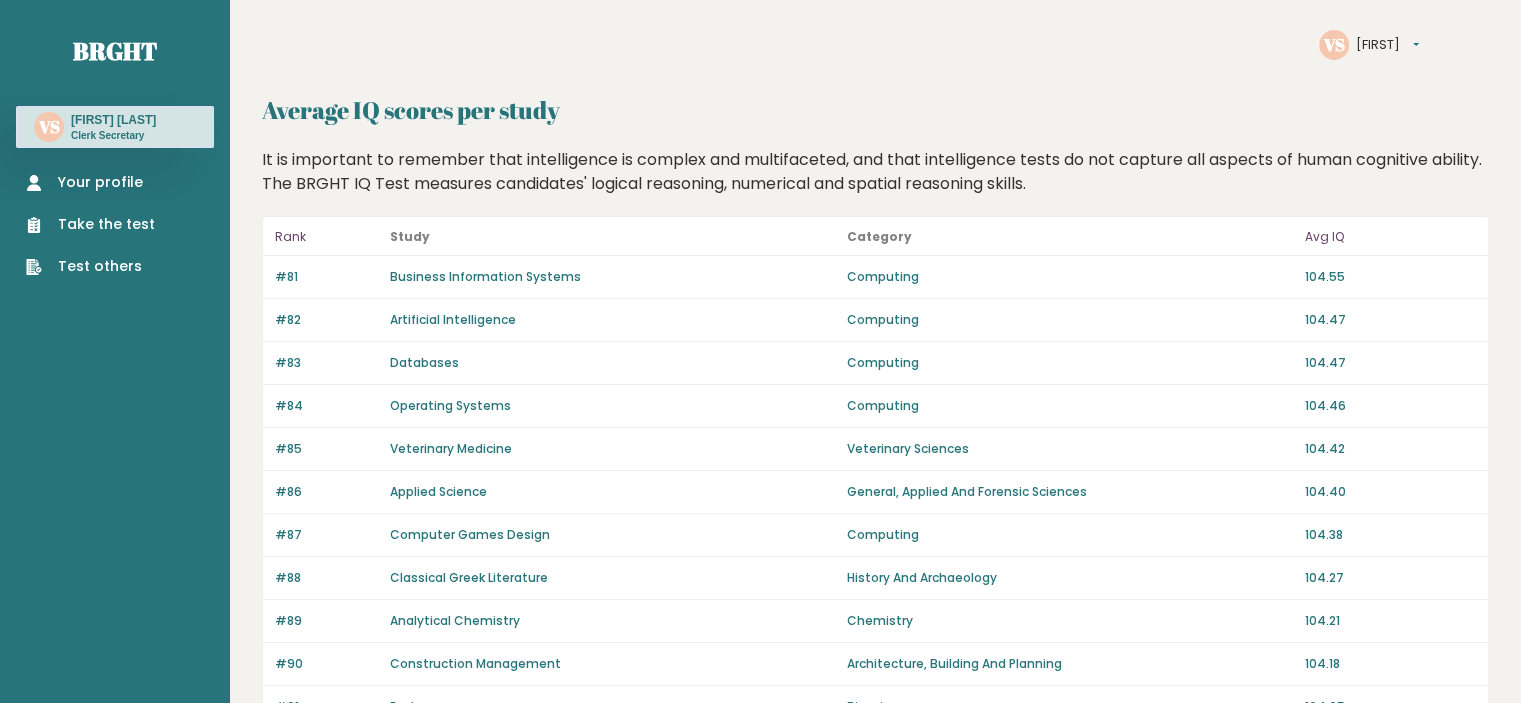 click on "Take the test" at bounding box center (90, 224) 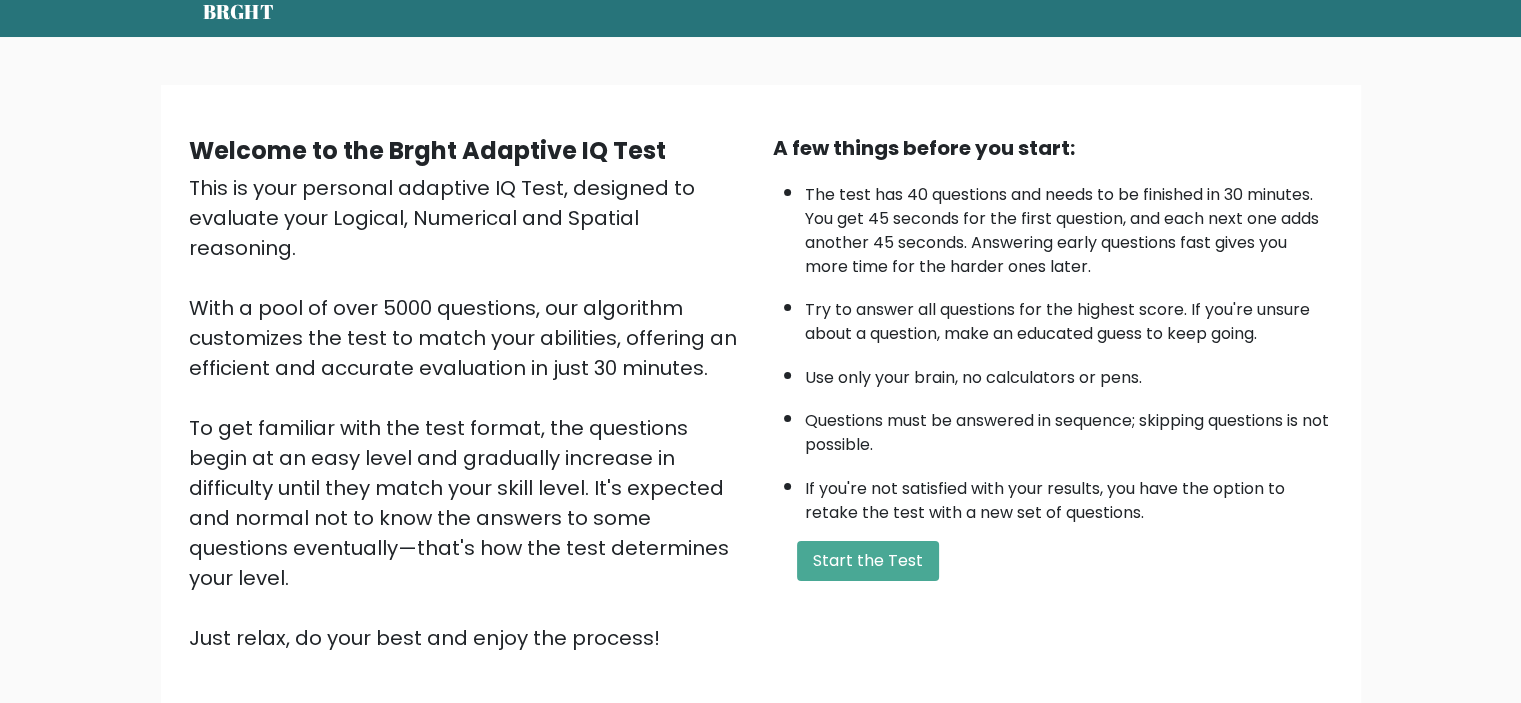 scroll, scrollTop: 100, scrollLeft: 0, axis: vertical 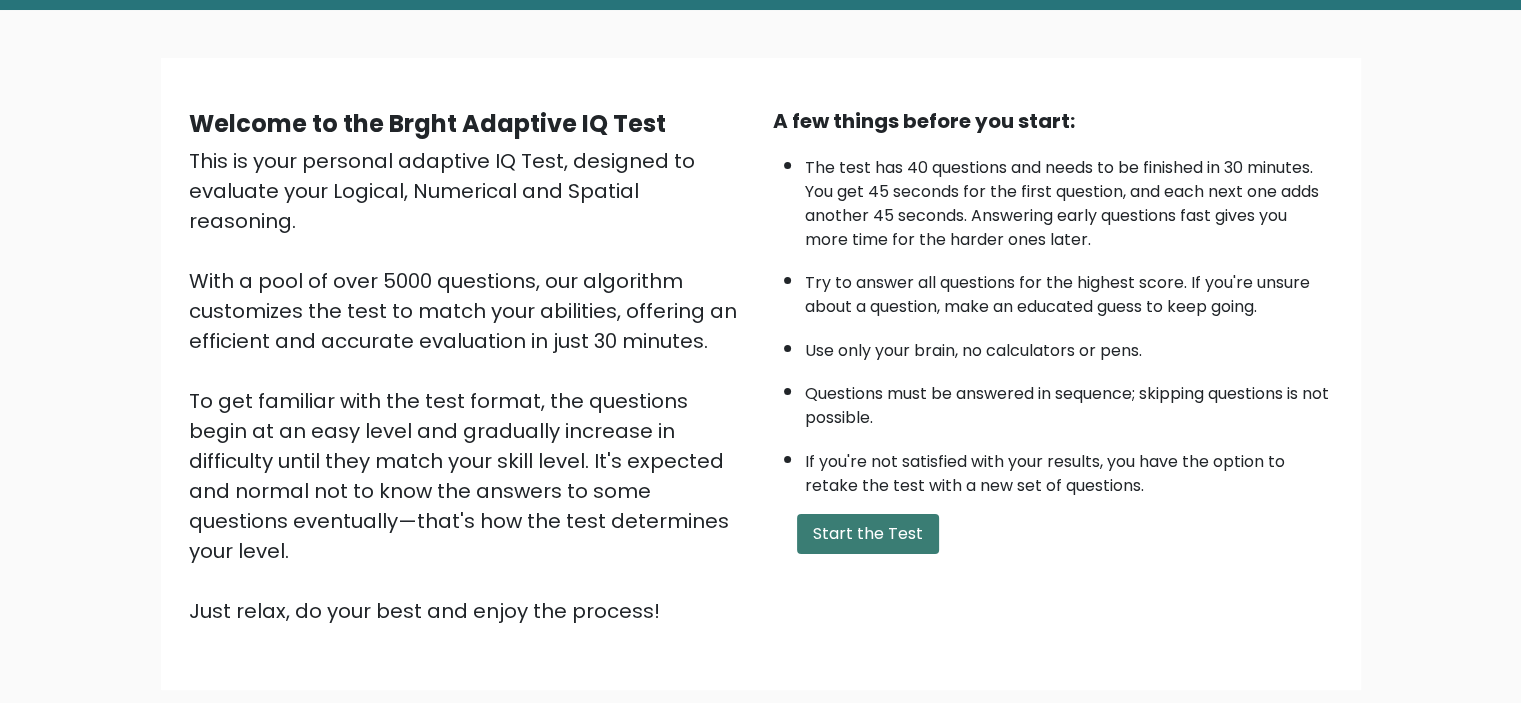 click on "Start the Test" at bounding box center (868, 534) 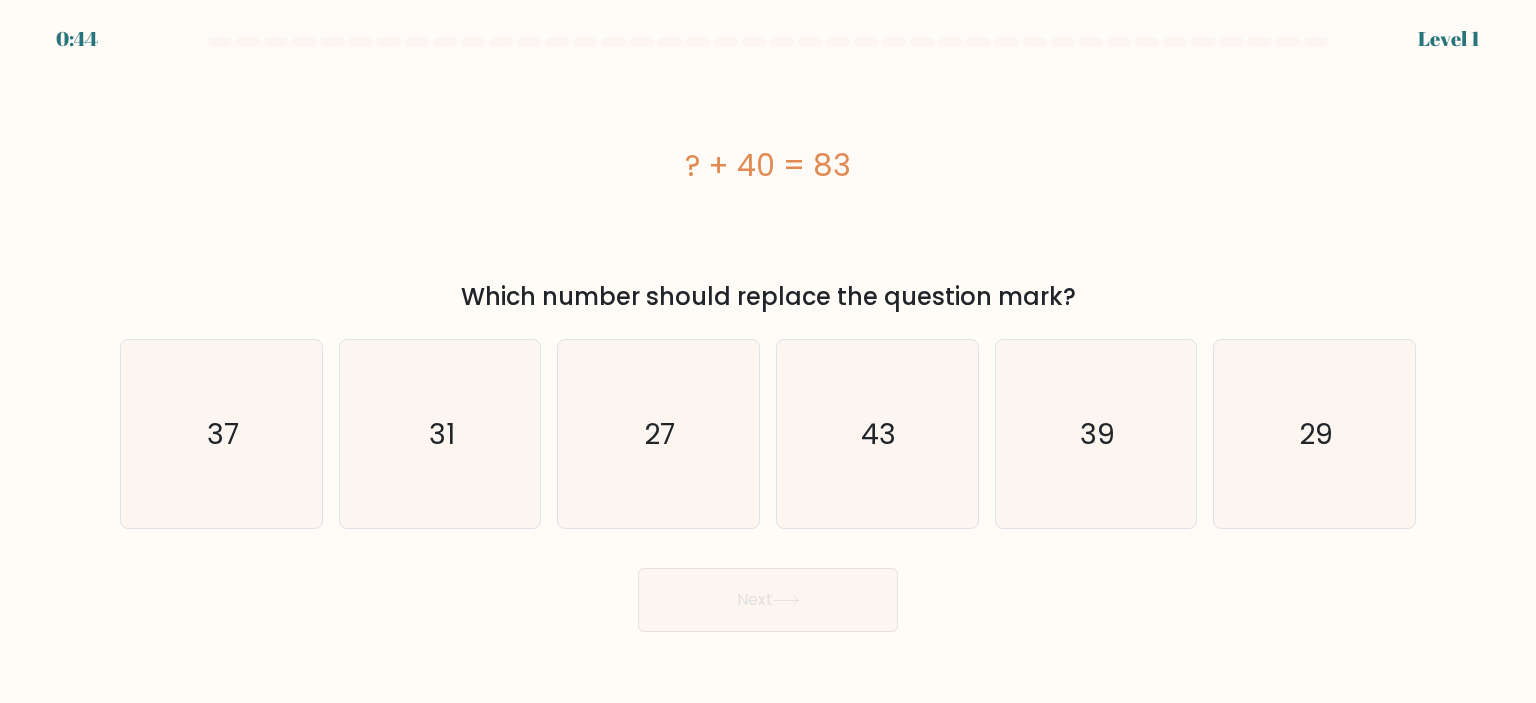 scroll, scrollTop: 0, scrollLeft: 0, axis: both 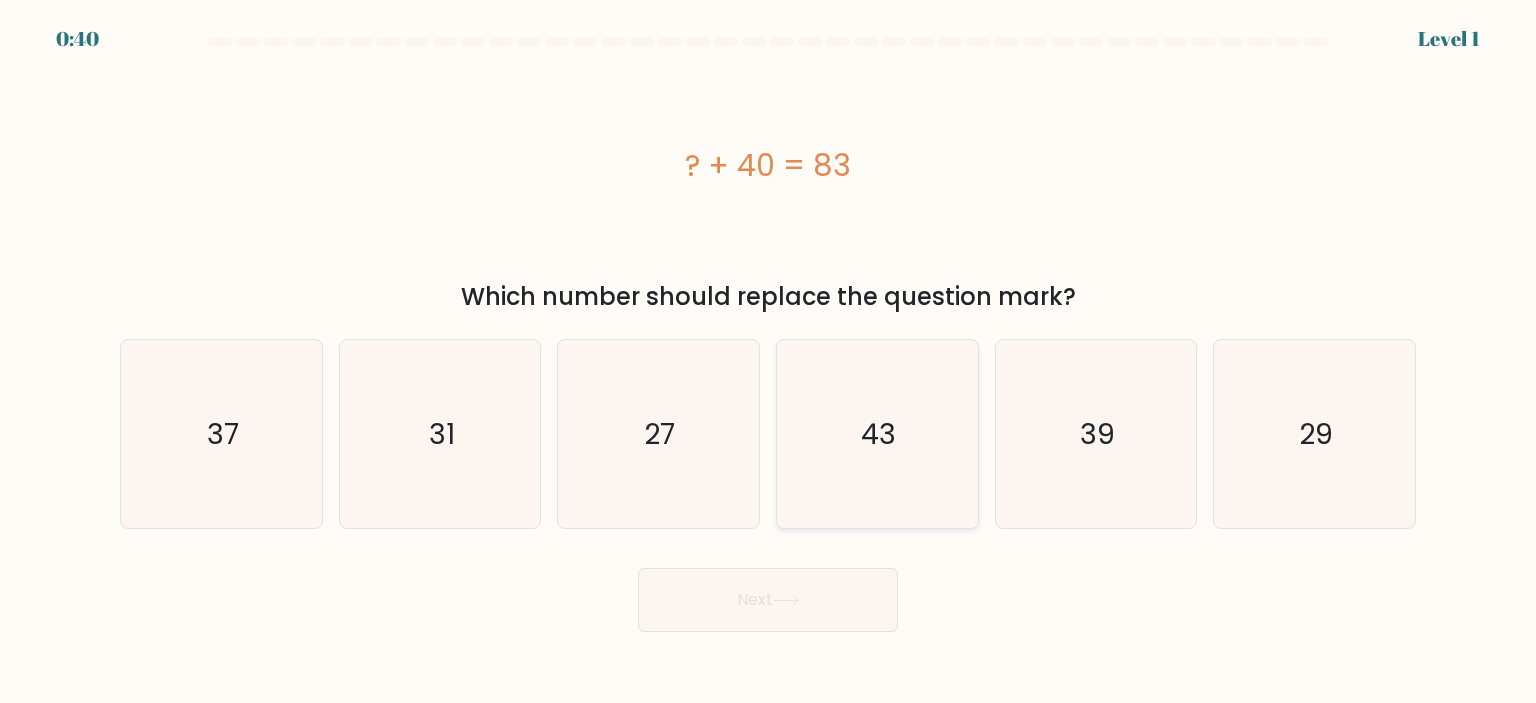 click on "43" 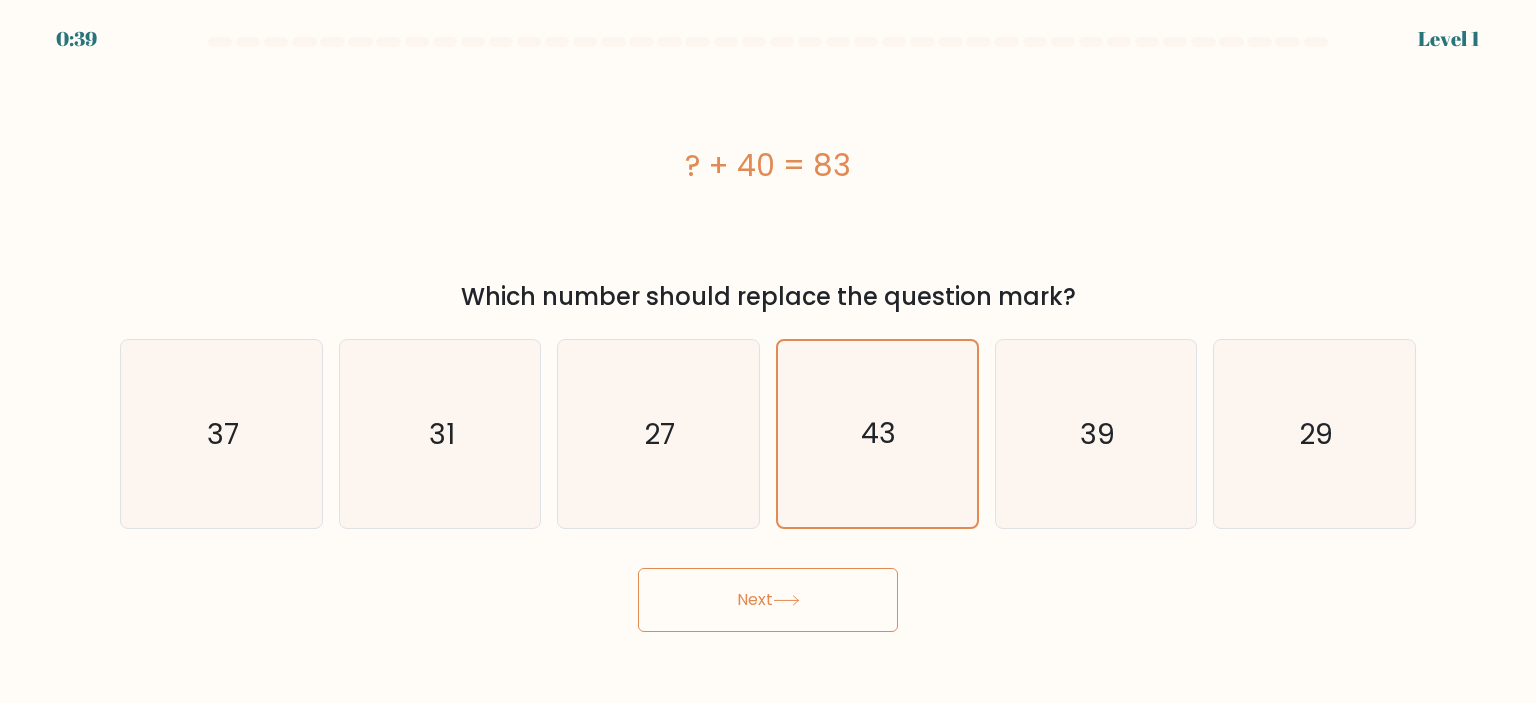 click on "Next" at bounding box center [768, 600] 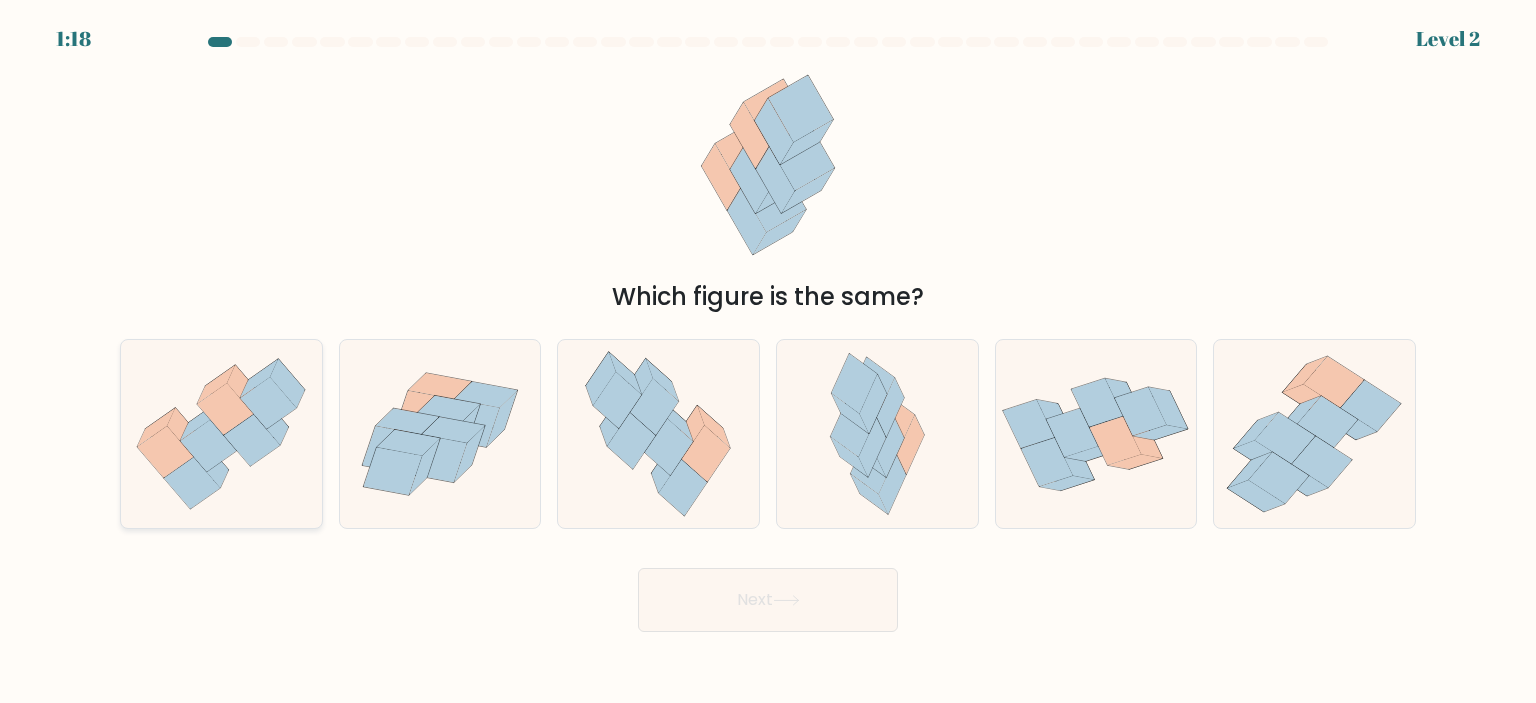 click 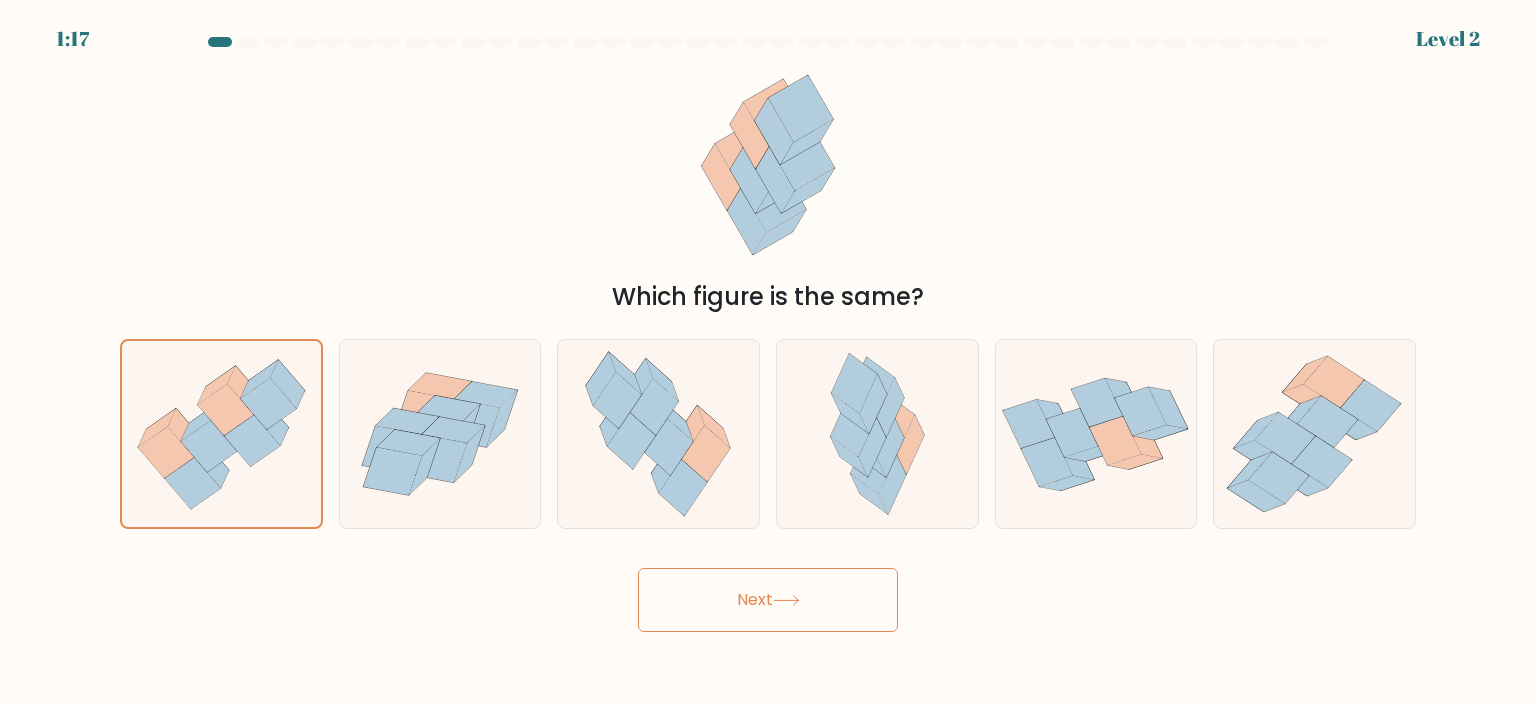 click on "Next" at bounding box center (768, 600) 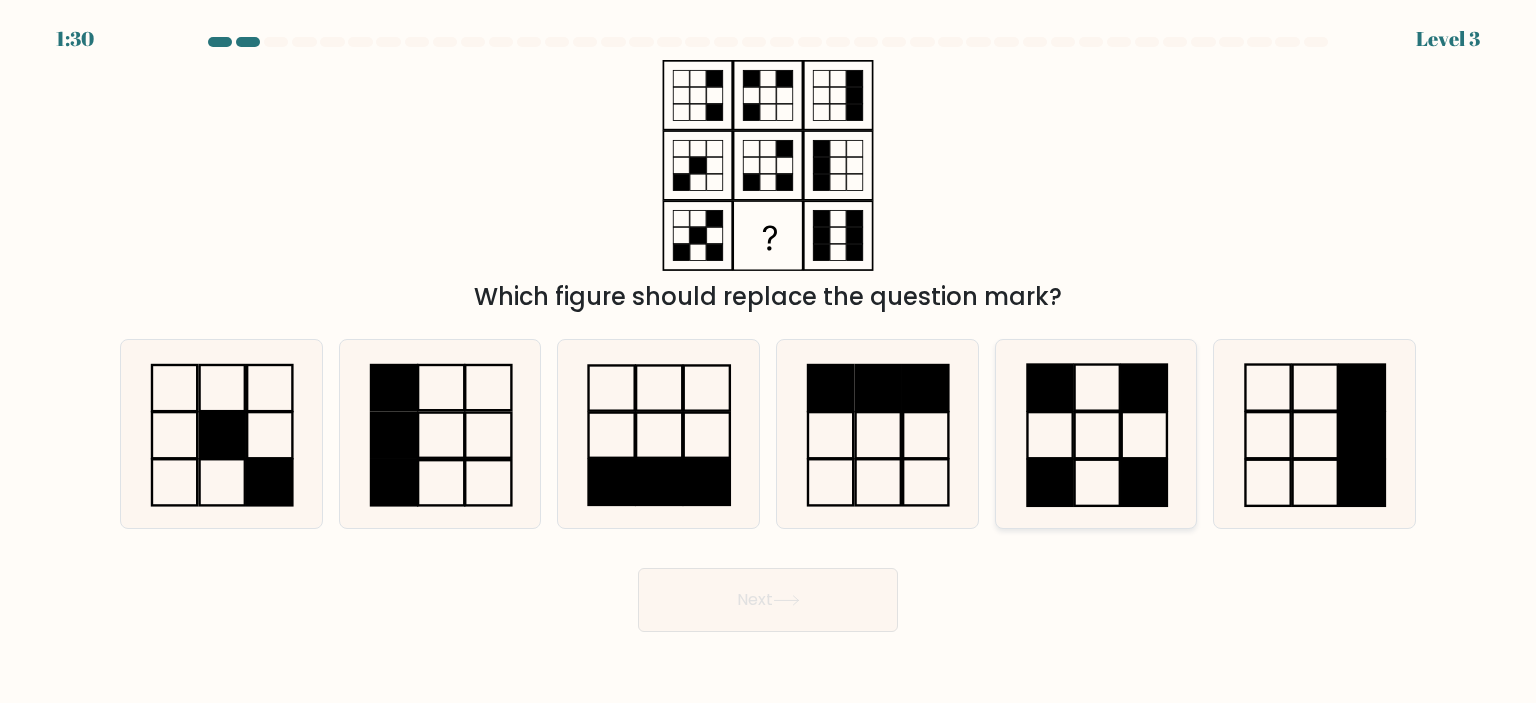 click 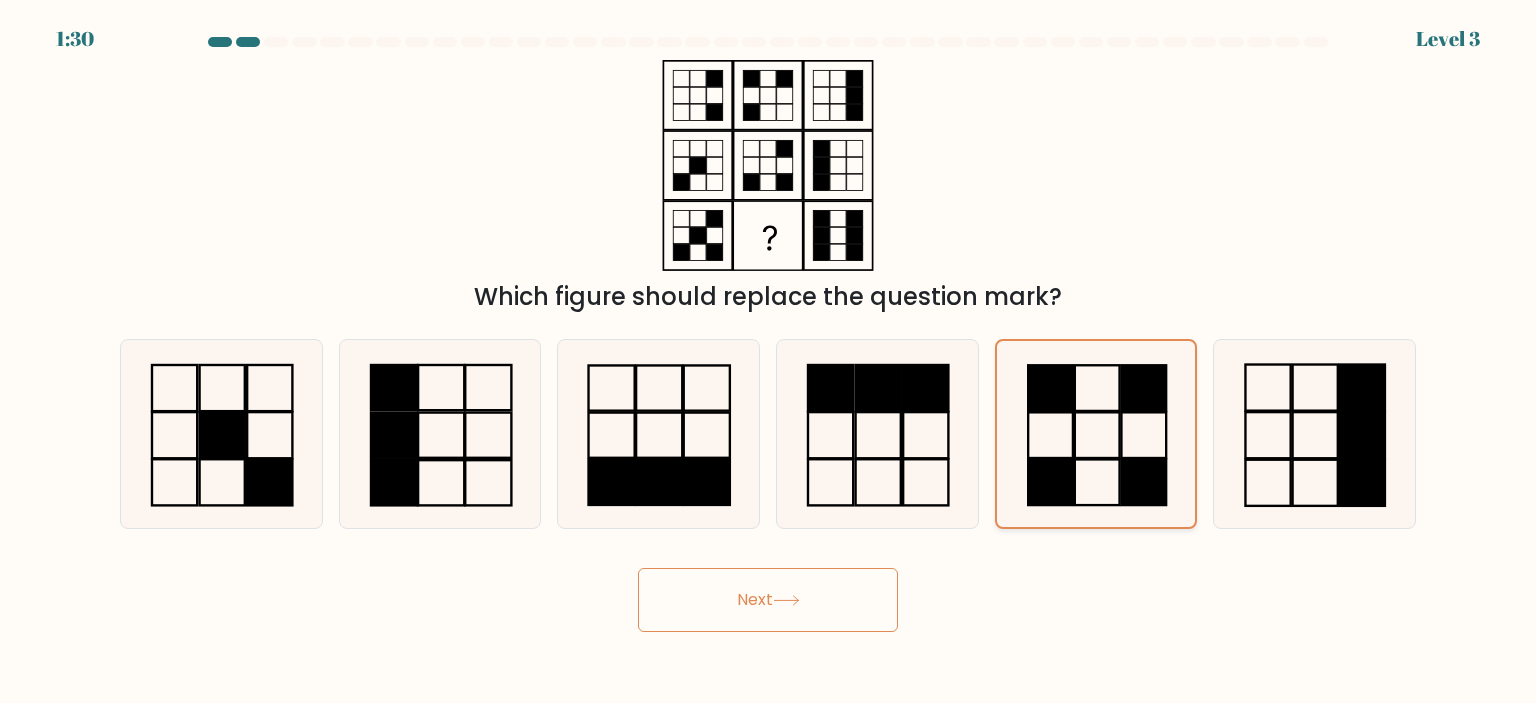 click 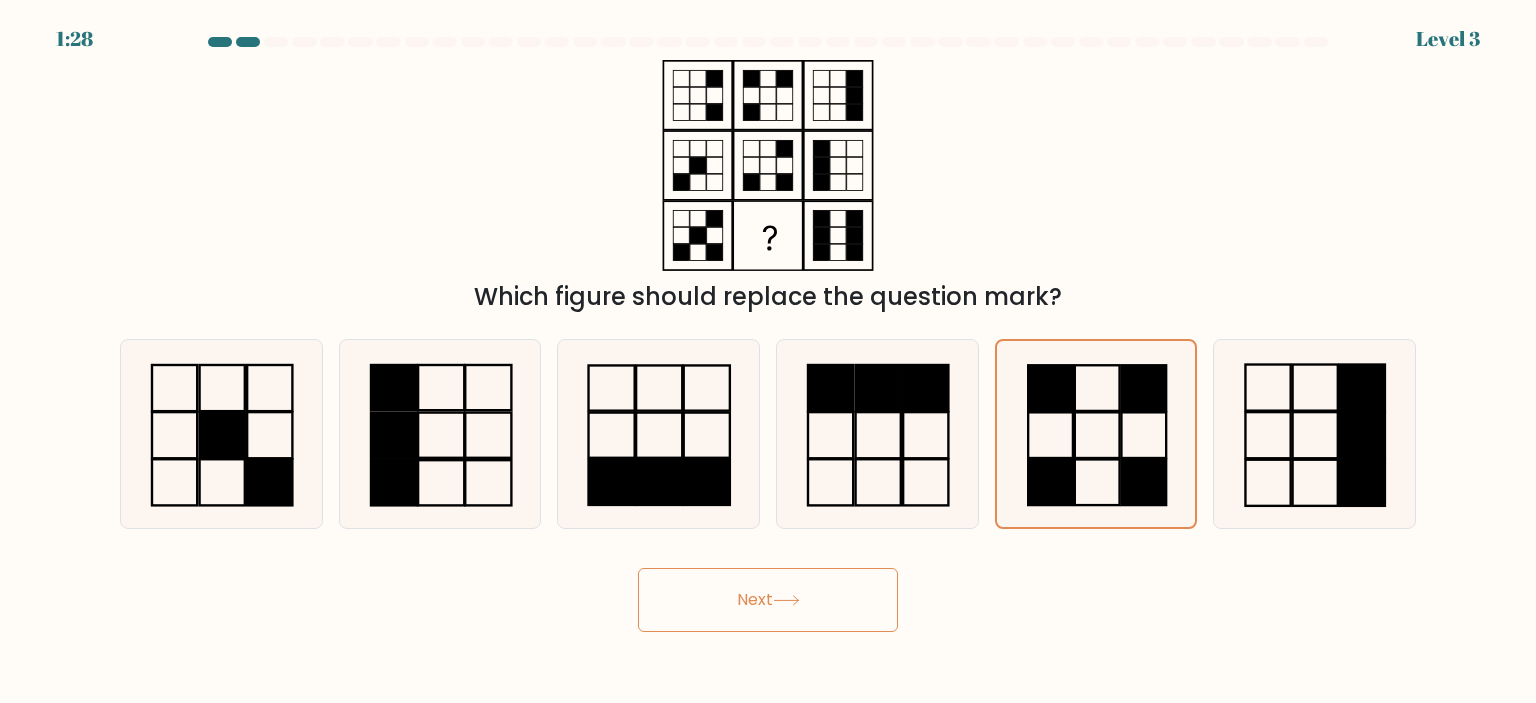 click on "Next" at bounding box center (768, 600) 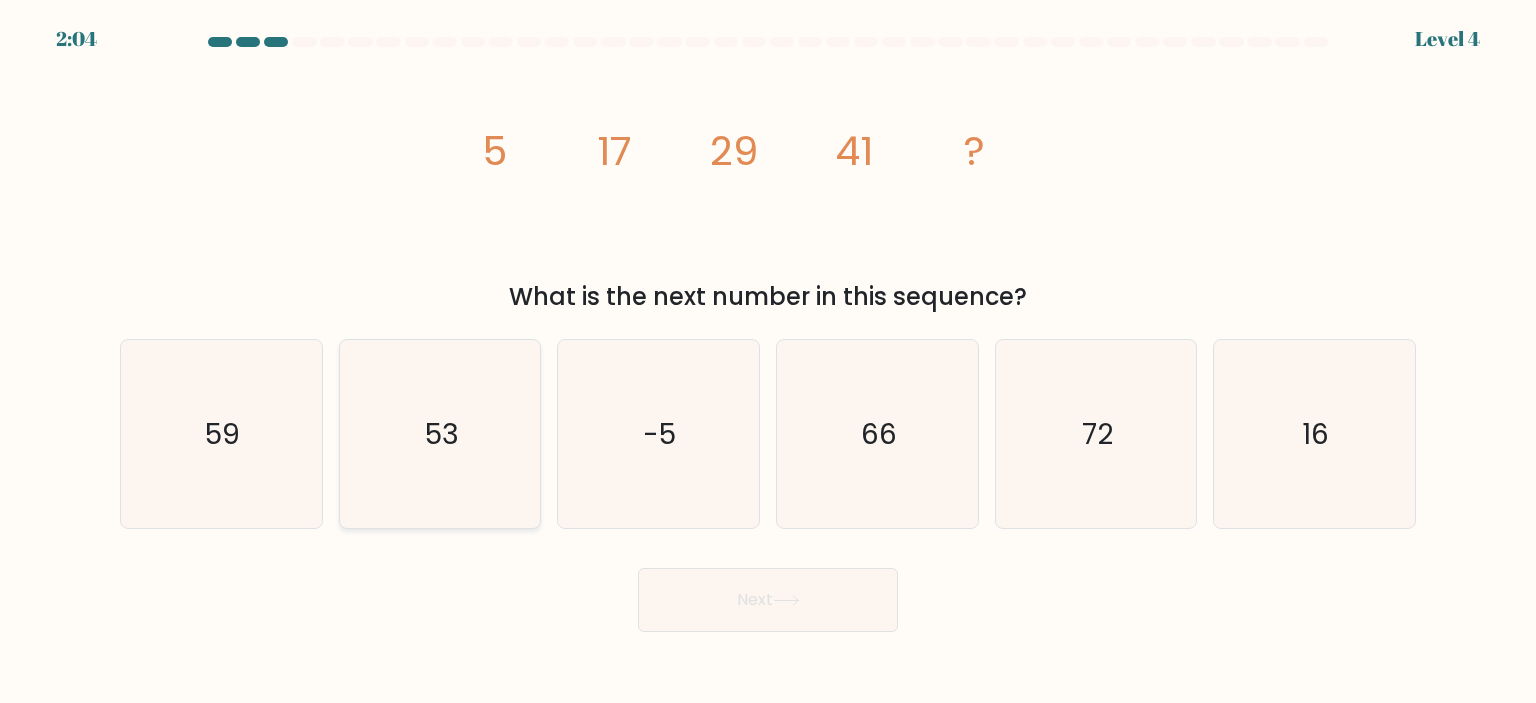 click on "53" 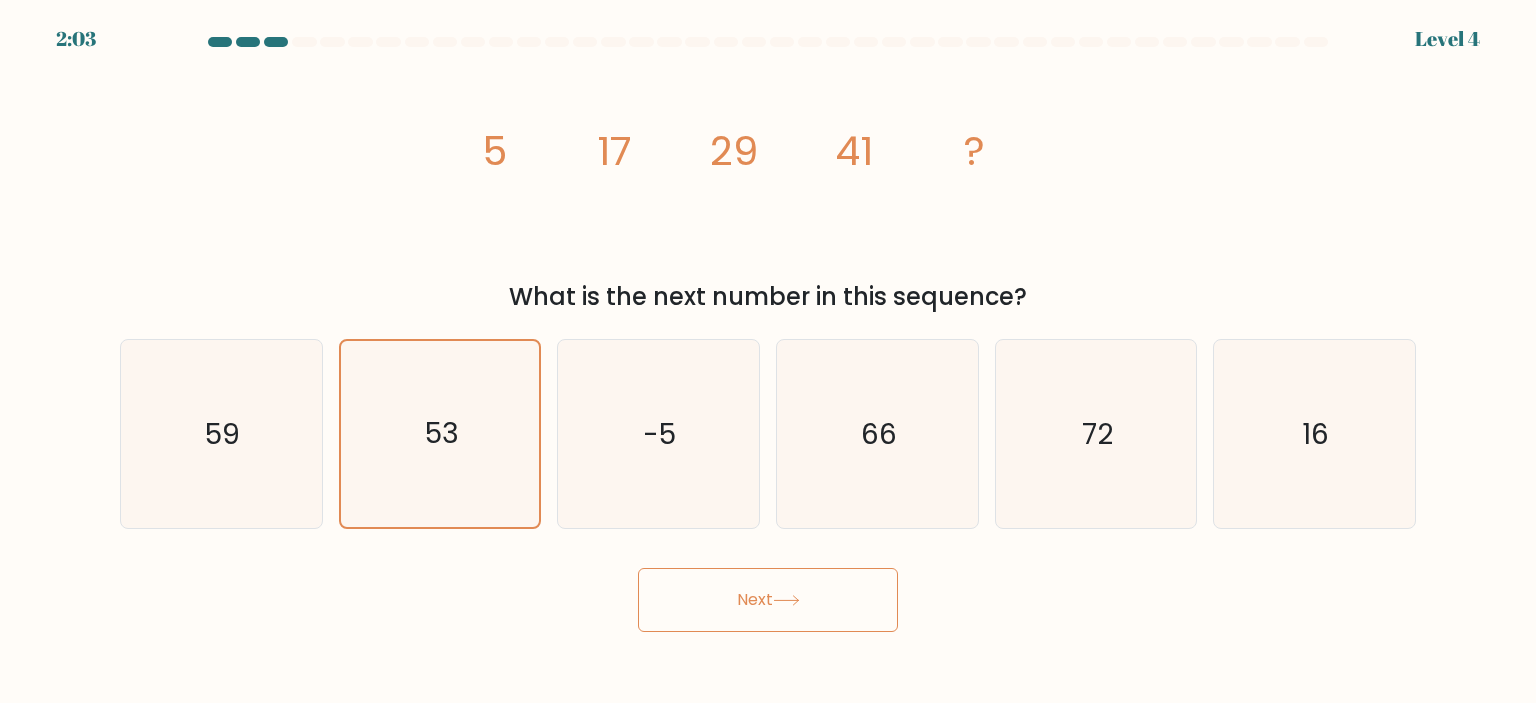 click on "Next" at bounding box center [768, 600] 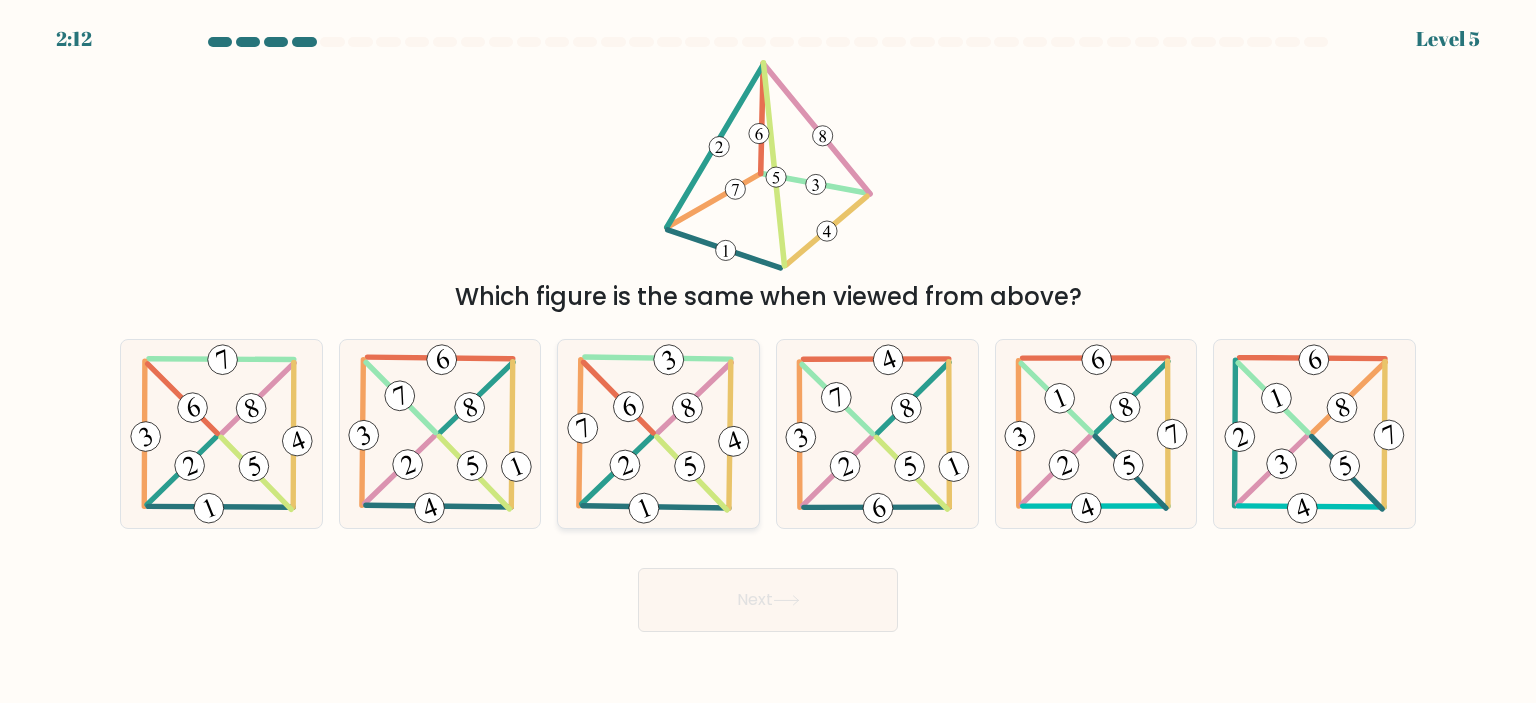 click 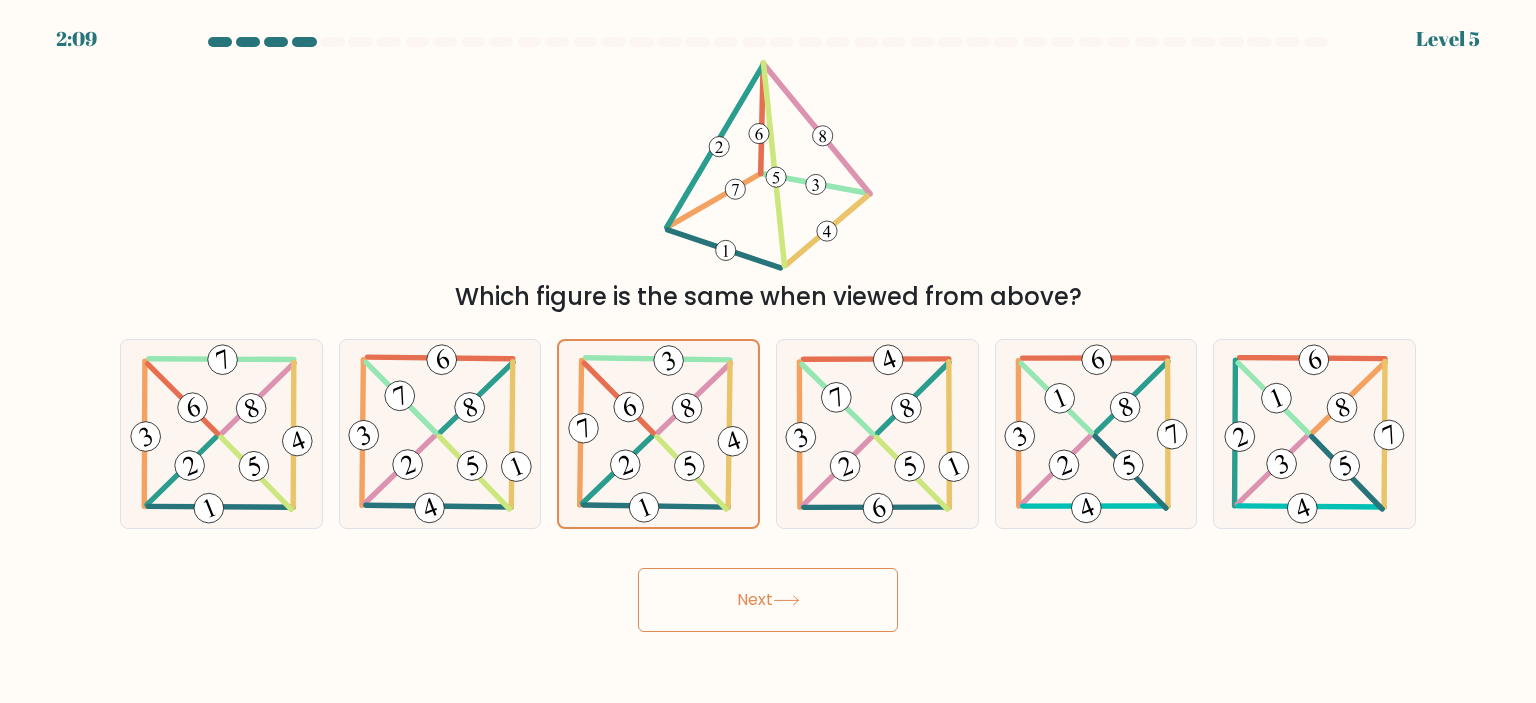 click on "Next" at bounding box center [768, 600] 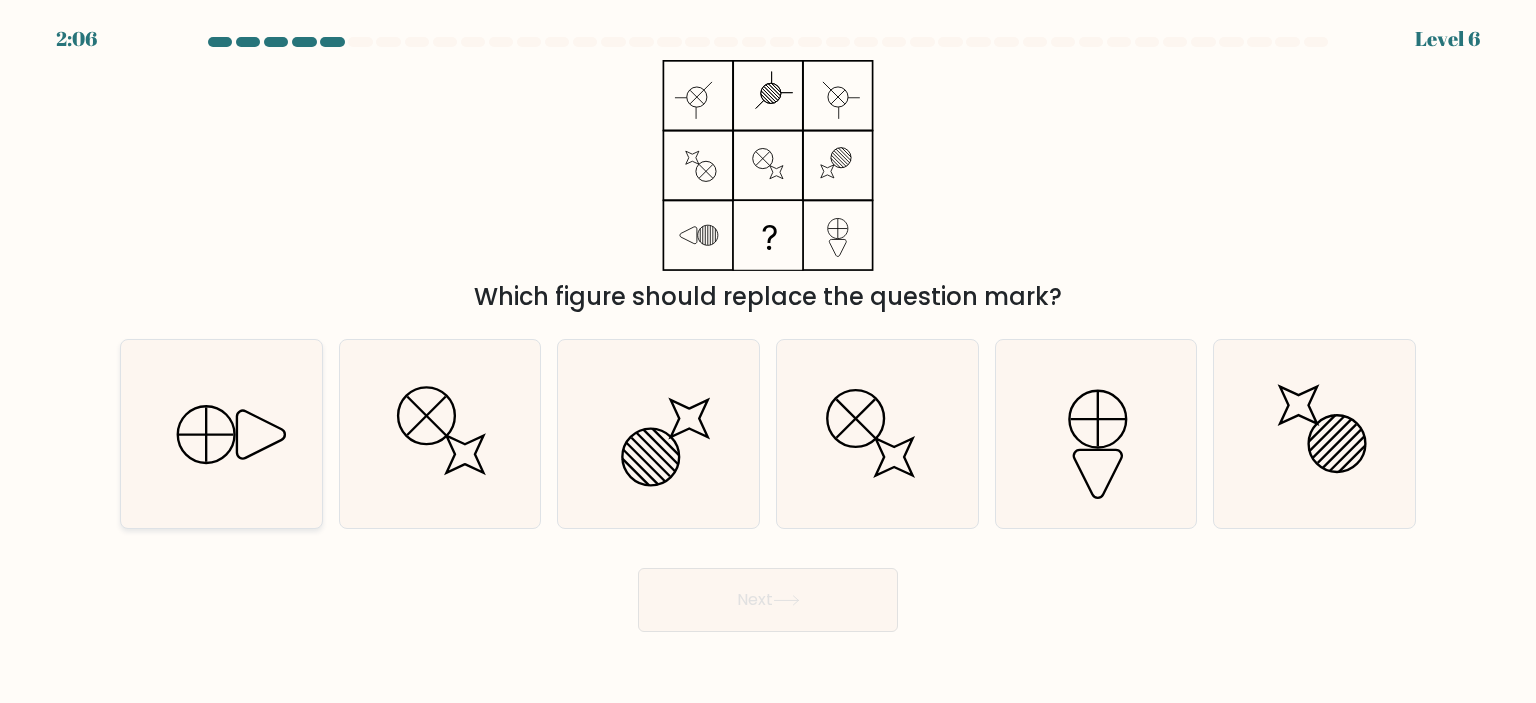 click 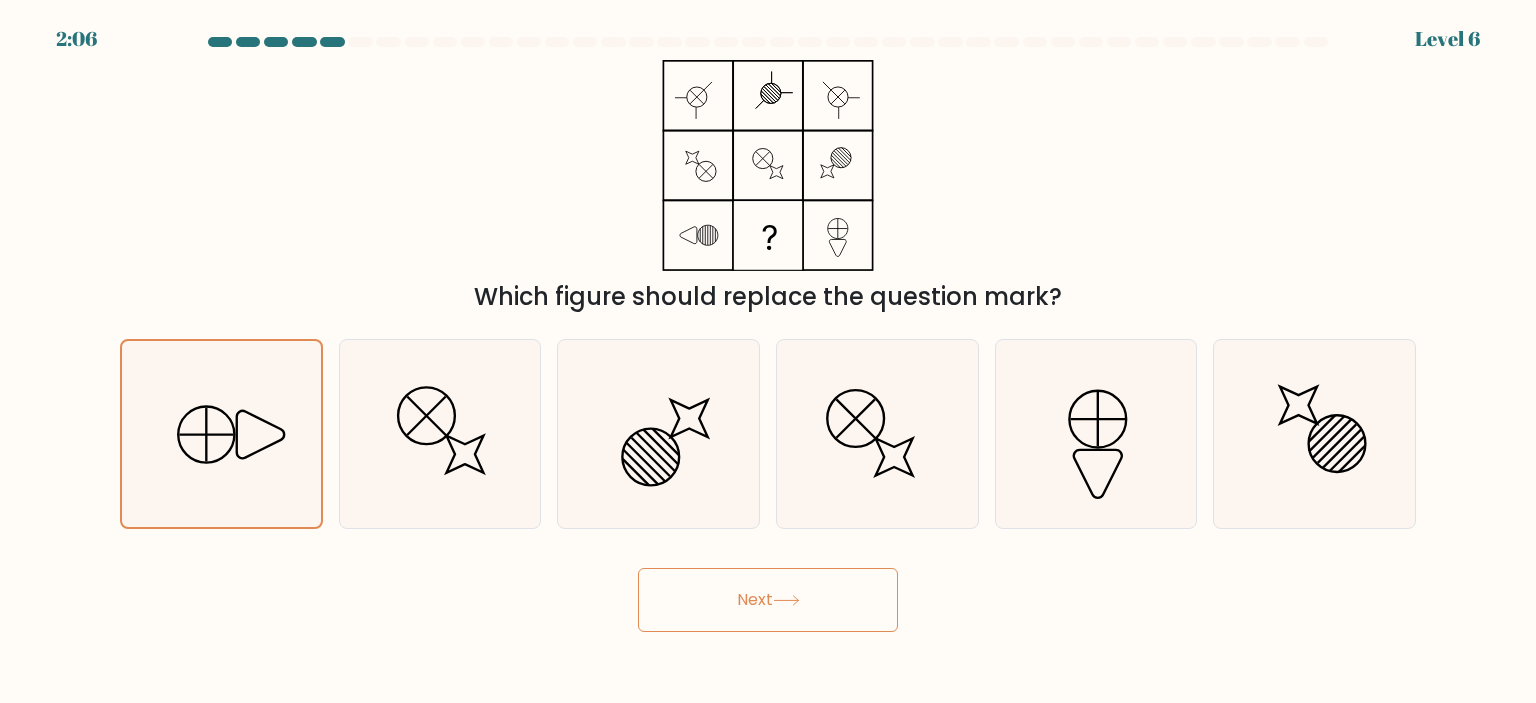click on "Next" at bounding box center [768, 600] 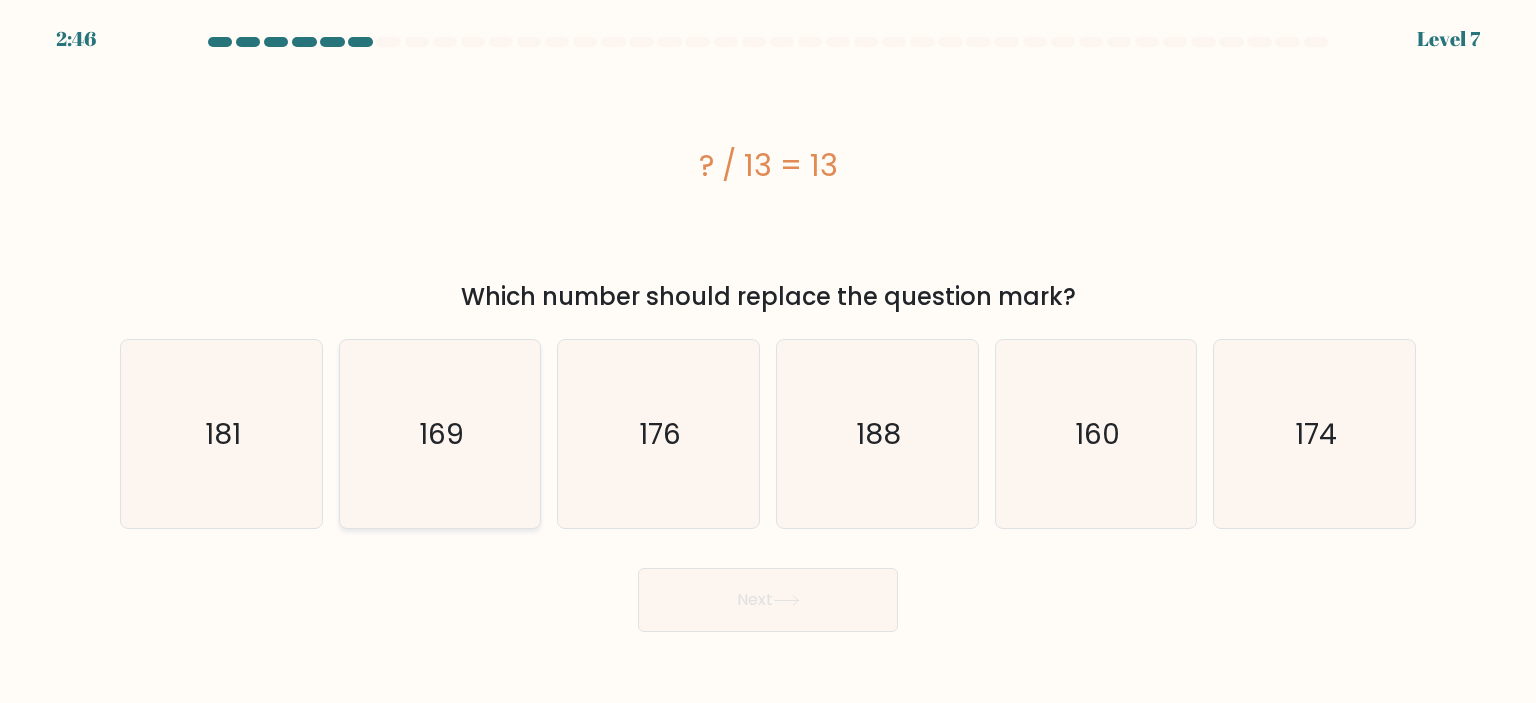 click on "169" 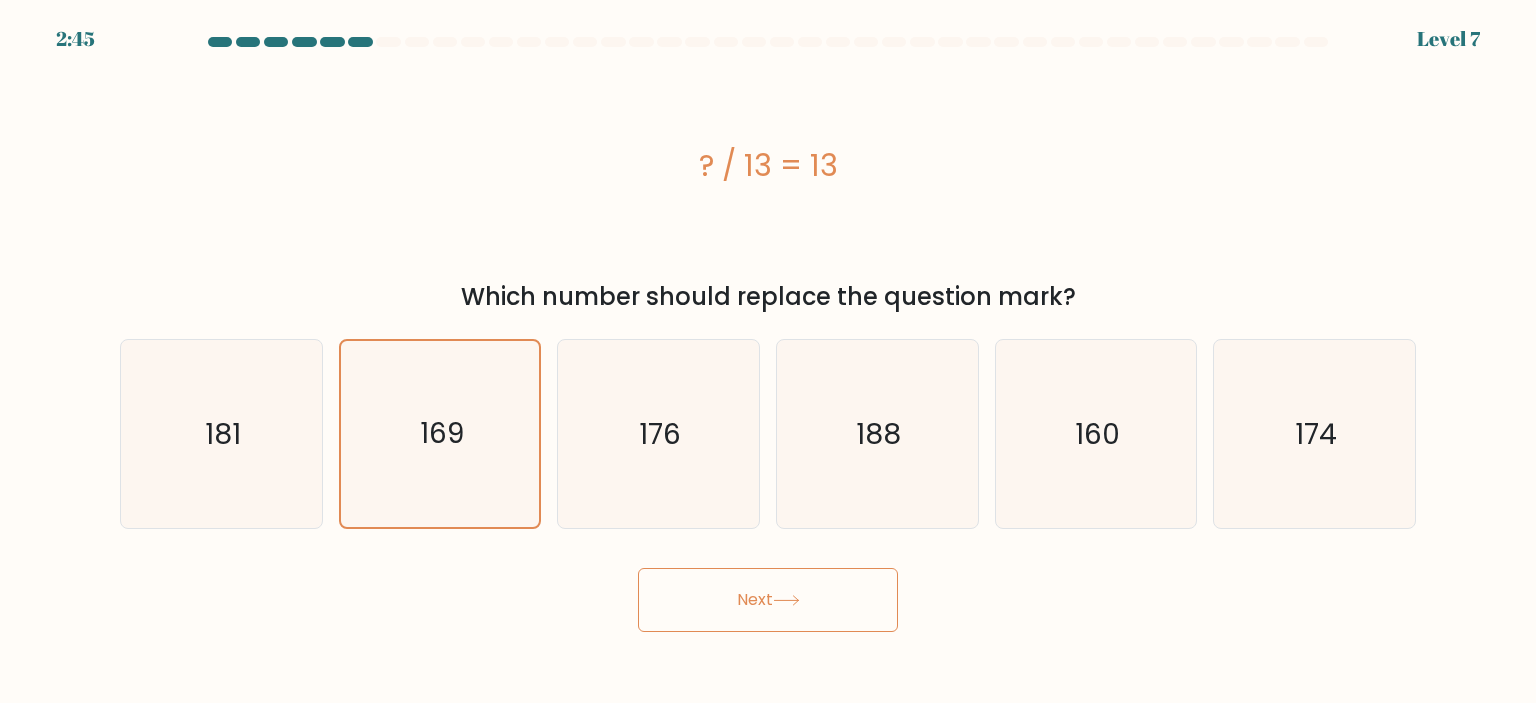 click on "Next" at bounding box center (768, 600) 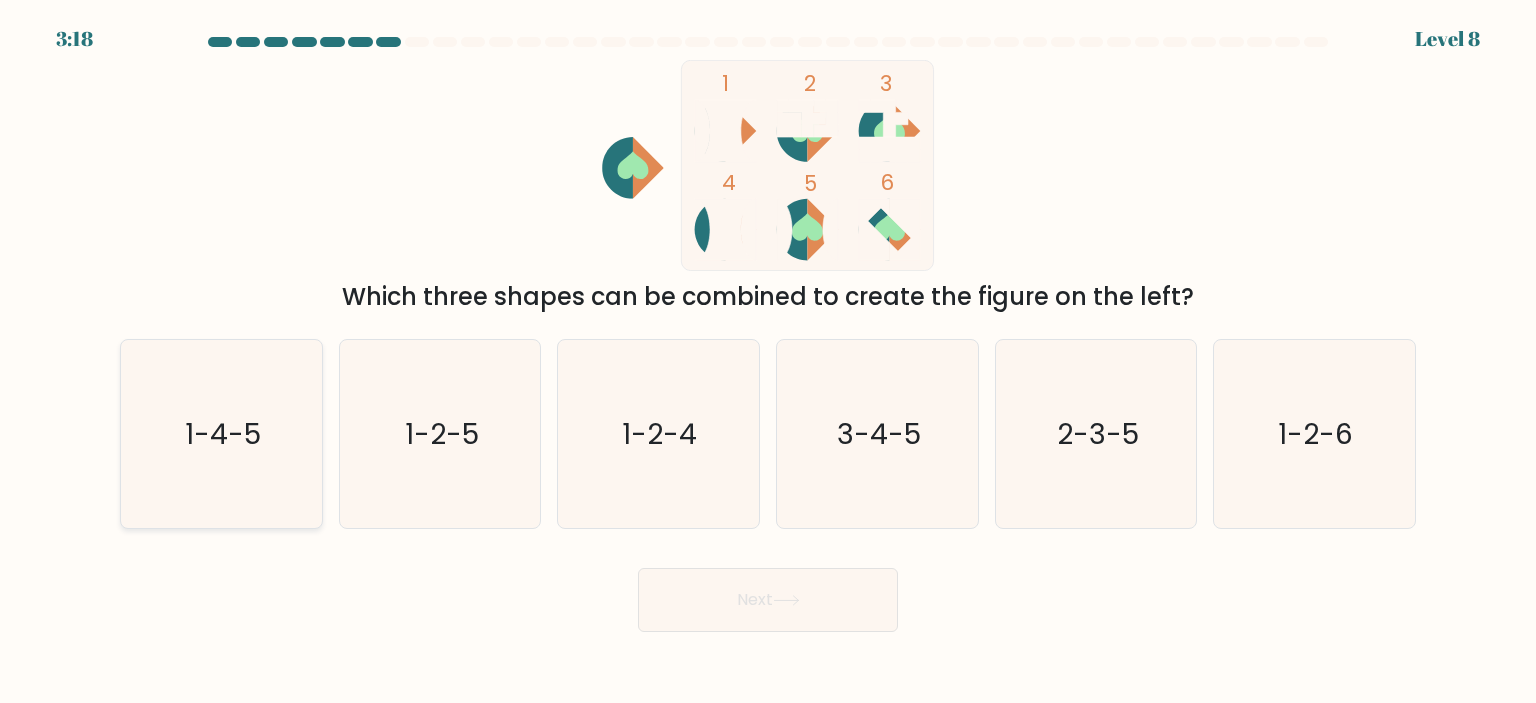 click on "1-4-5" 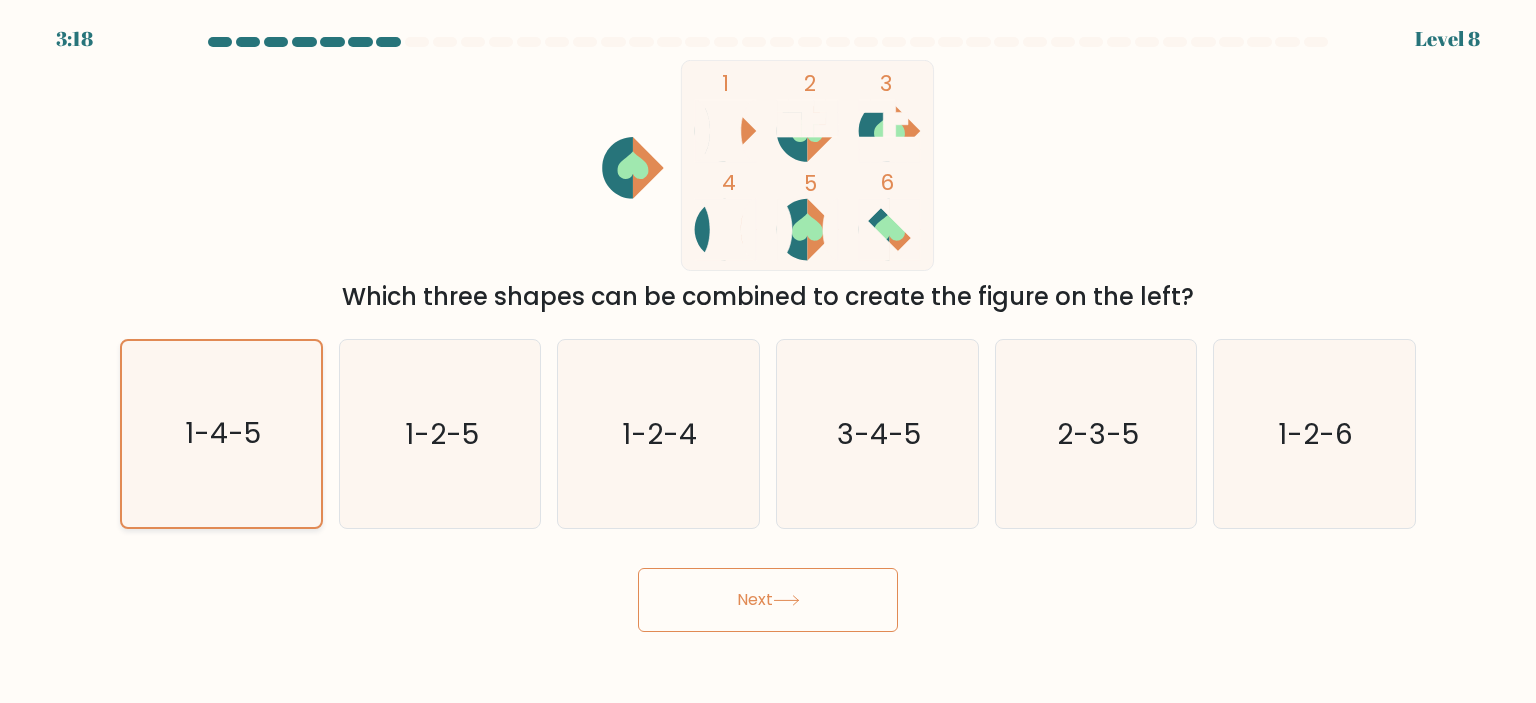 click on "1-4-5" 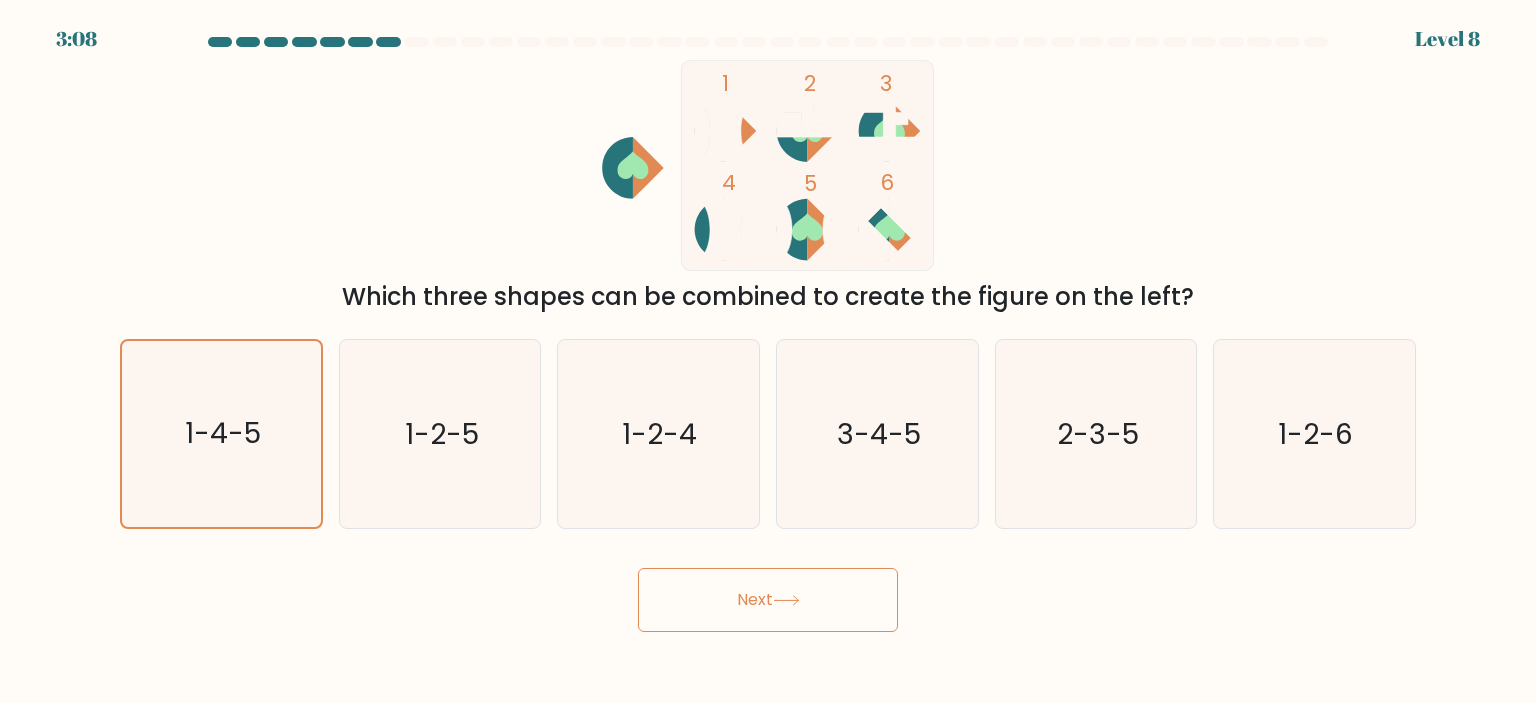 click on "Next" at bounding box center (768, 600) 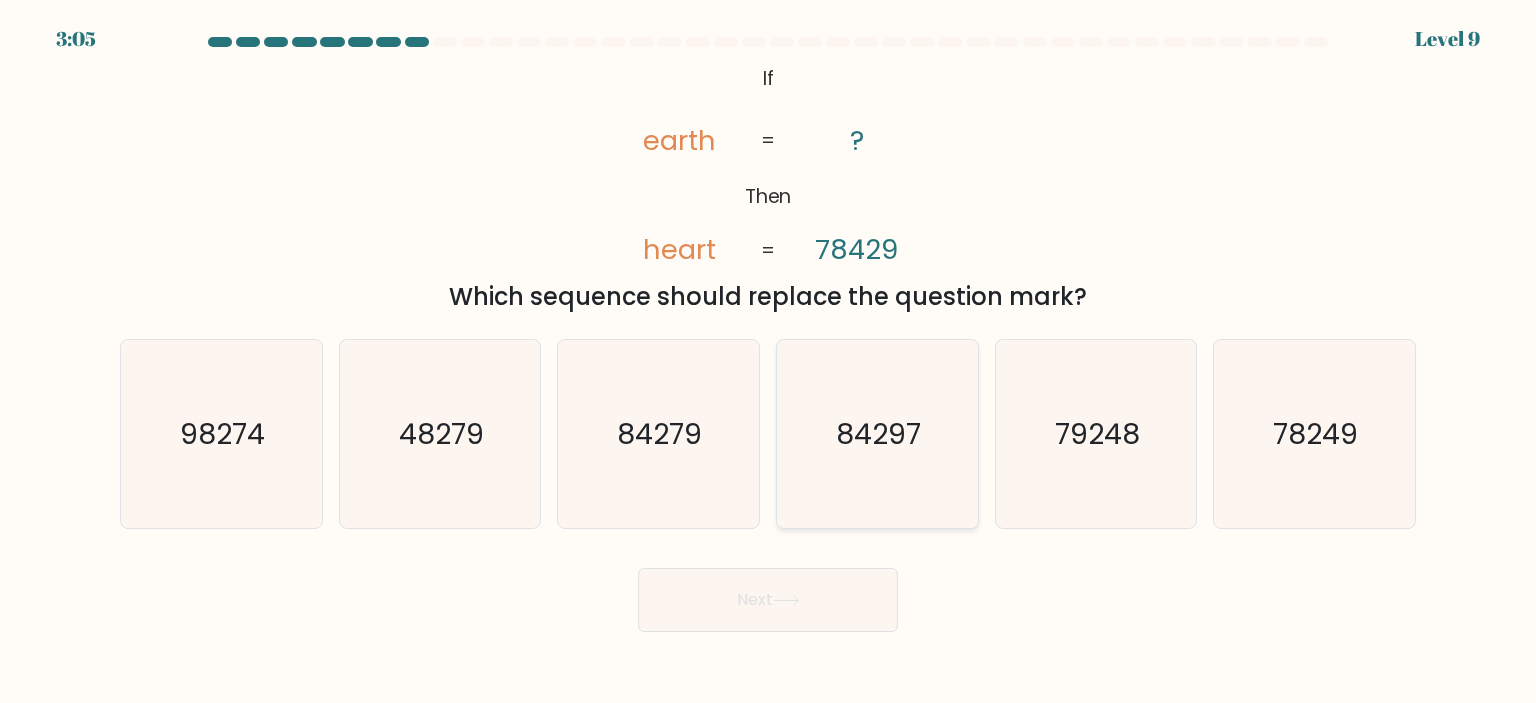click on "84297" 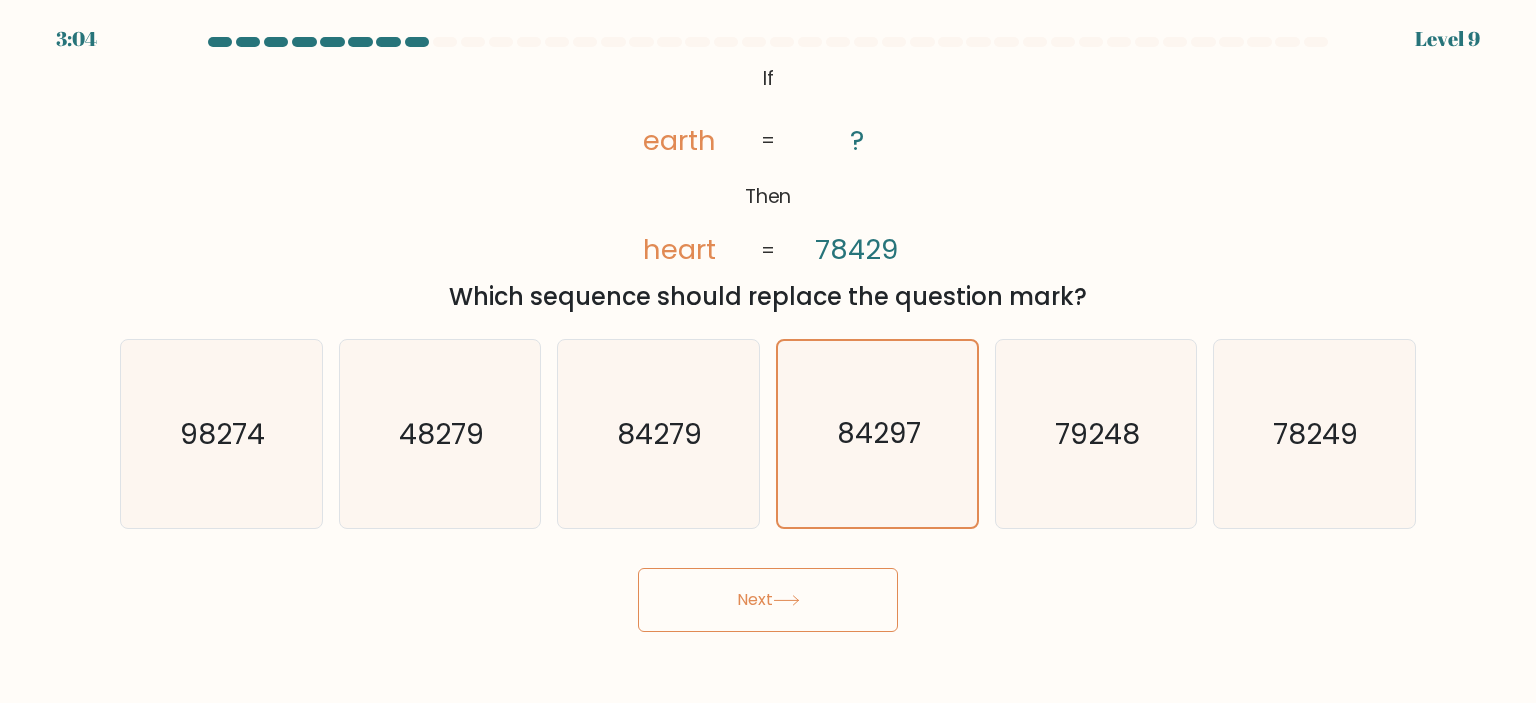 click on "Next" at bounding box center [768, 600] 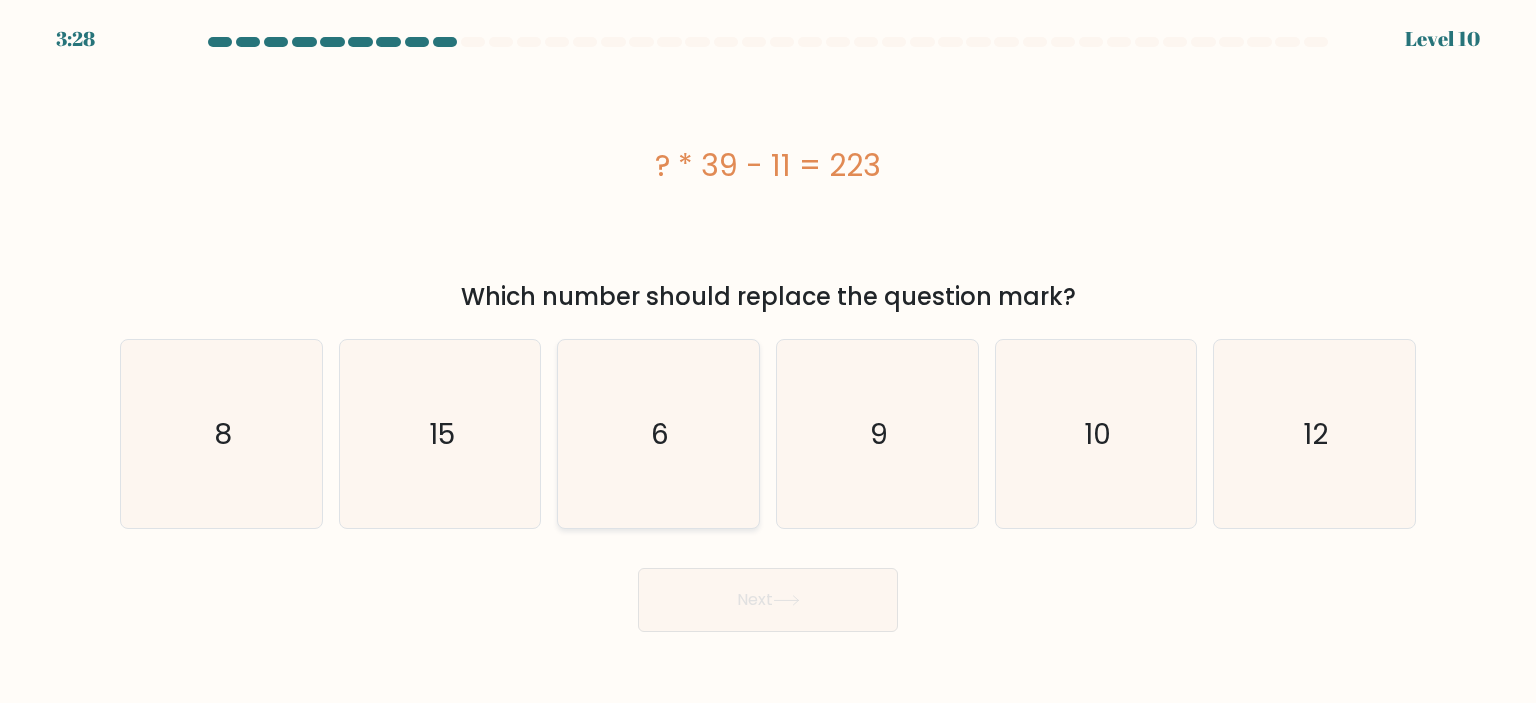 click on "6" 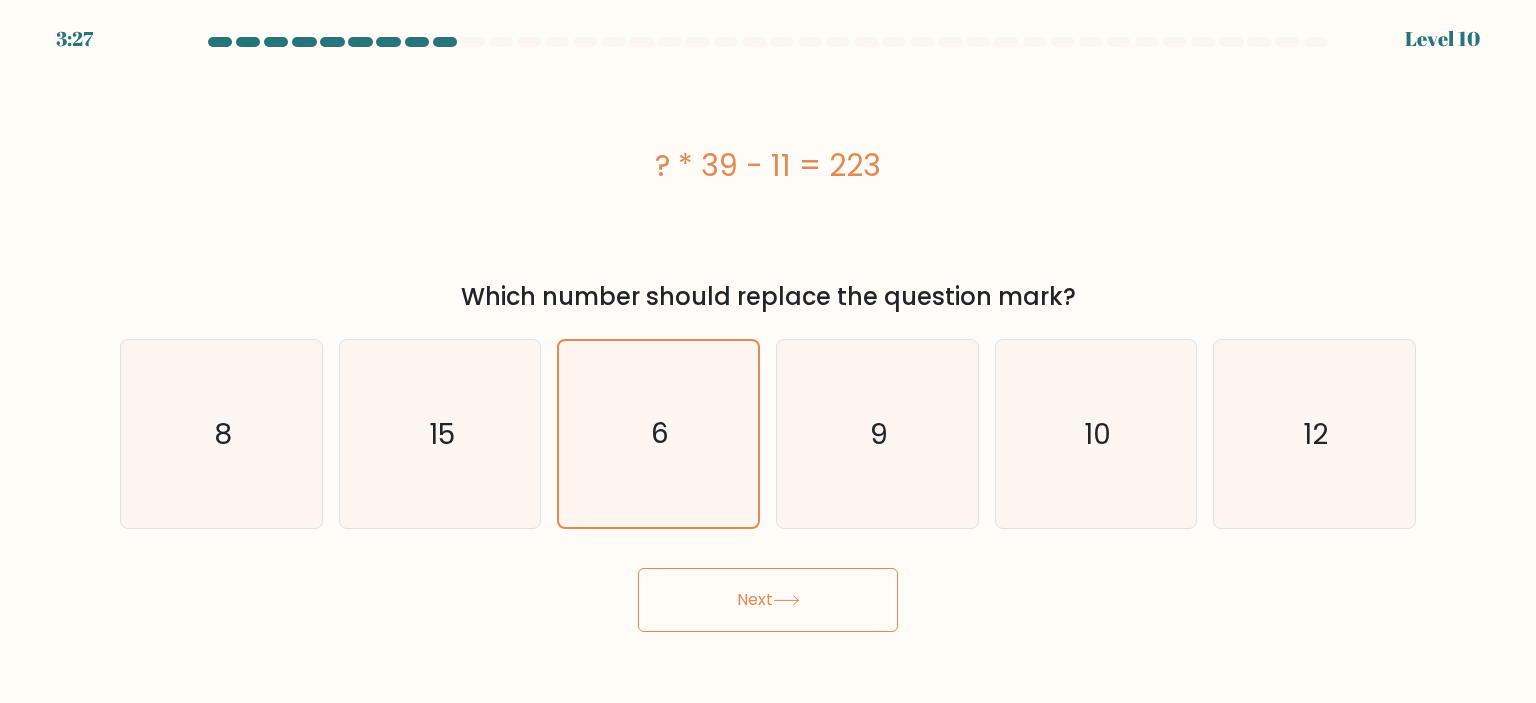 click on "Next" at bounding box center [768, 600] 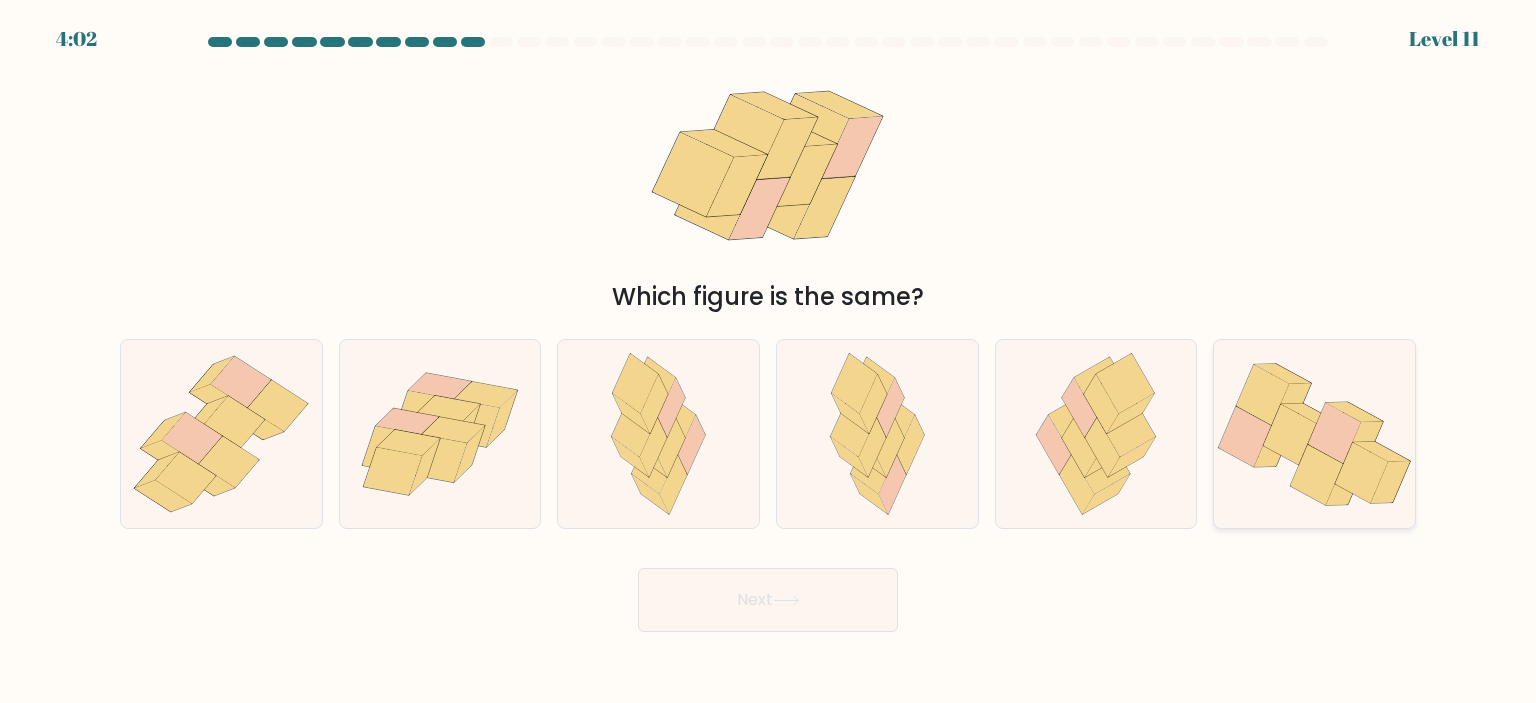 click 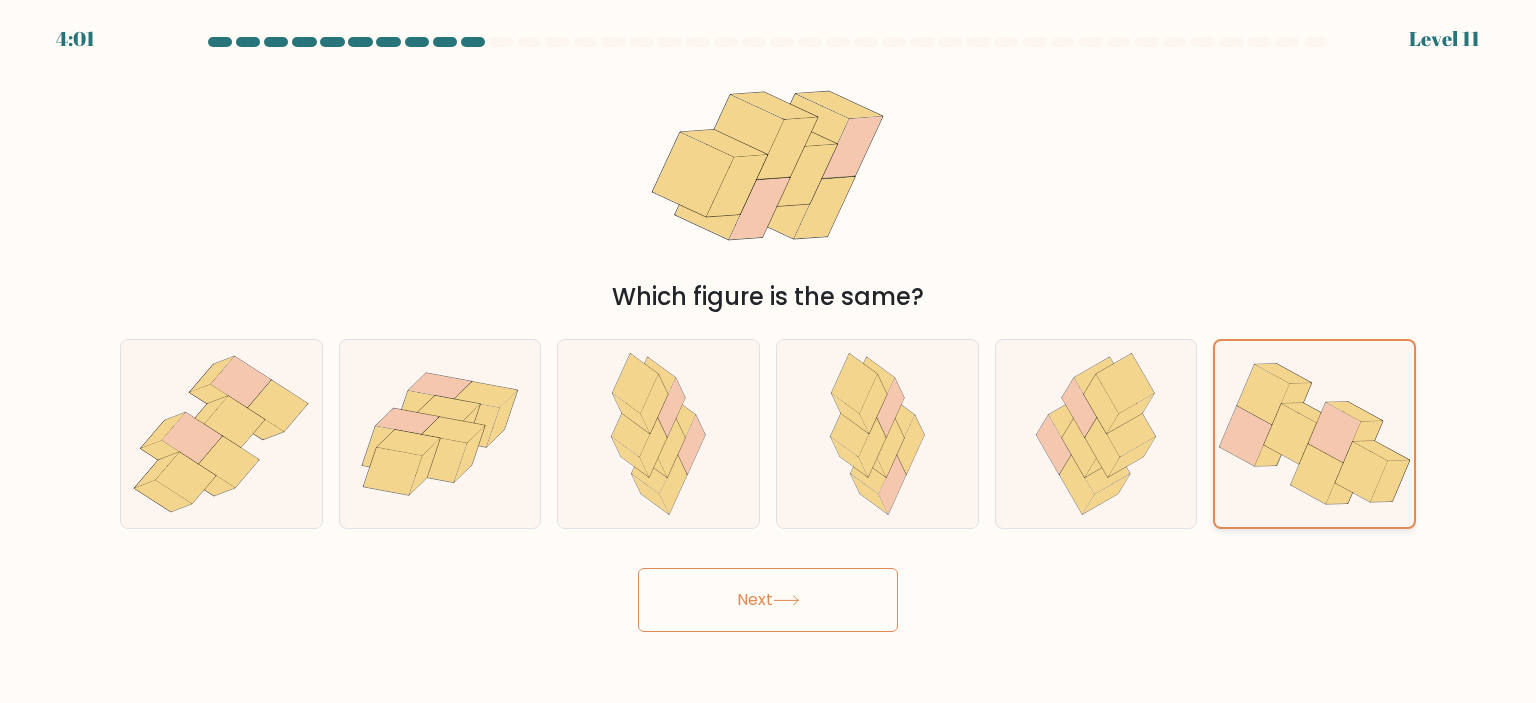 click 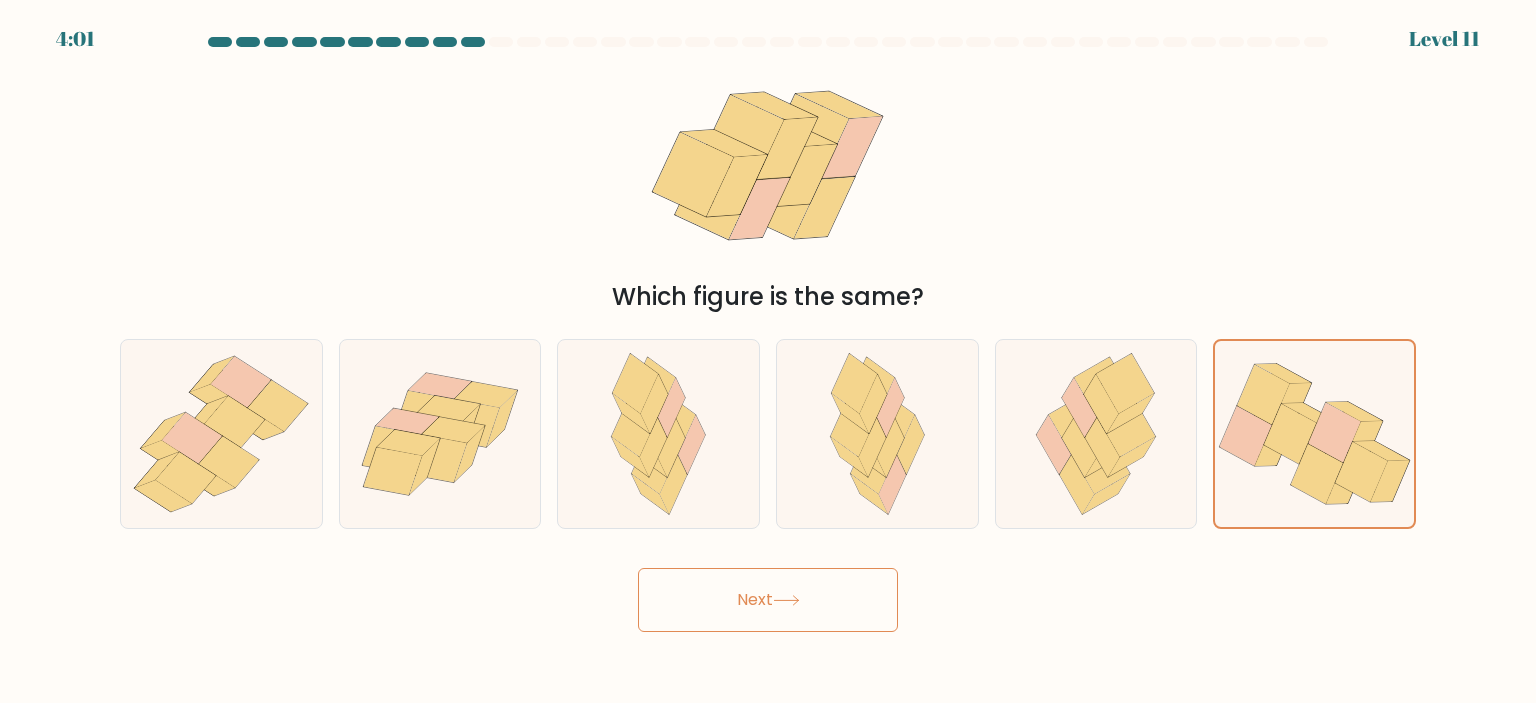 click on "Next" at bounding box center [768, 600] 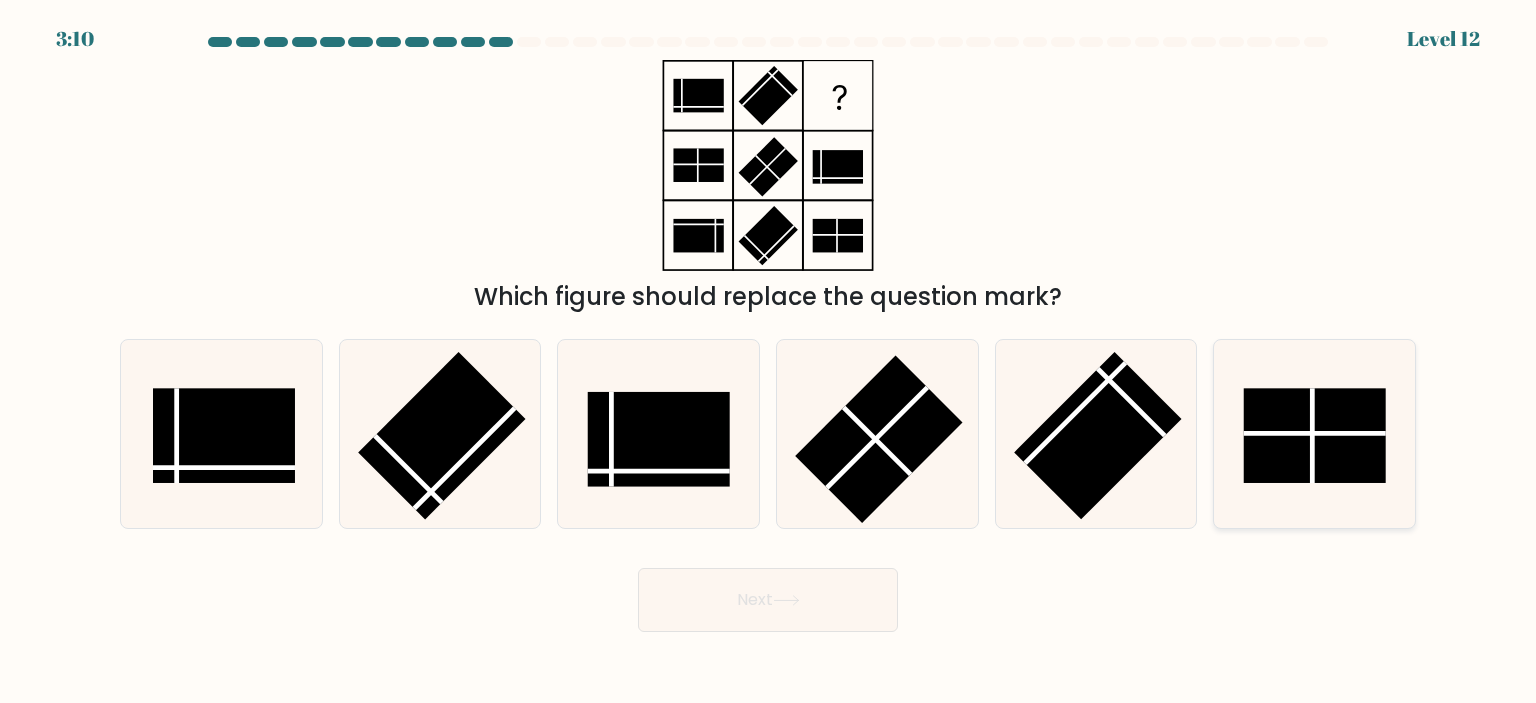 click 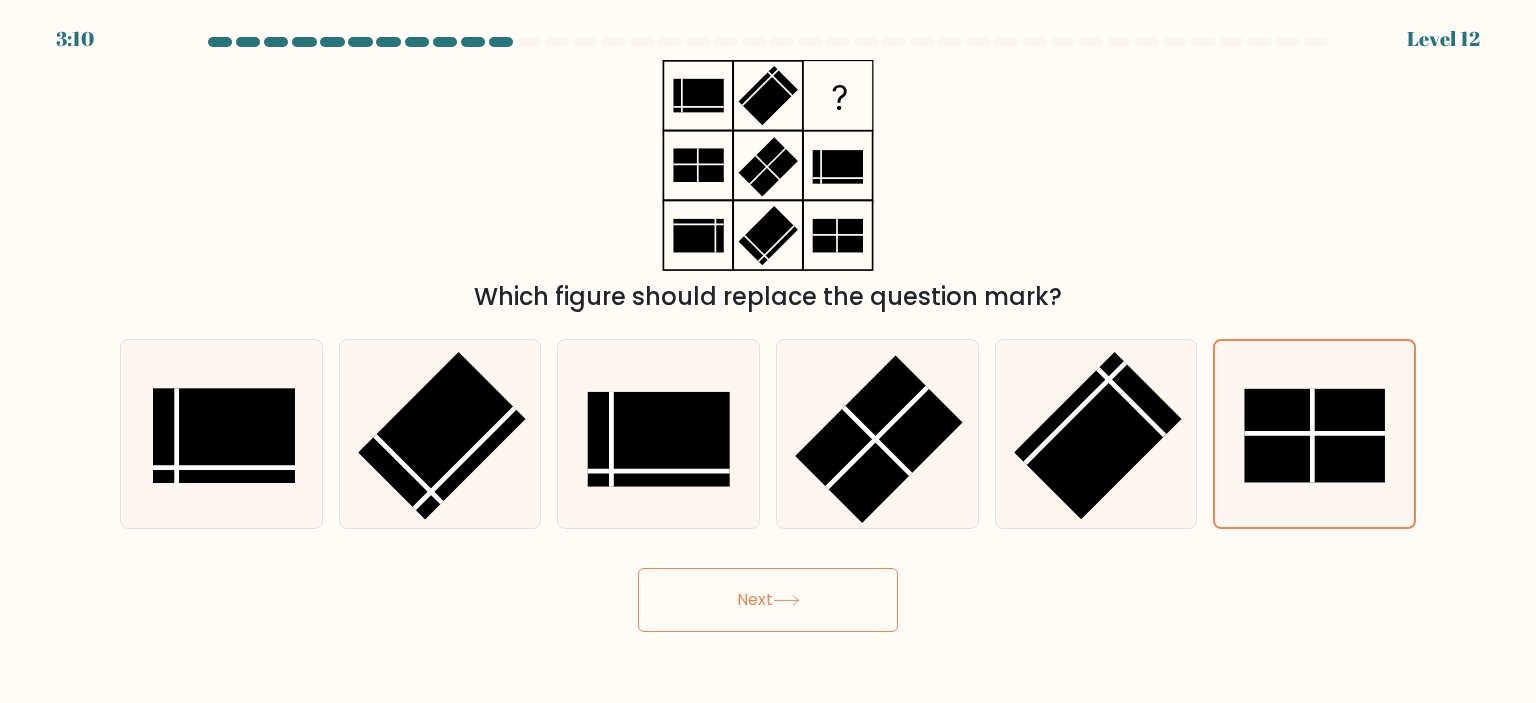 click on "Next" at bounding box center [768, 600] 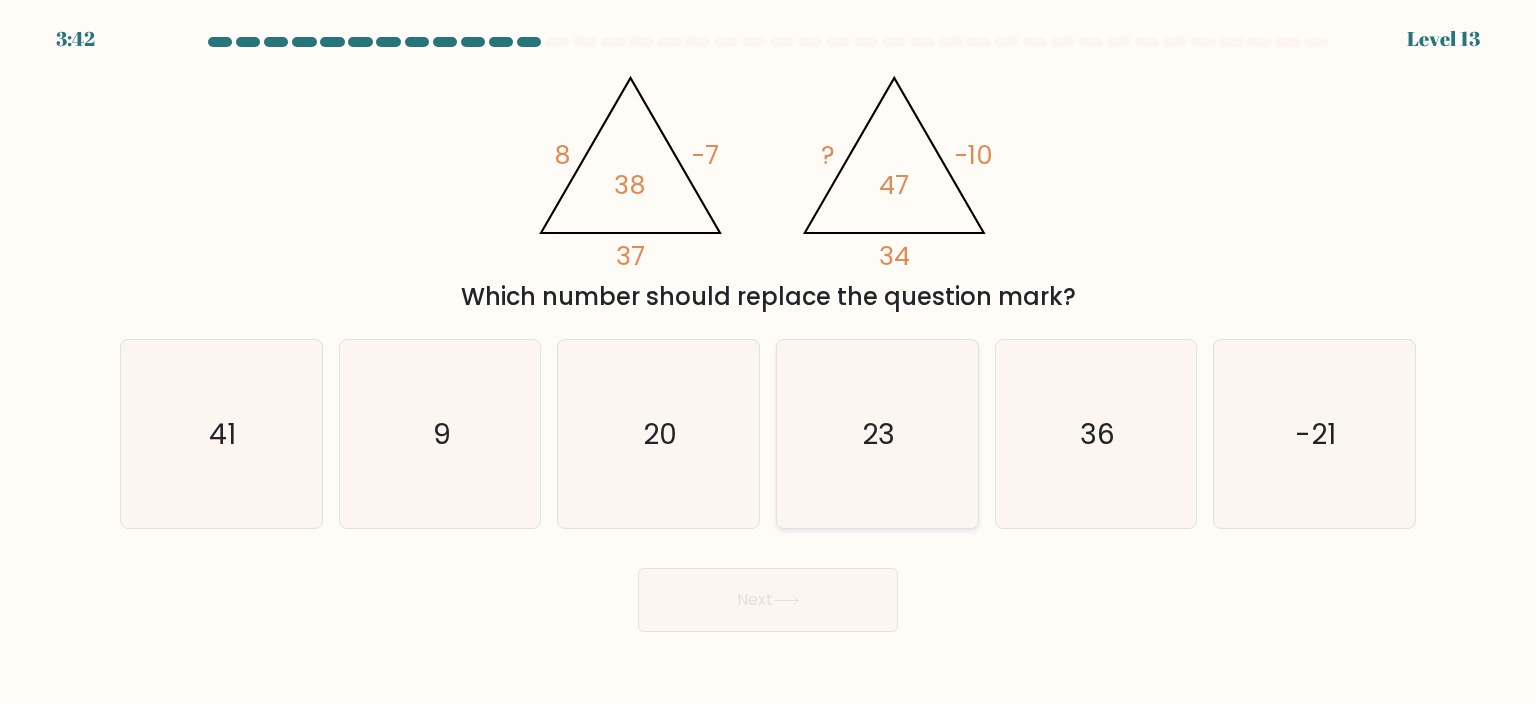 click on "23" 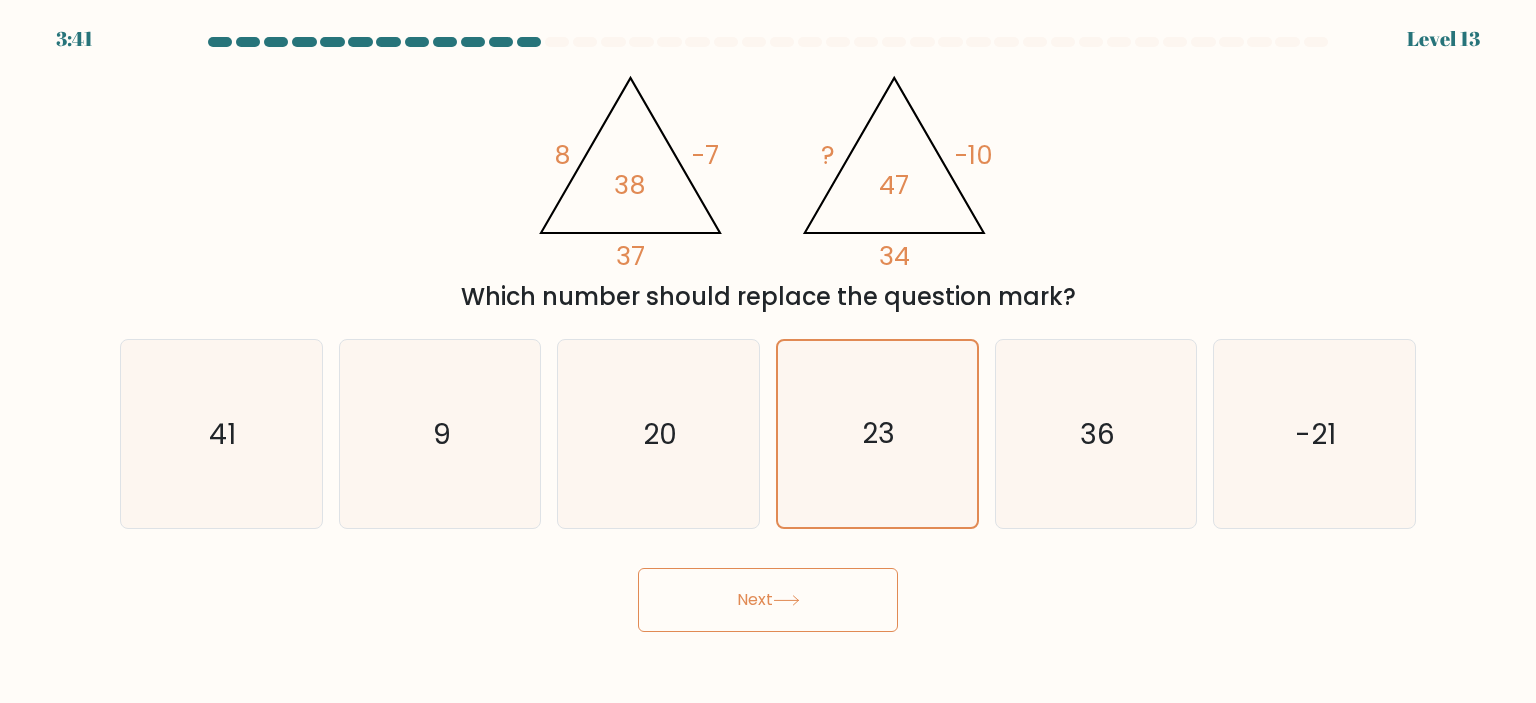 click on "Next" at bounding box center (768, 600) 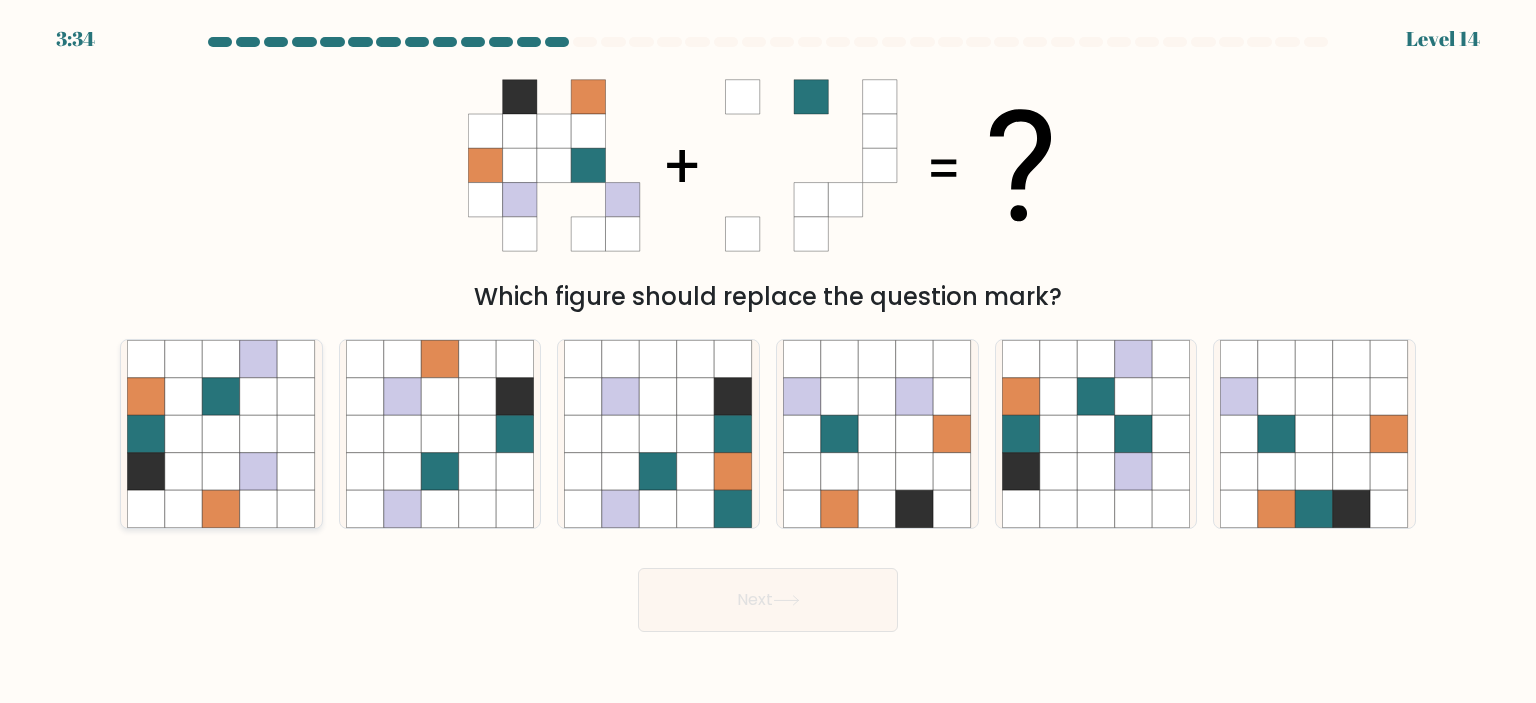 click 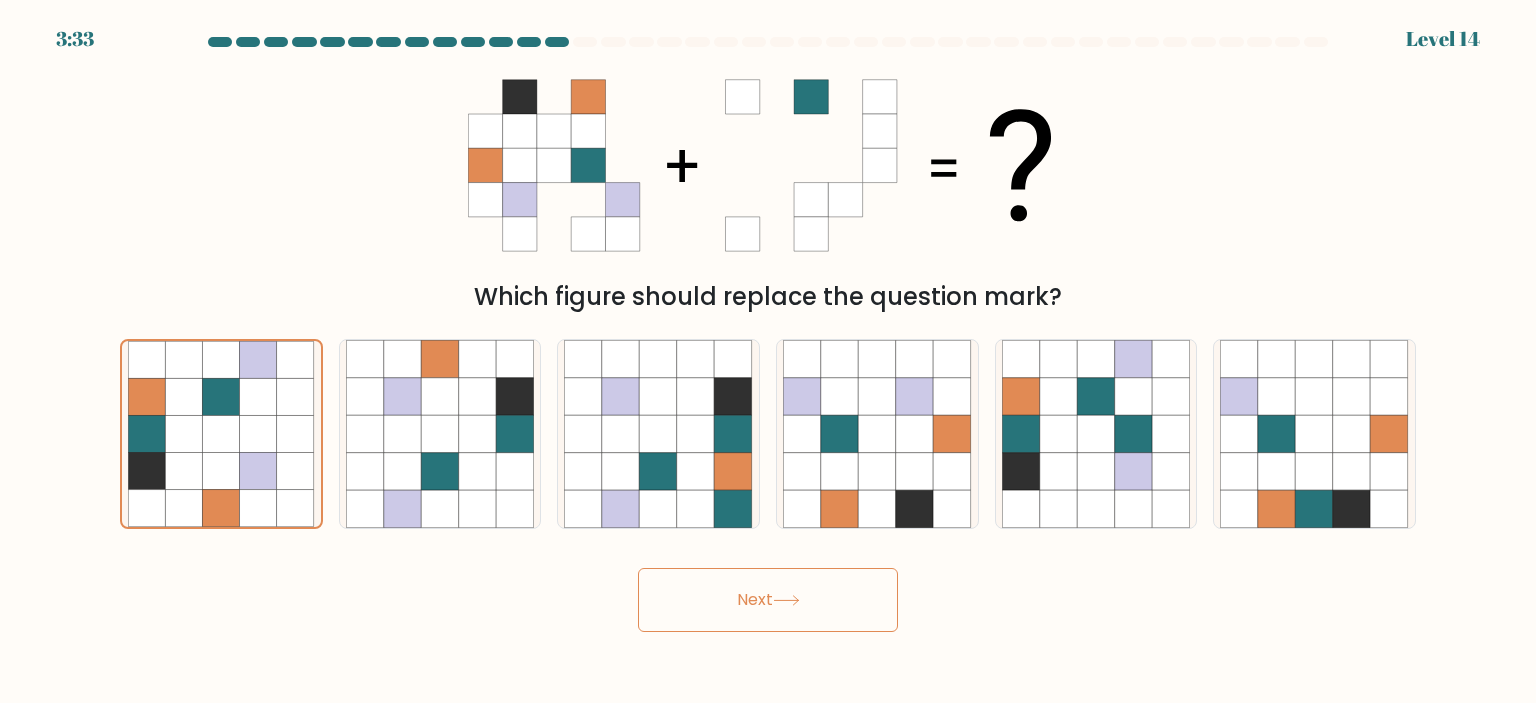 click on "Next" at bounding box center [768, 600] 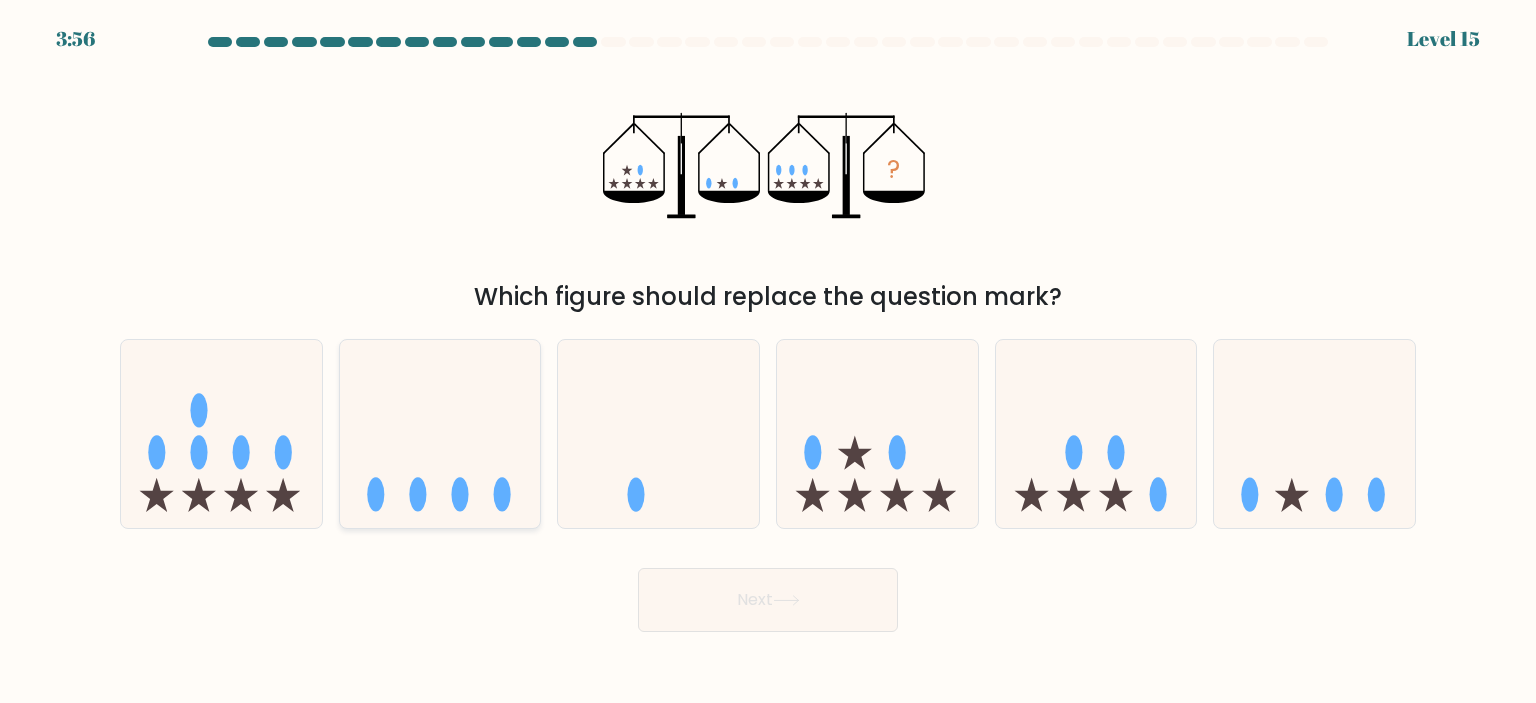 click 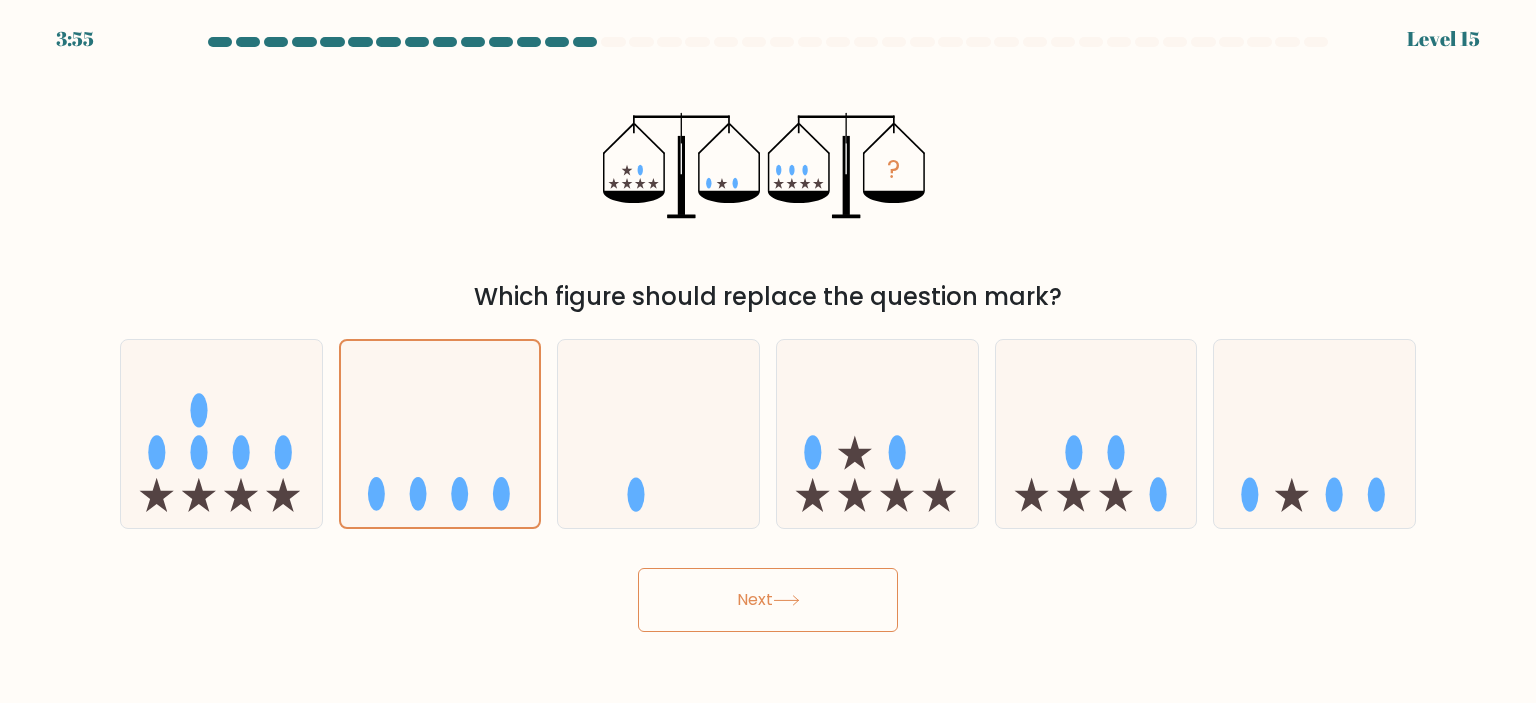 click on "Next" at bounding box center [768, 600] 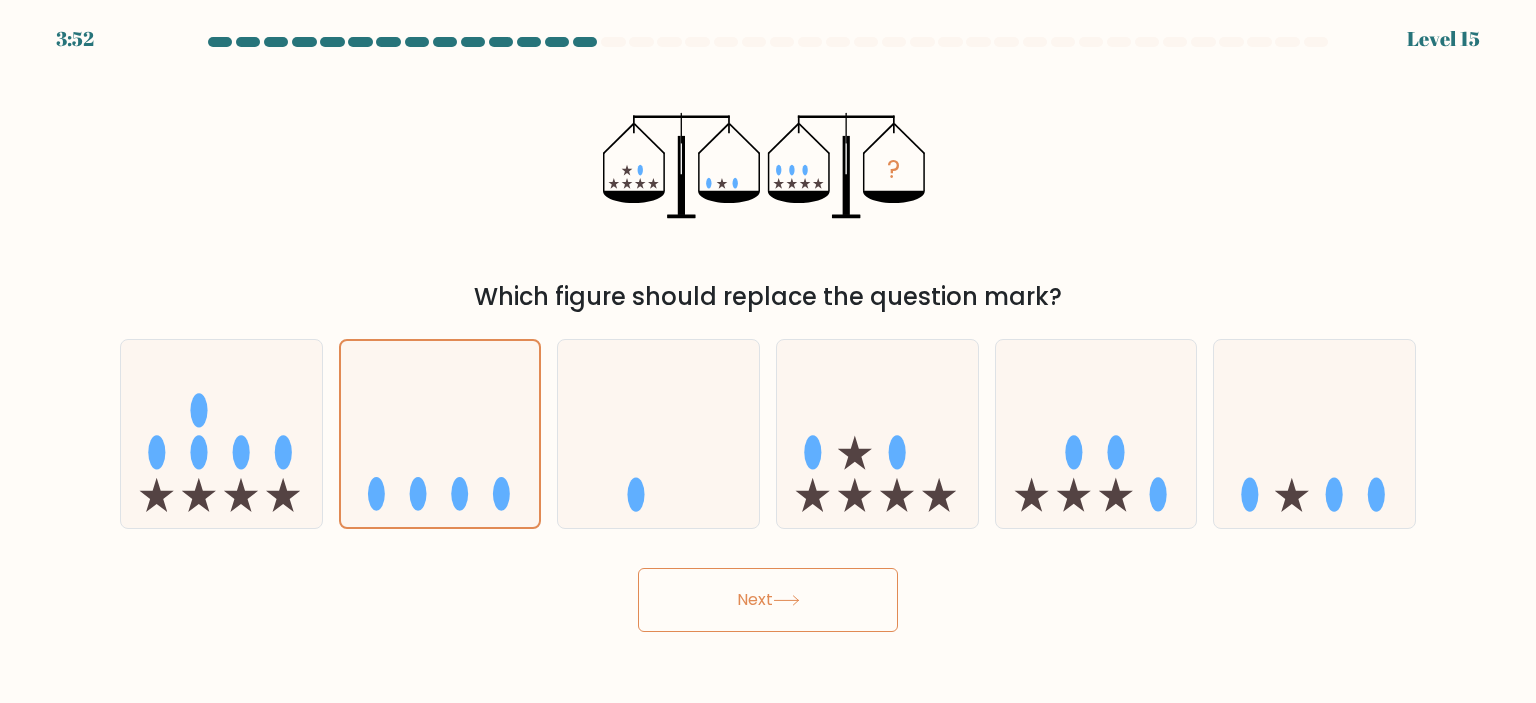click on "Next" at bounding box center [768, 600] 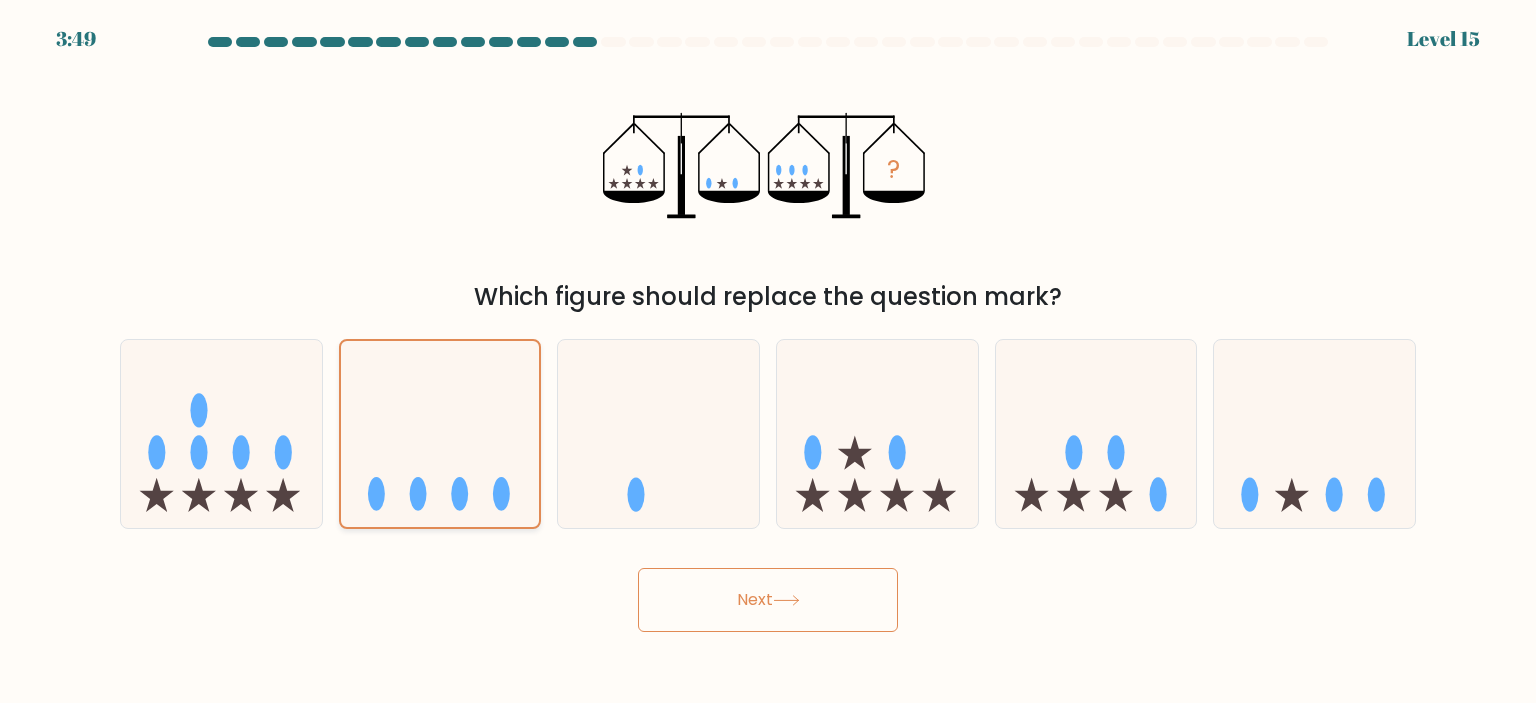 click 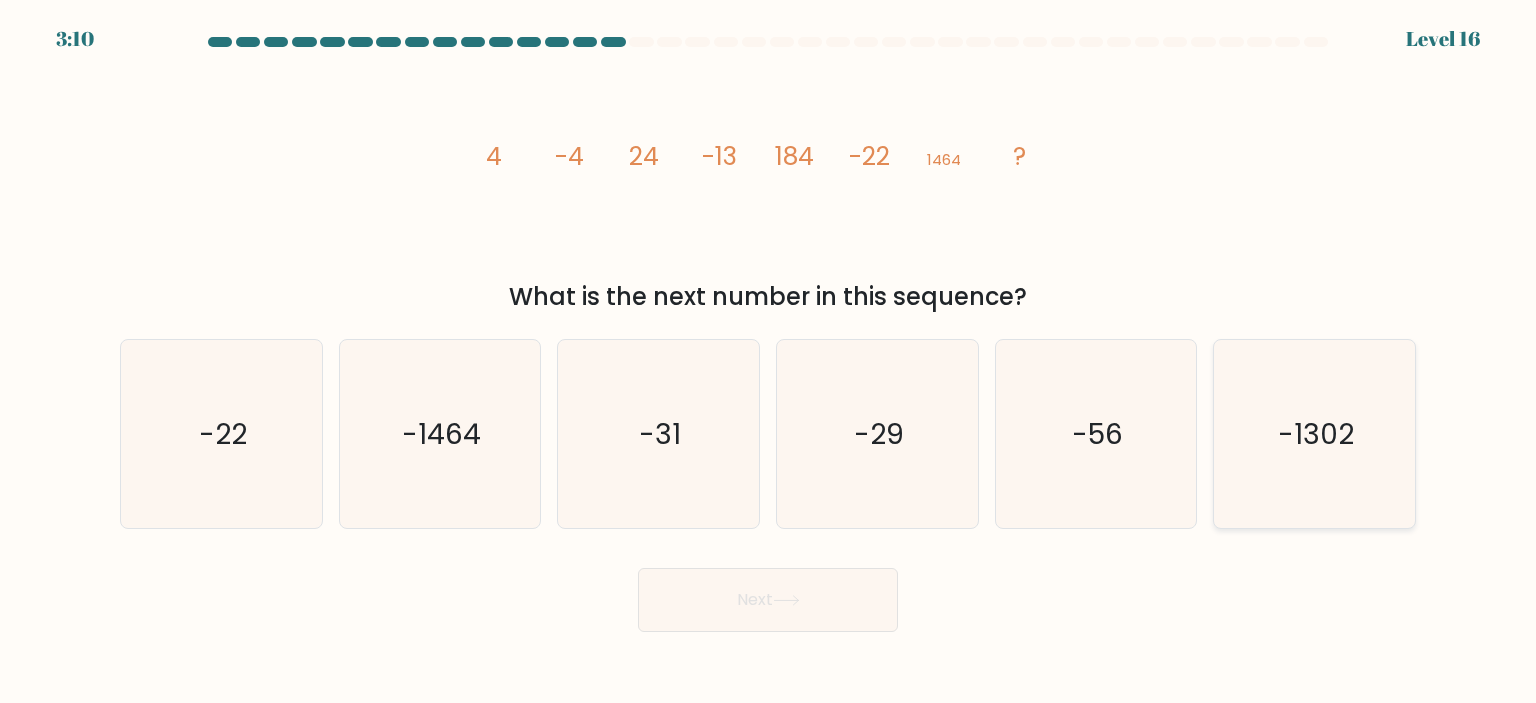 click on "-1302" 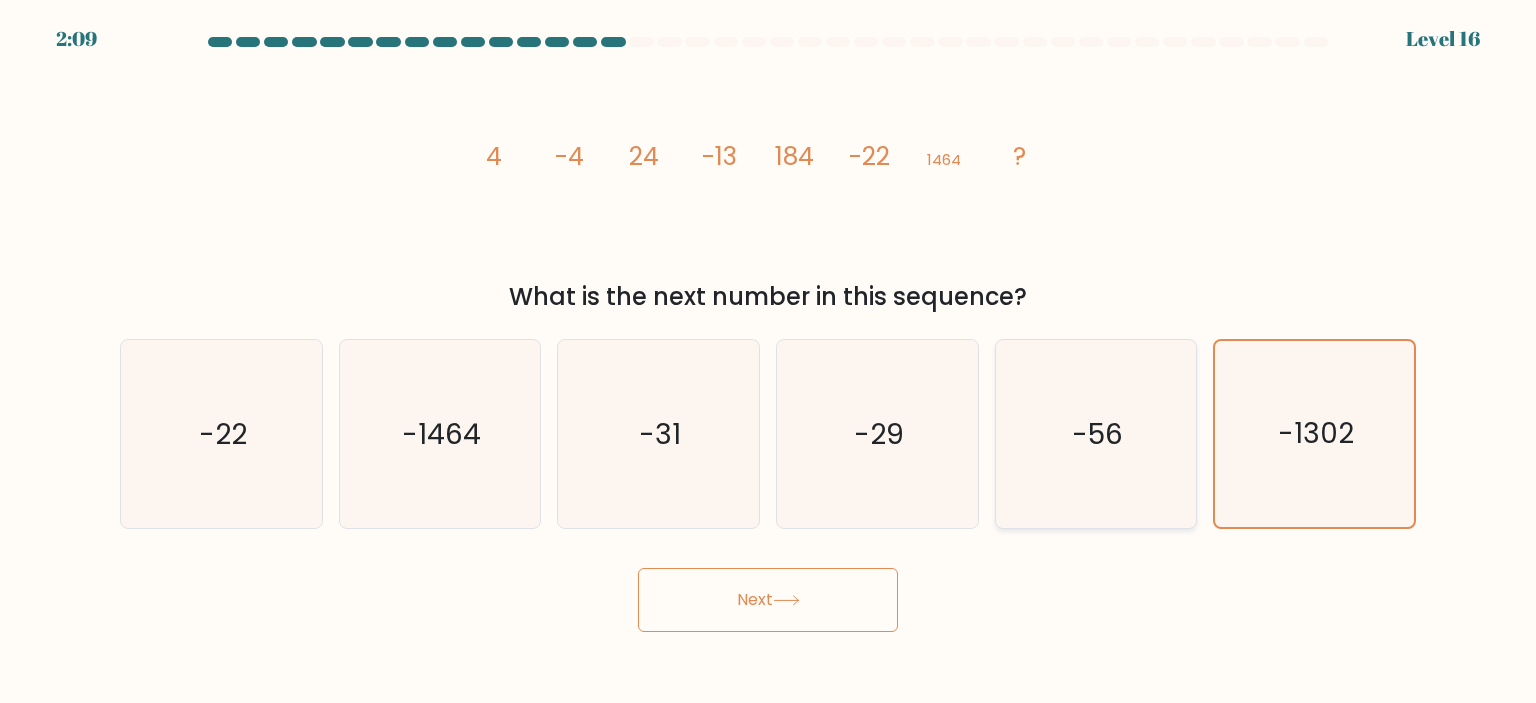 click on "-56" 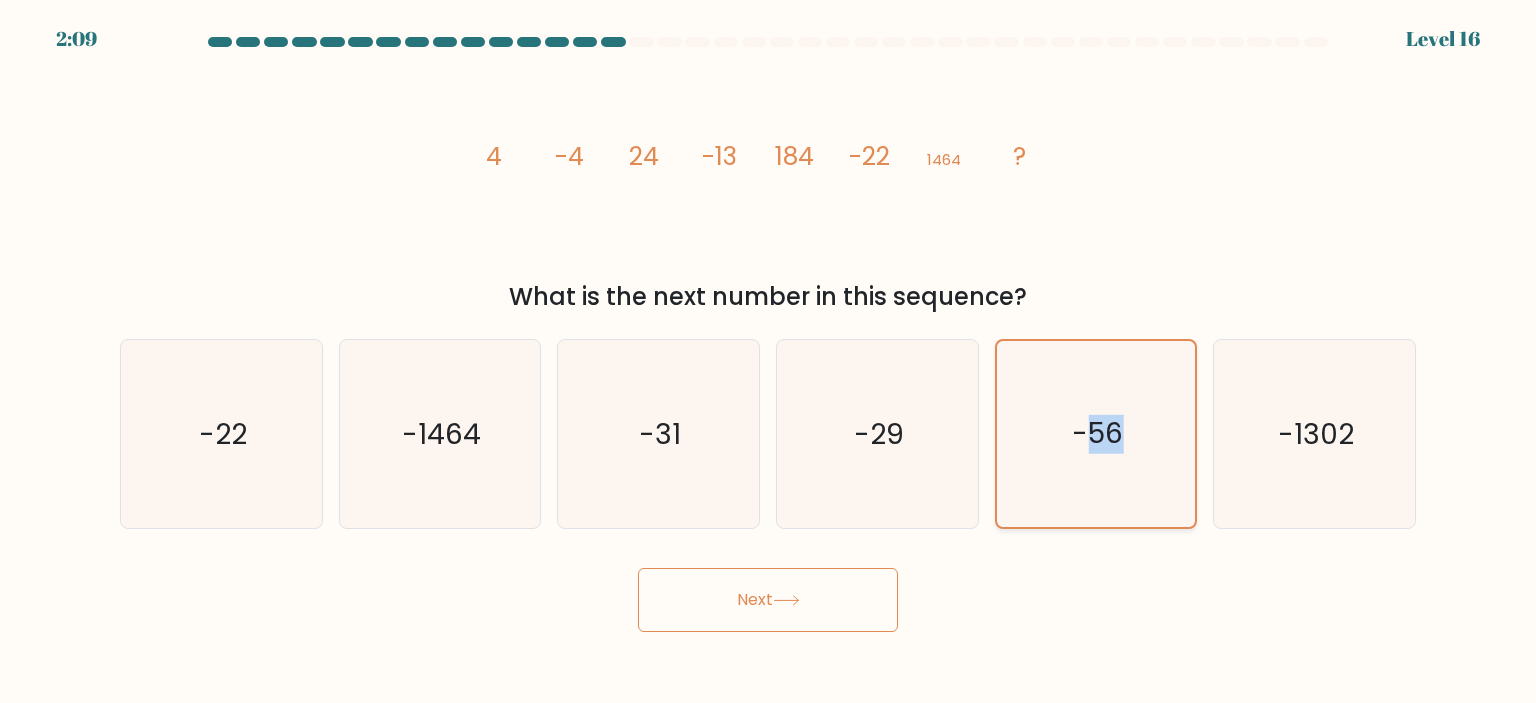 click on "-56" 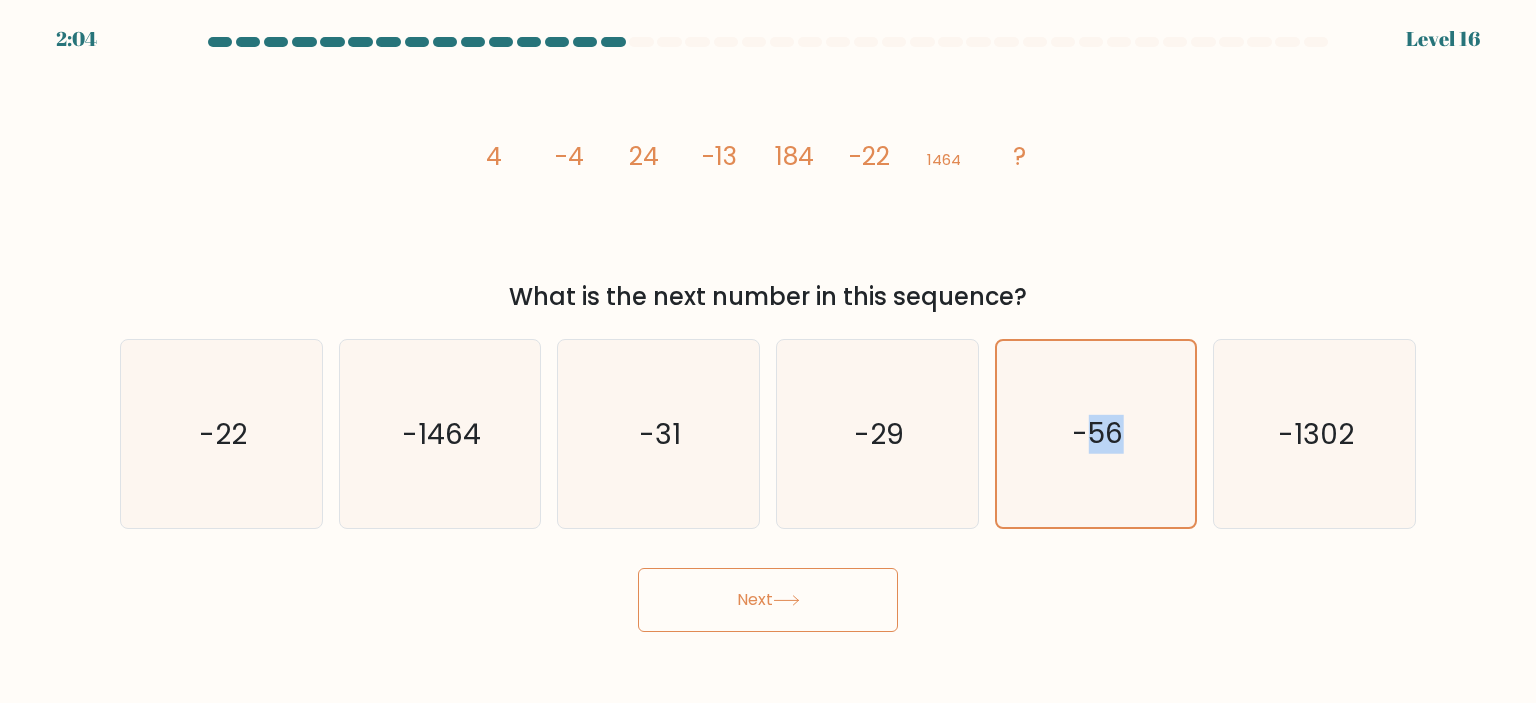 click on "Next" at bounding box center (768, 600) 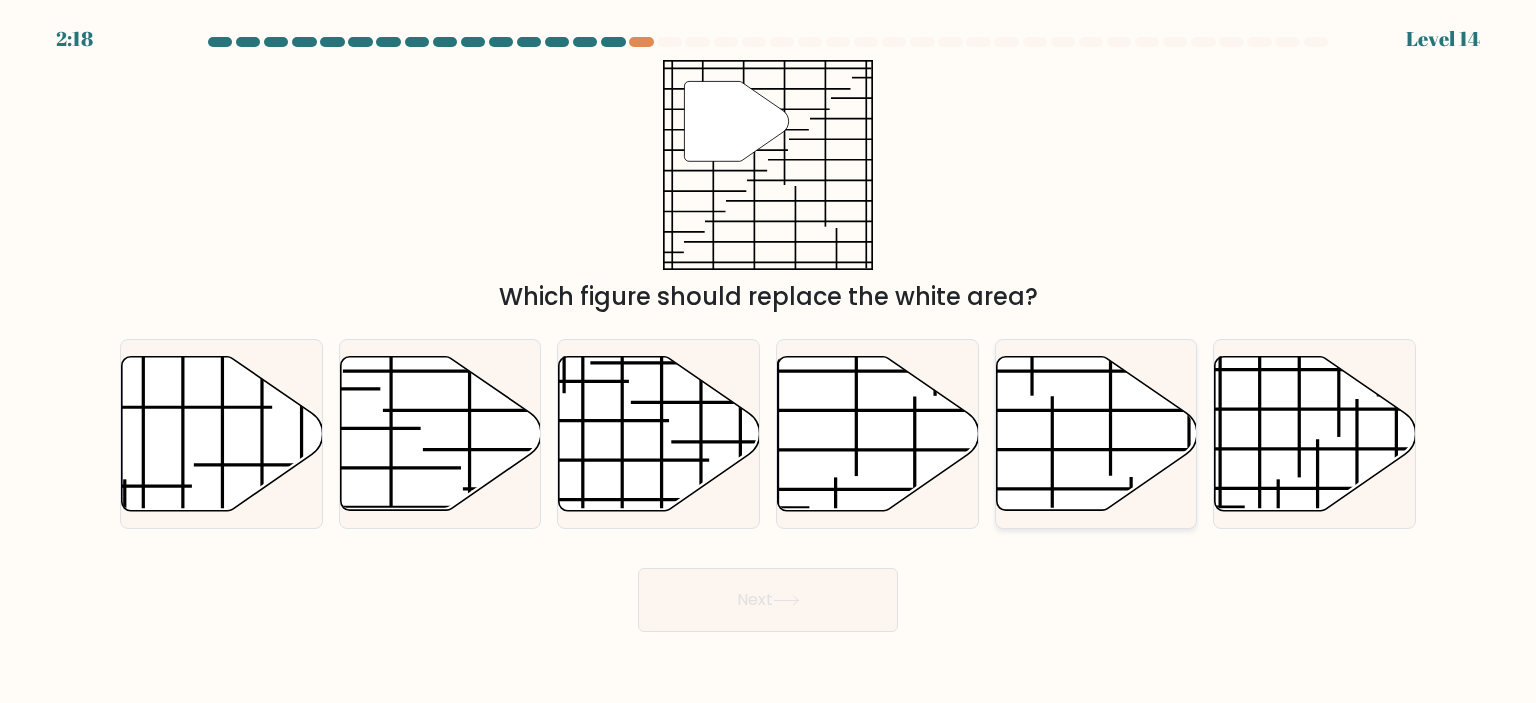 click 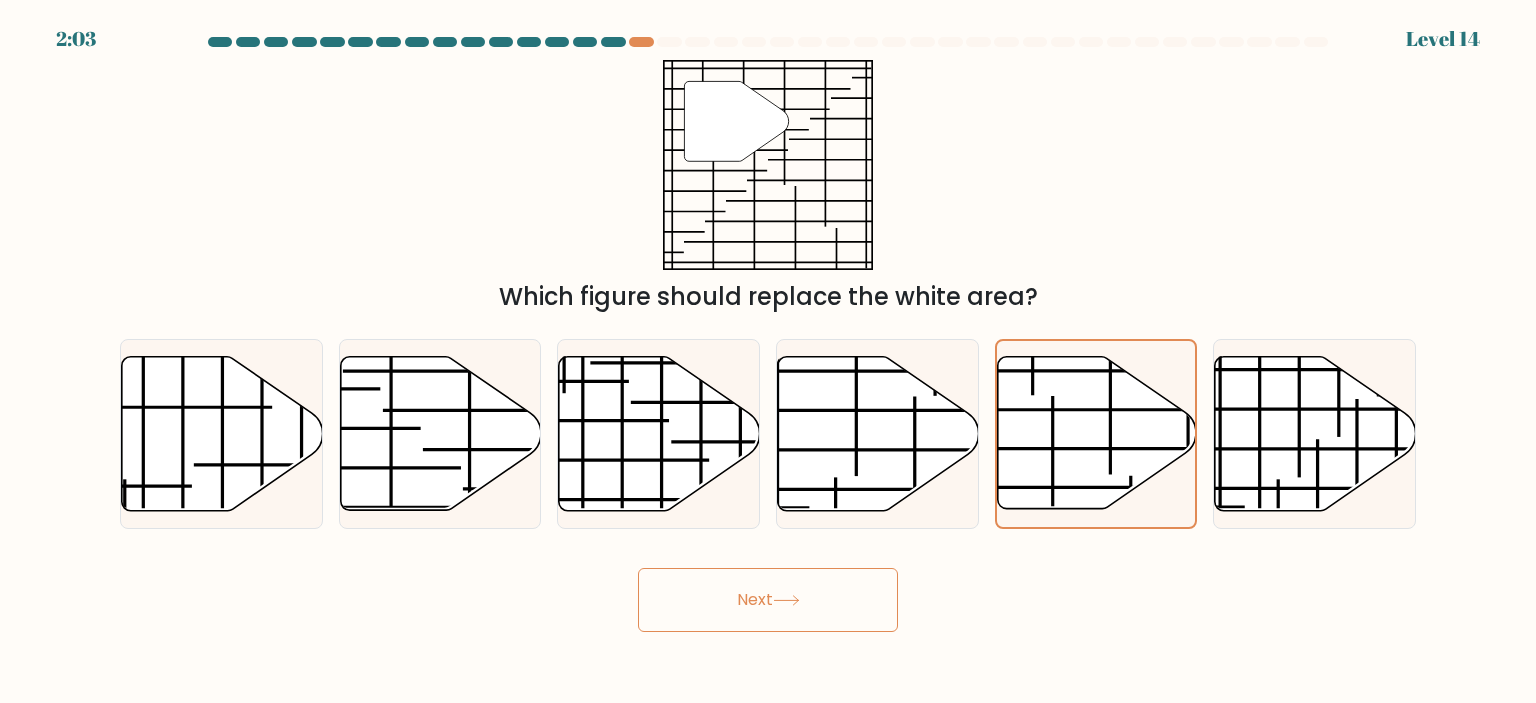 click 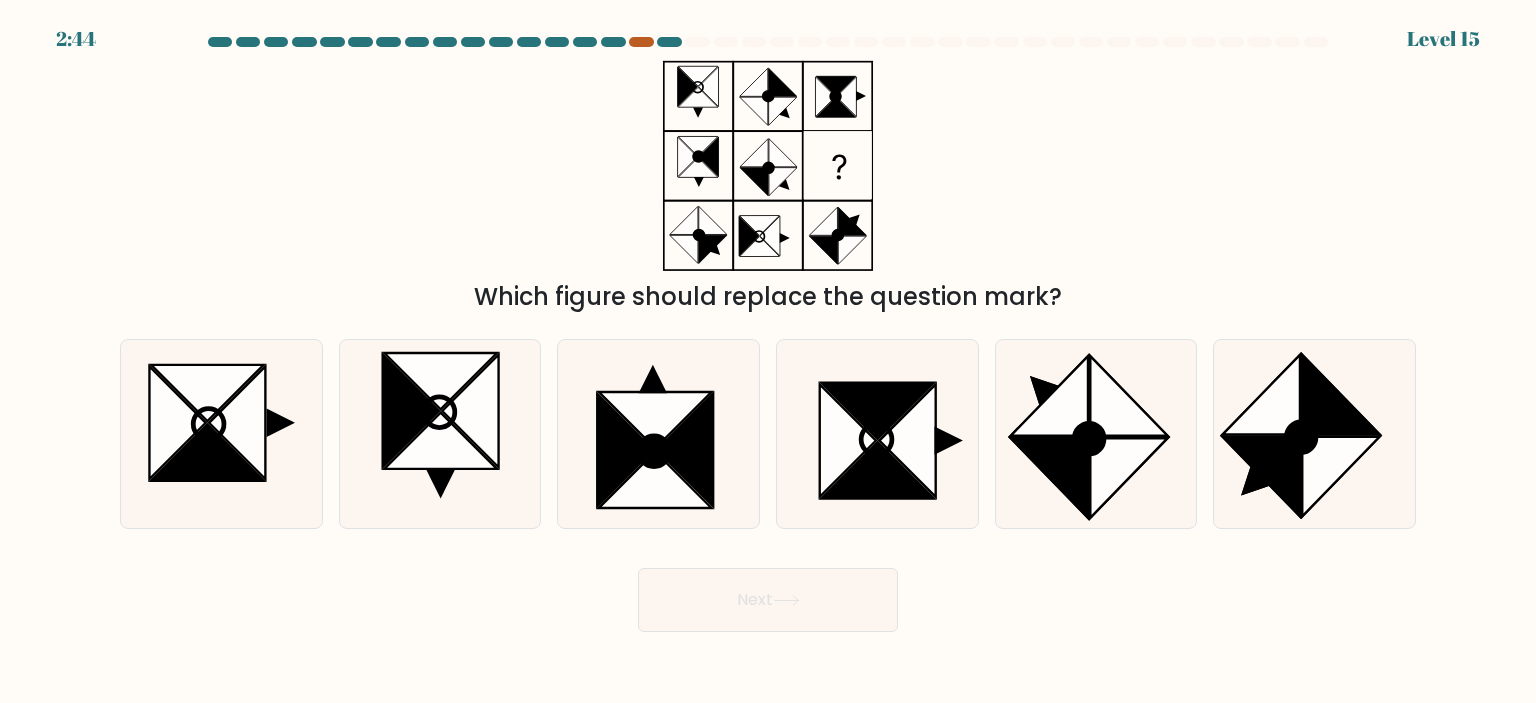 click at bounding box center [641, 42] 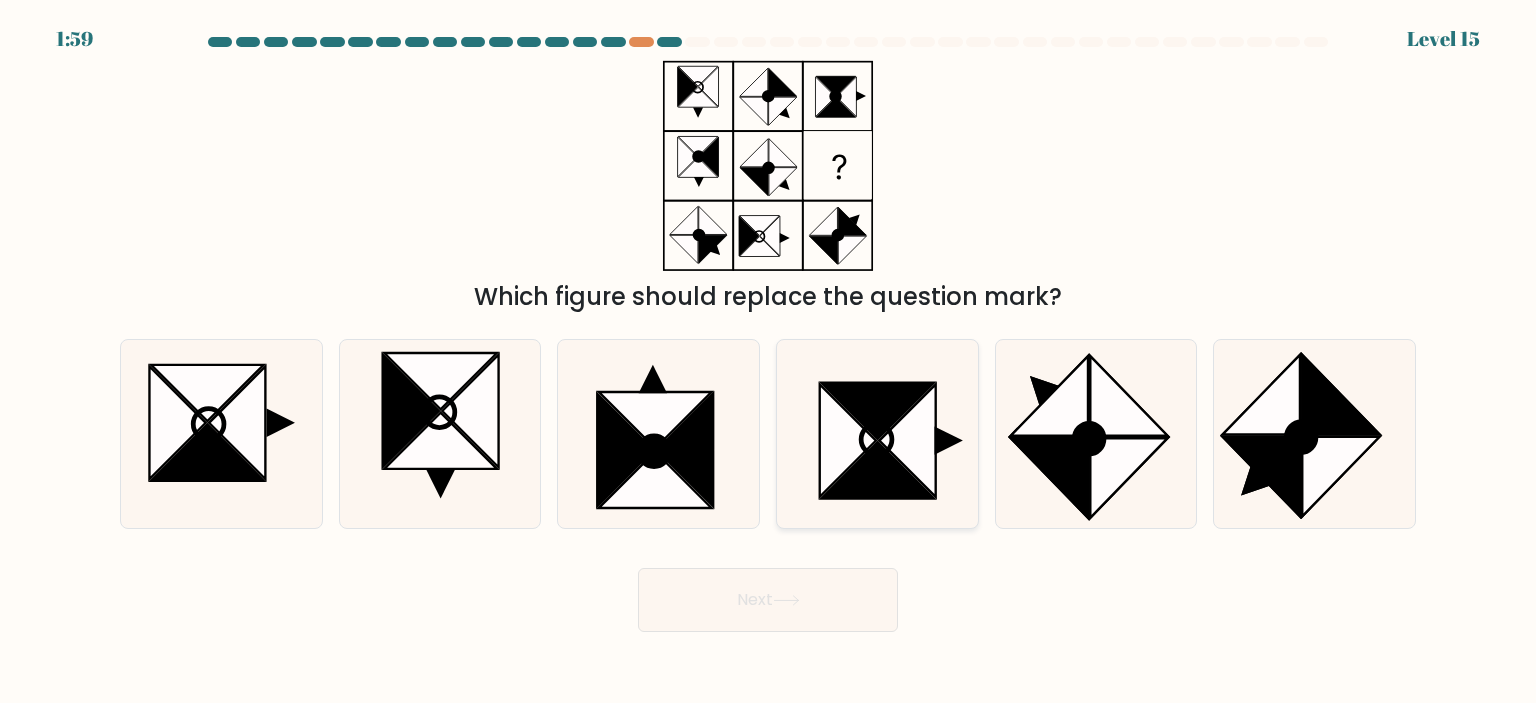 click 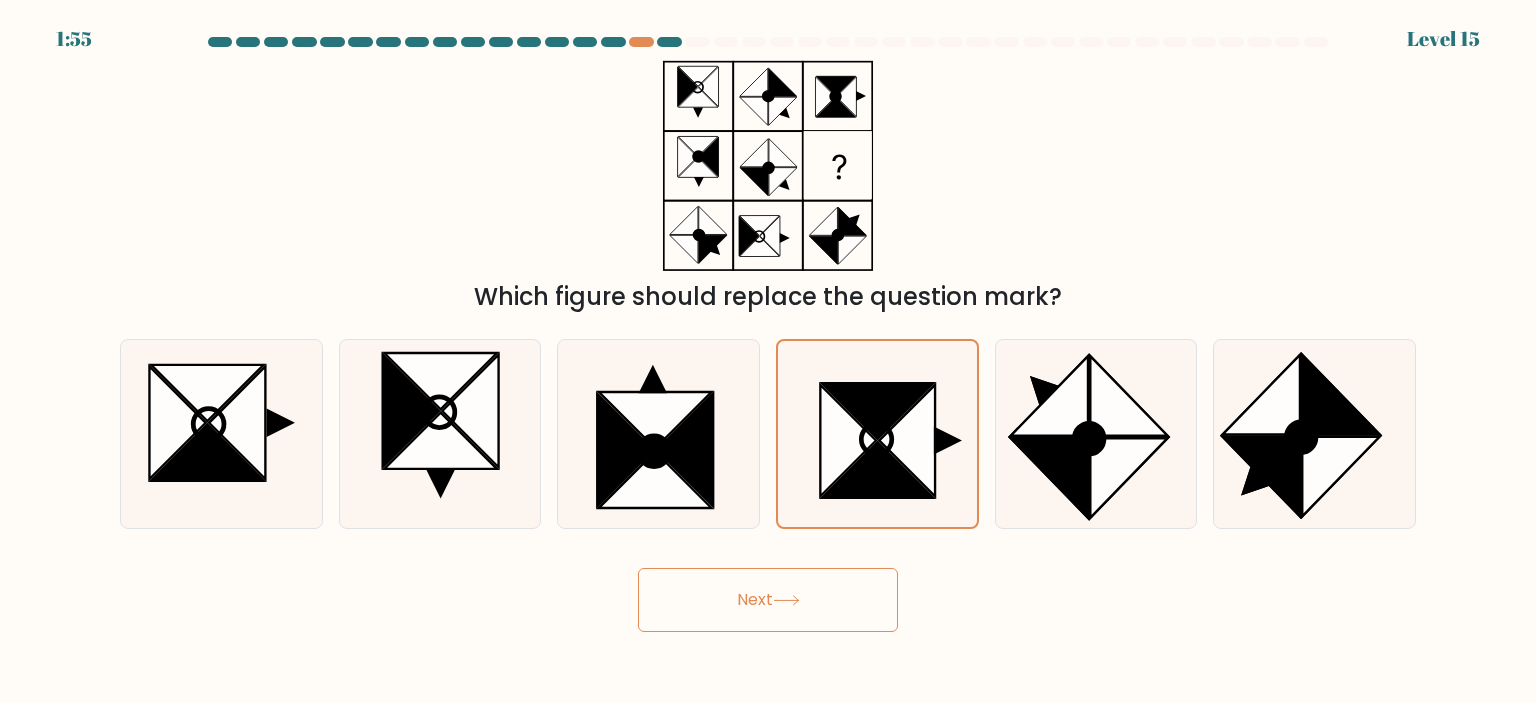 click on "Next" at bounding box center (768, 600) 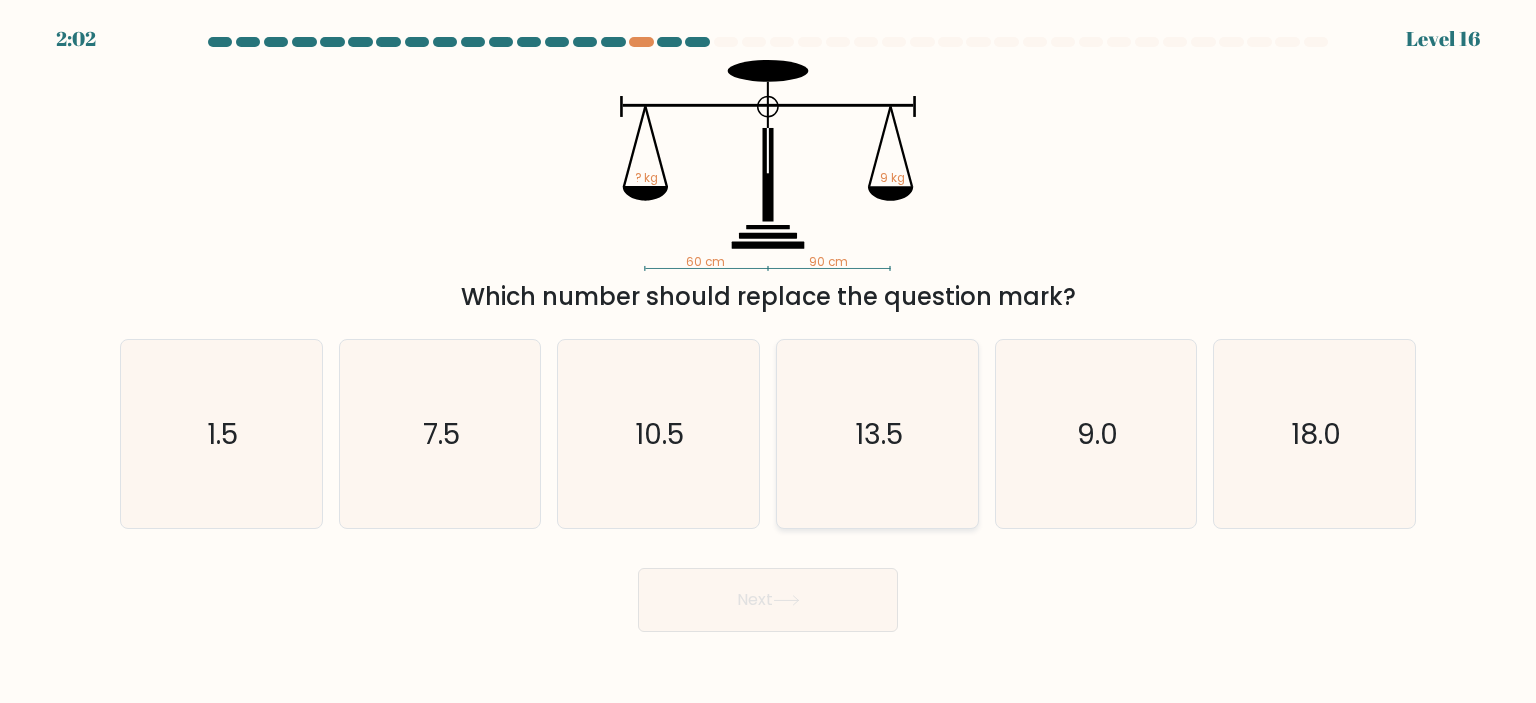 click on "13.5" 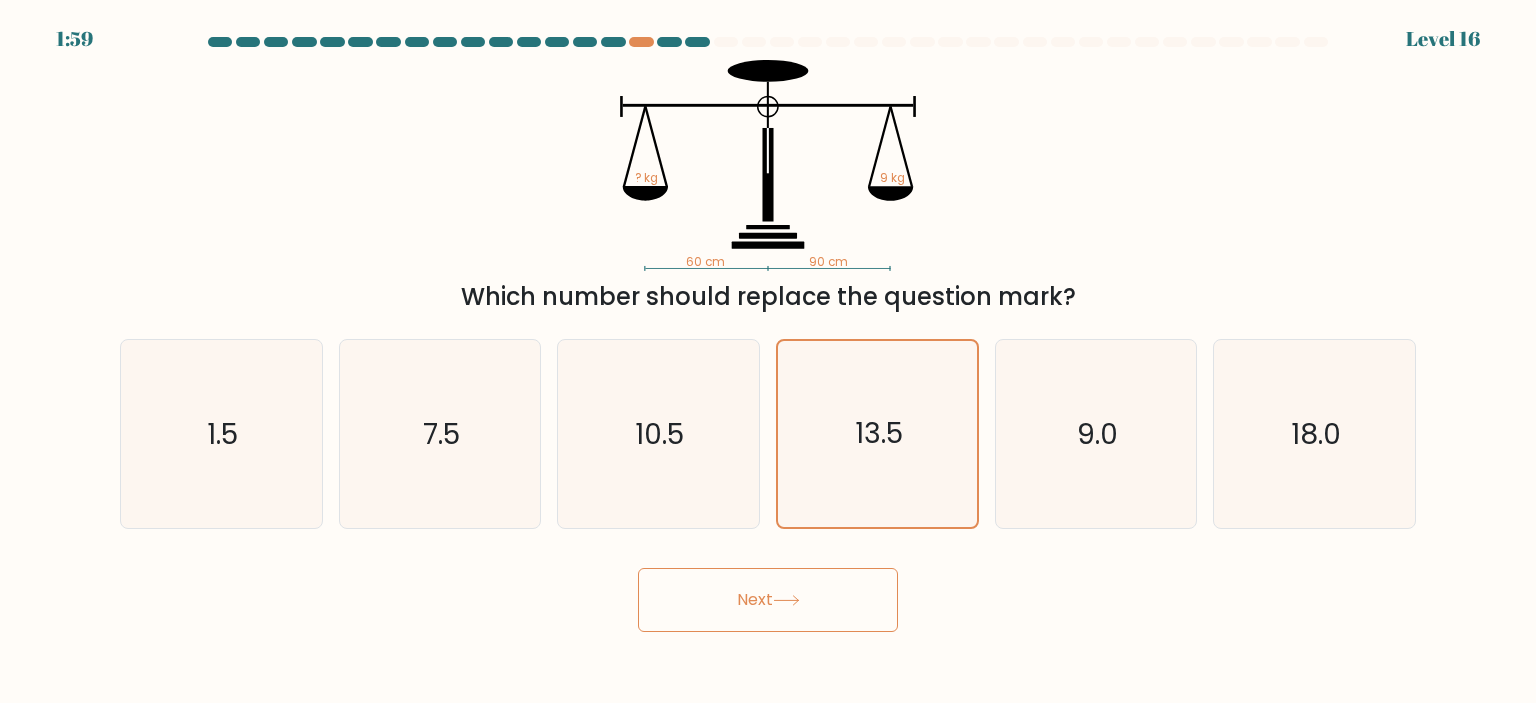 click on "Next" at bounding box center [768, 600] 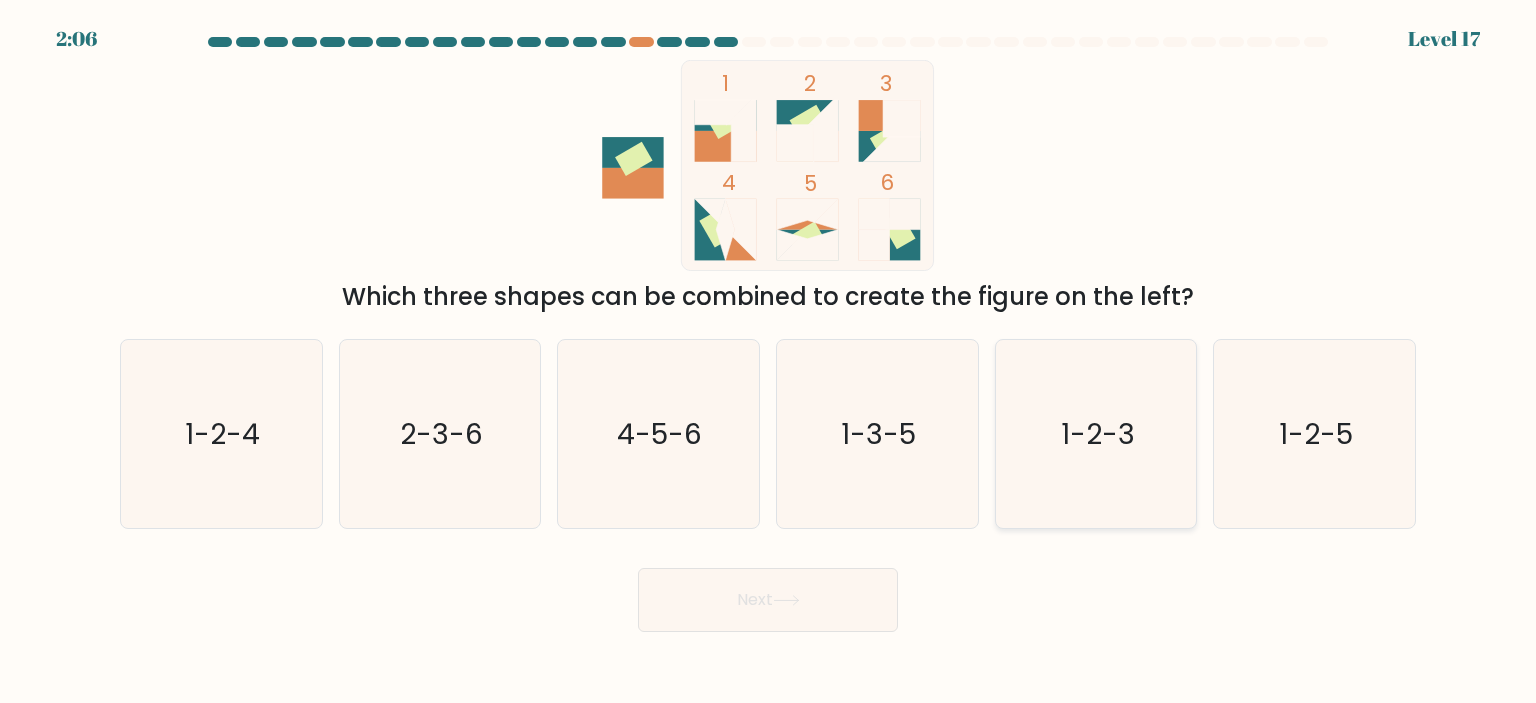 click on "1-2-3" 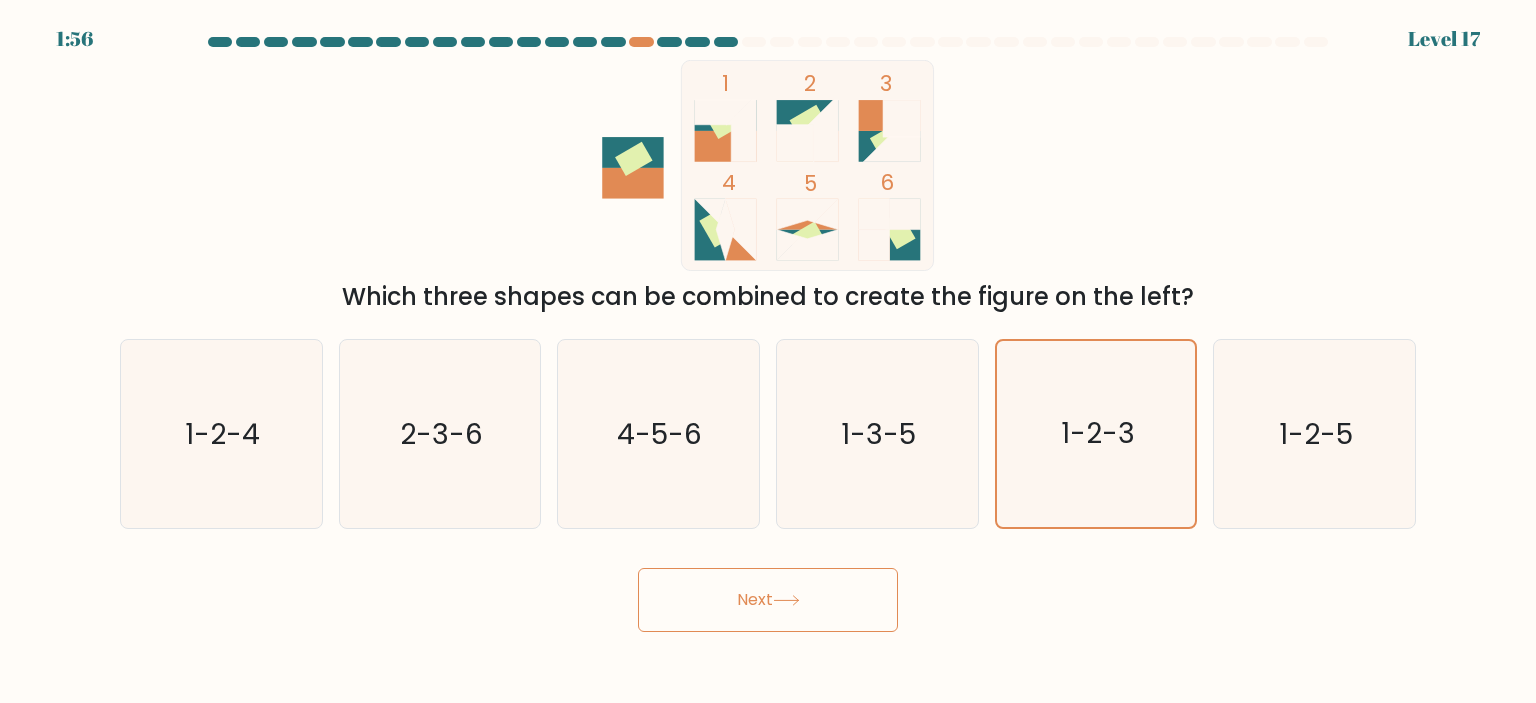 click on "Next" at bounding box center [768, 600] 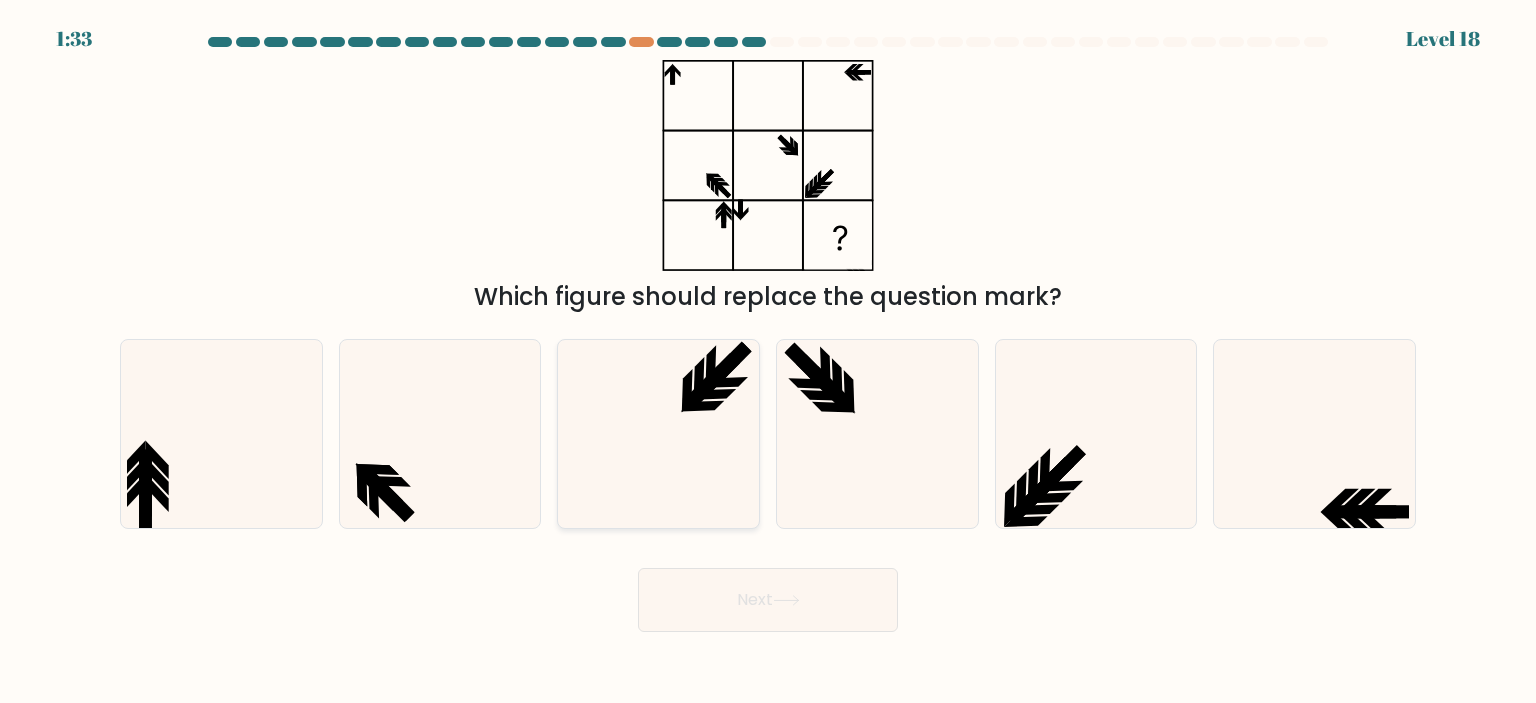click 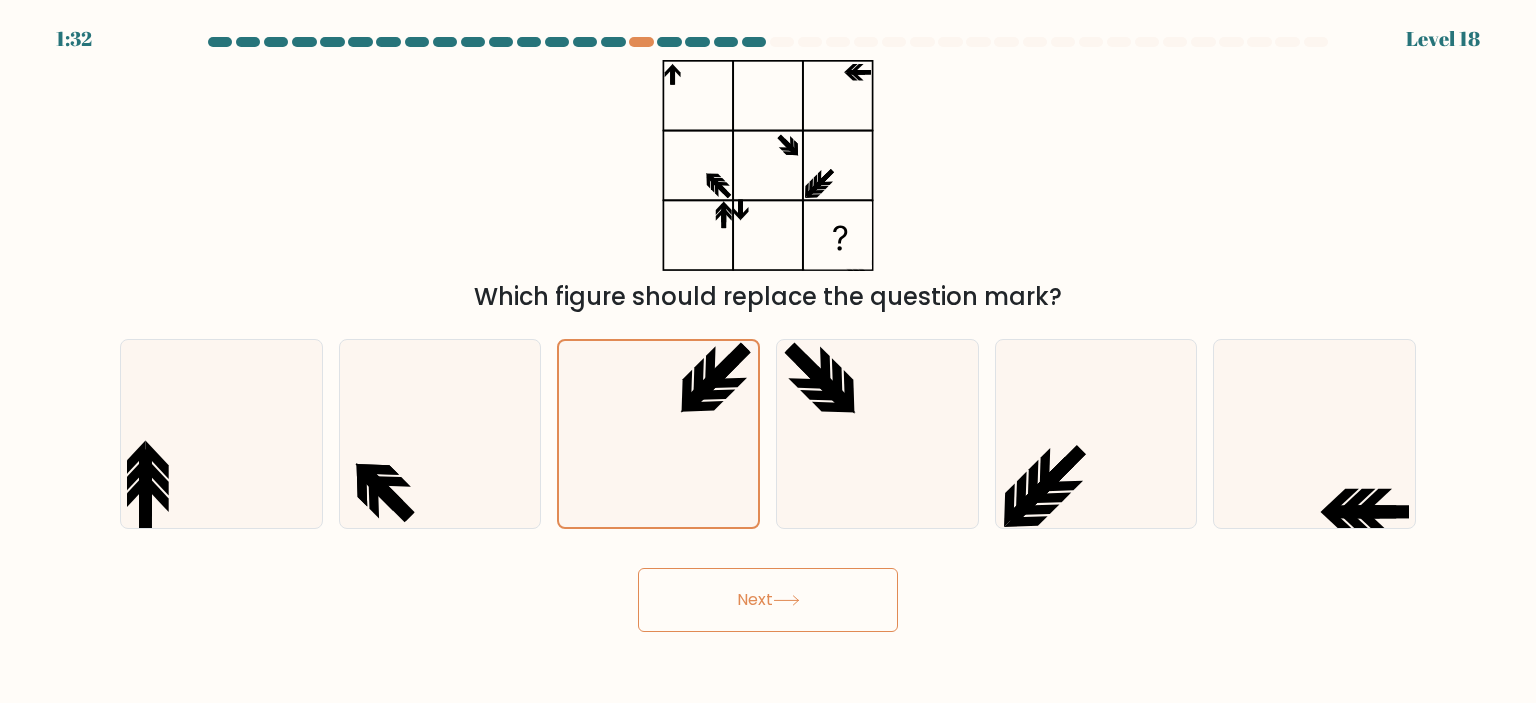 click on "Next" at bounding box center [768, 600] 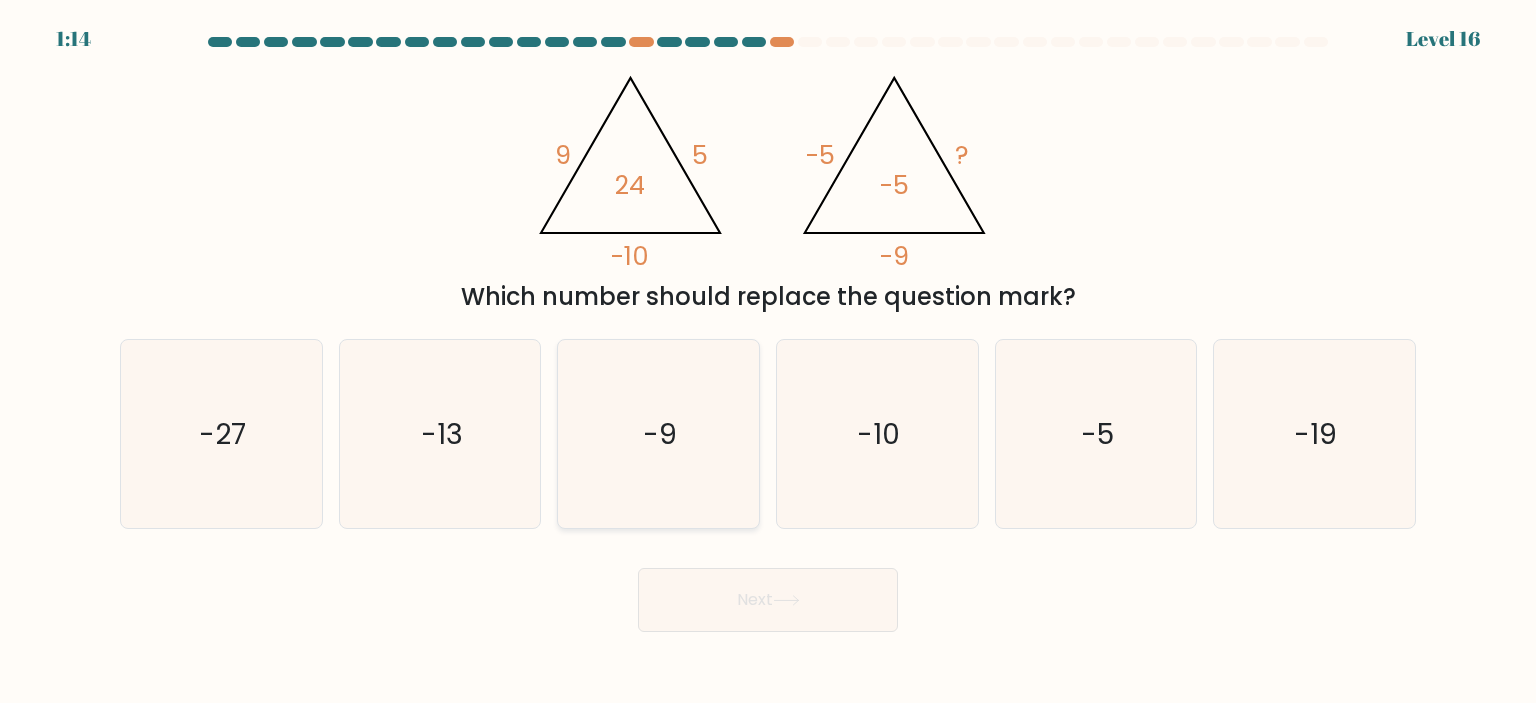 click on "-9" 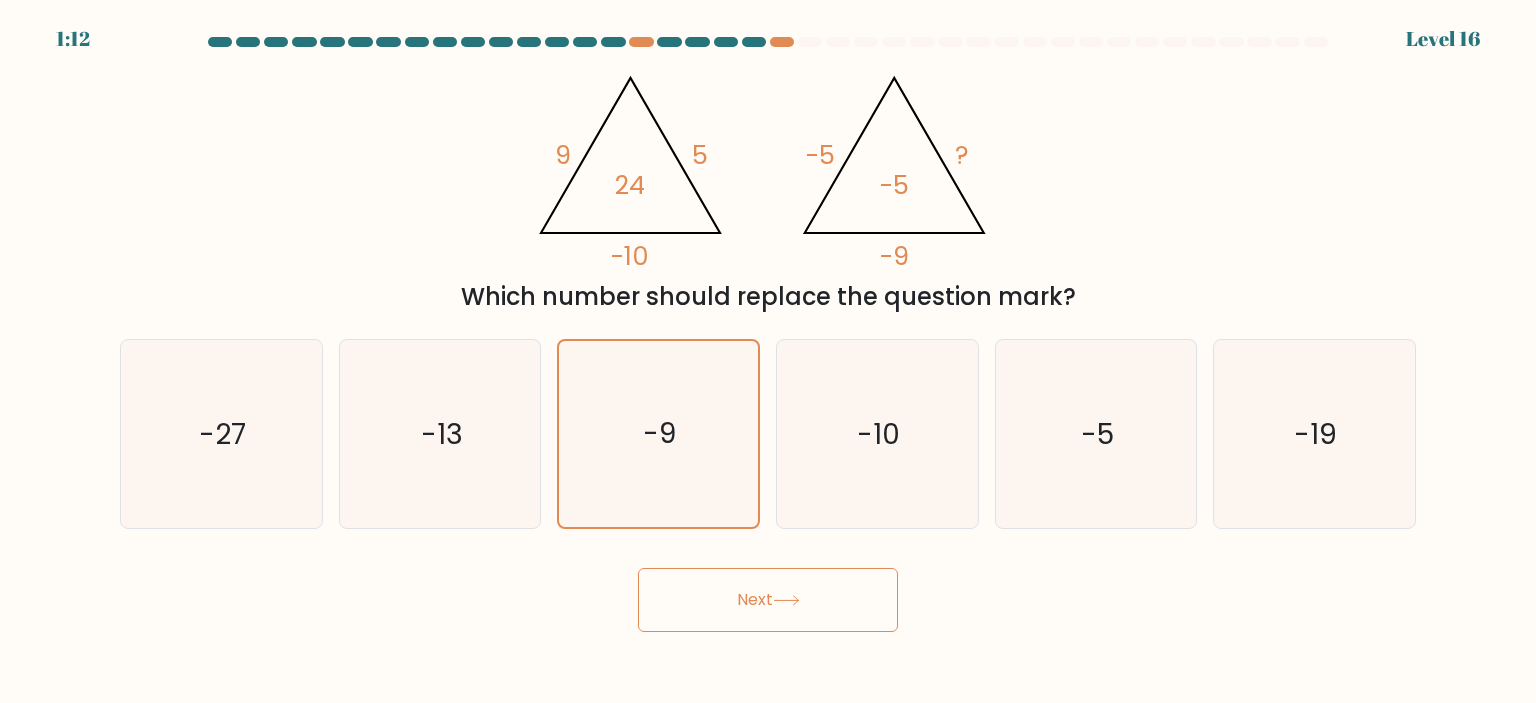 click 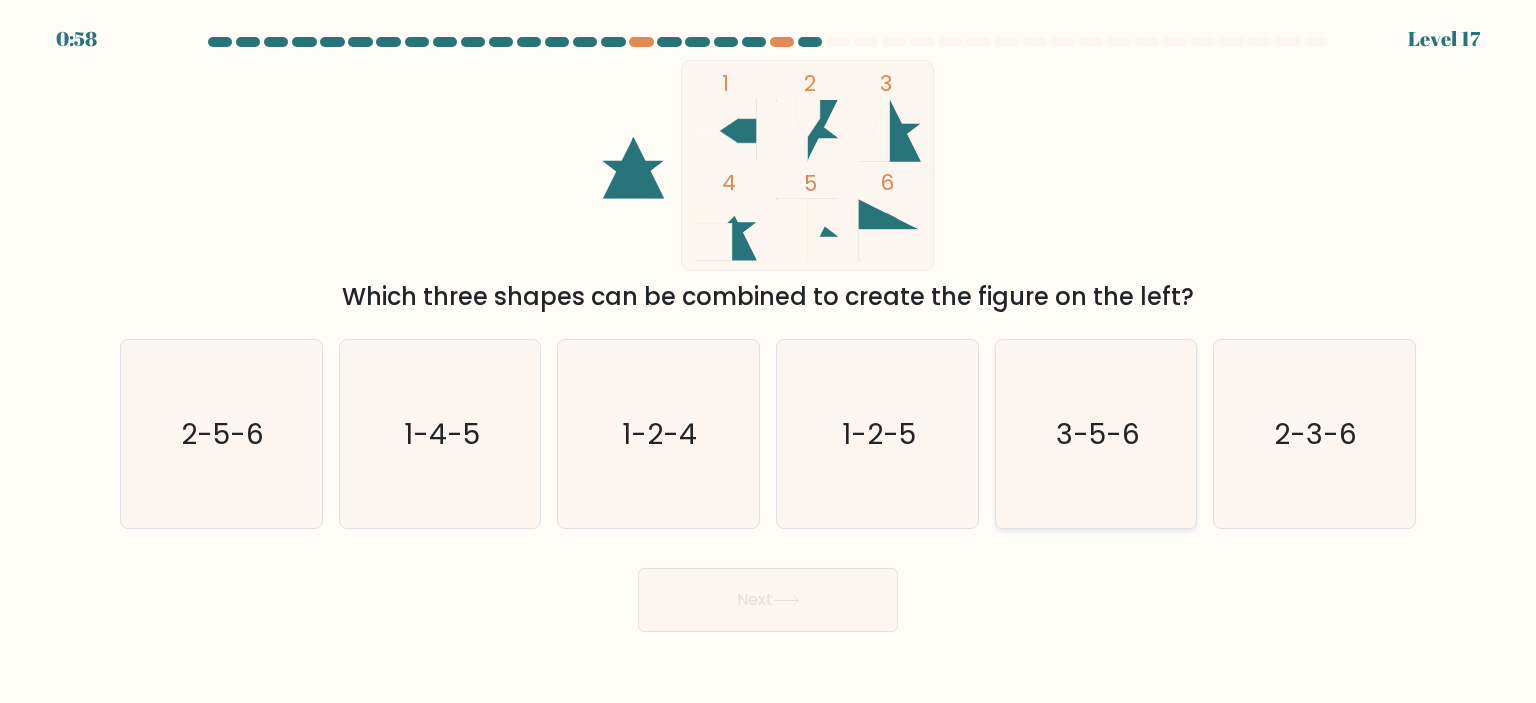 click on "3-5-6" 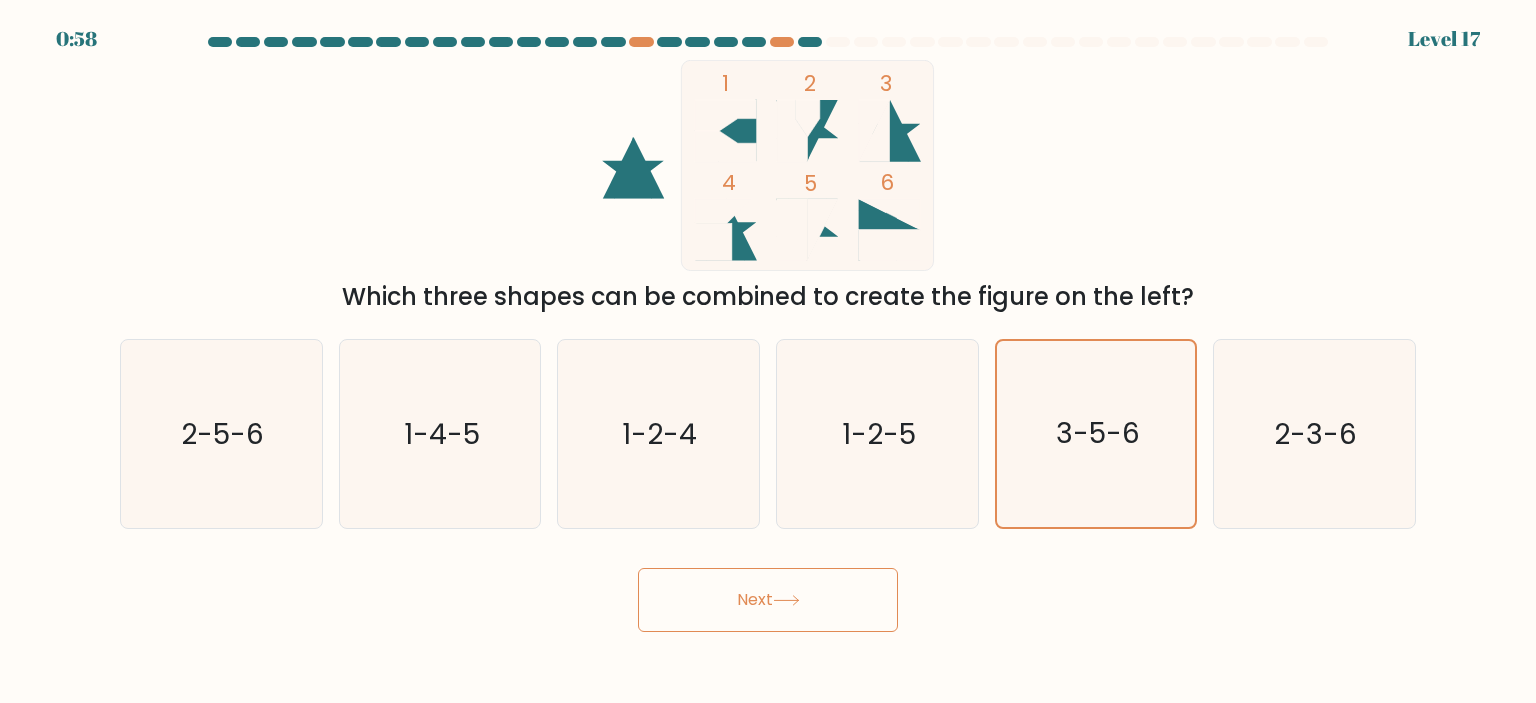 click on "Next" at bounding box center [768, 600] 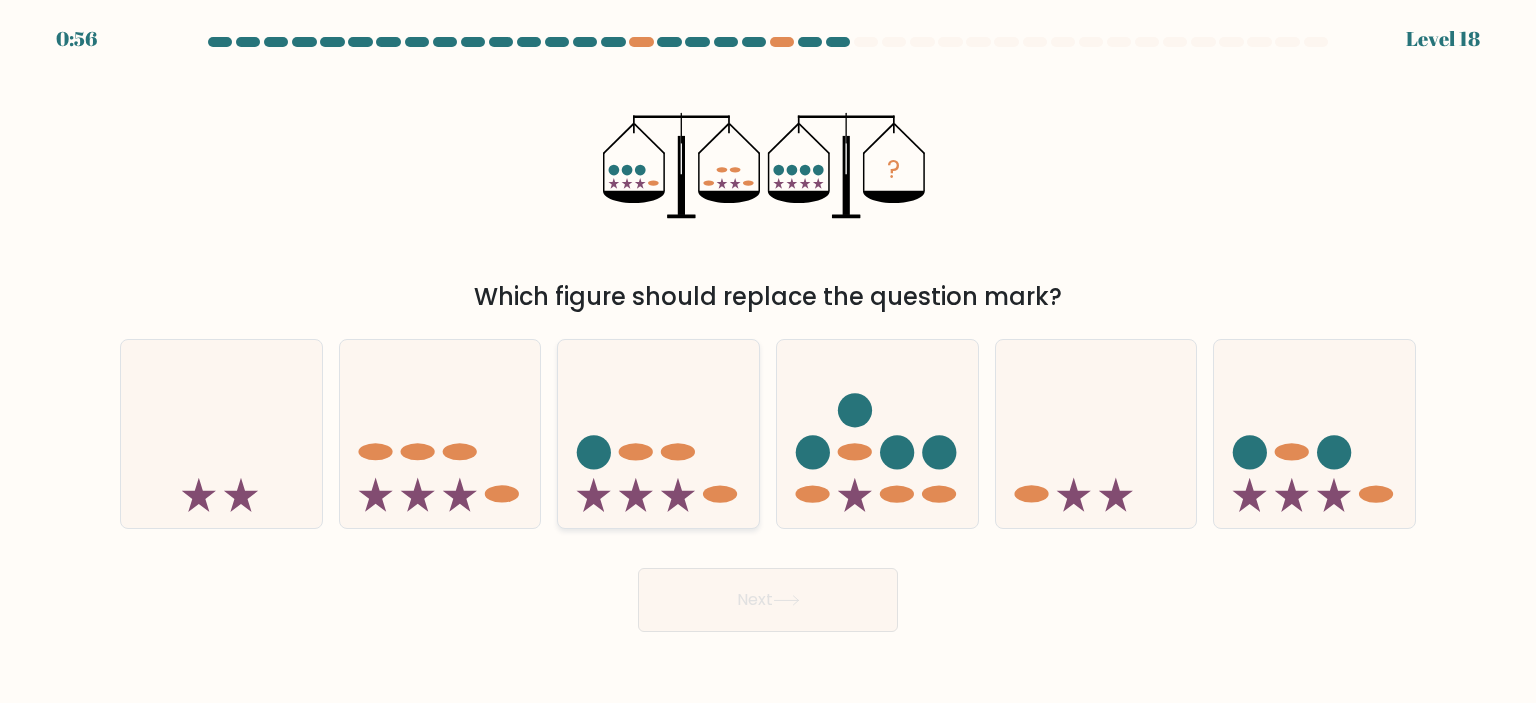 click 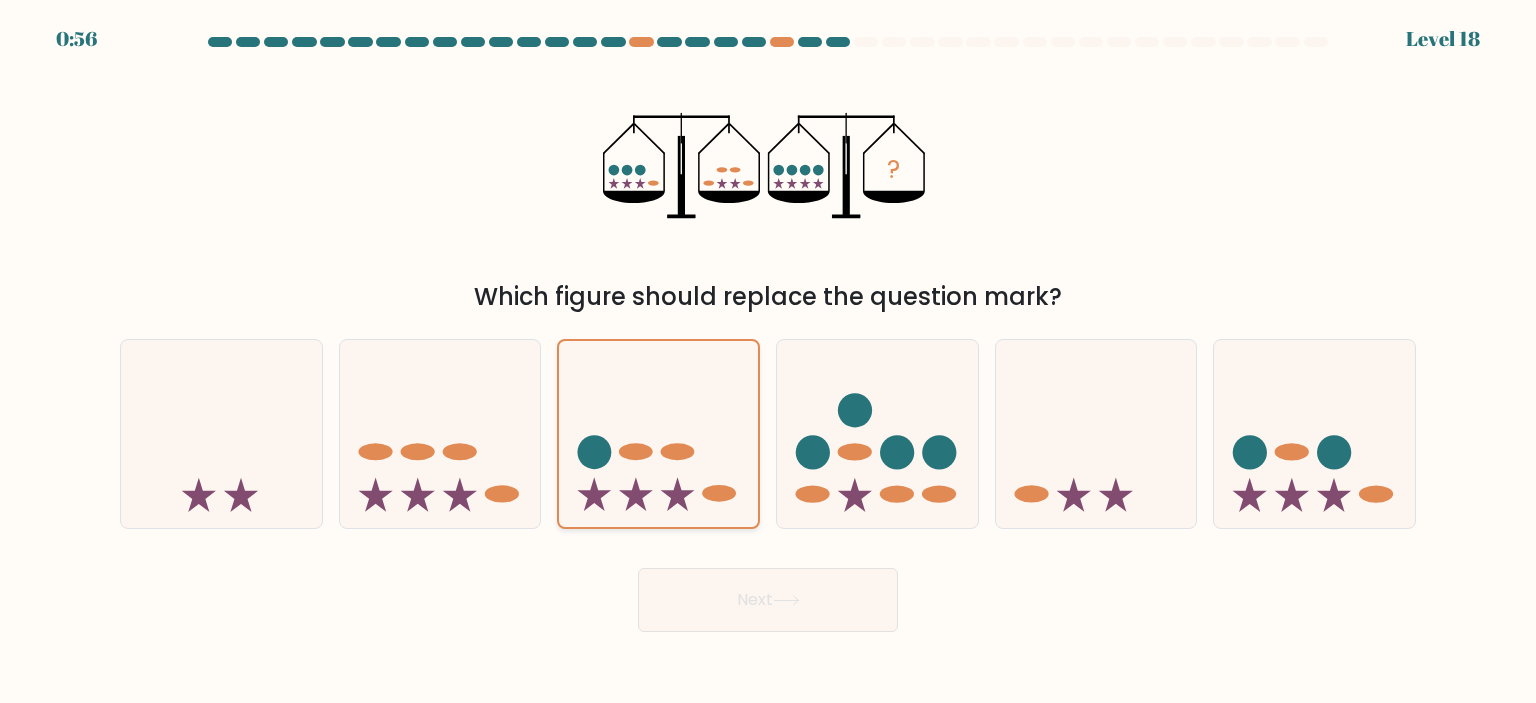 click 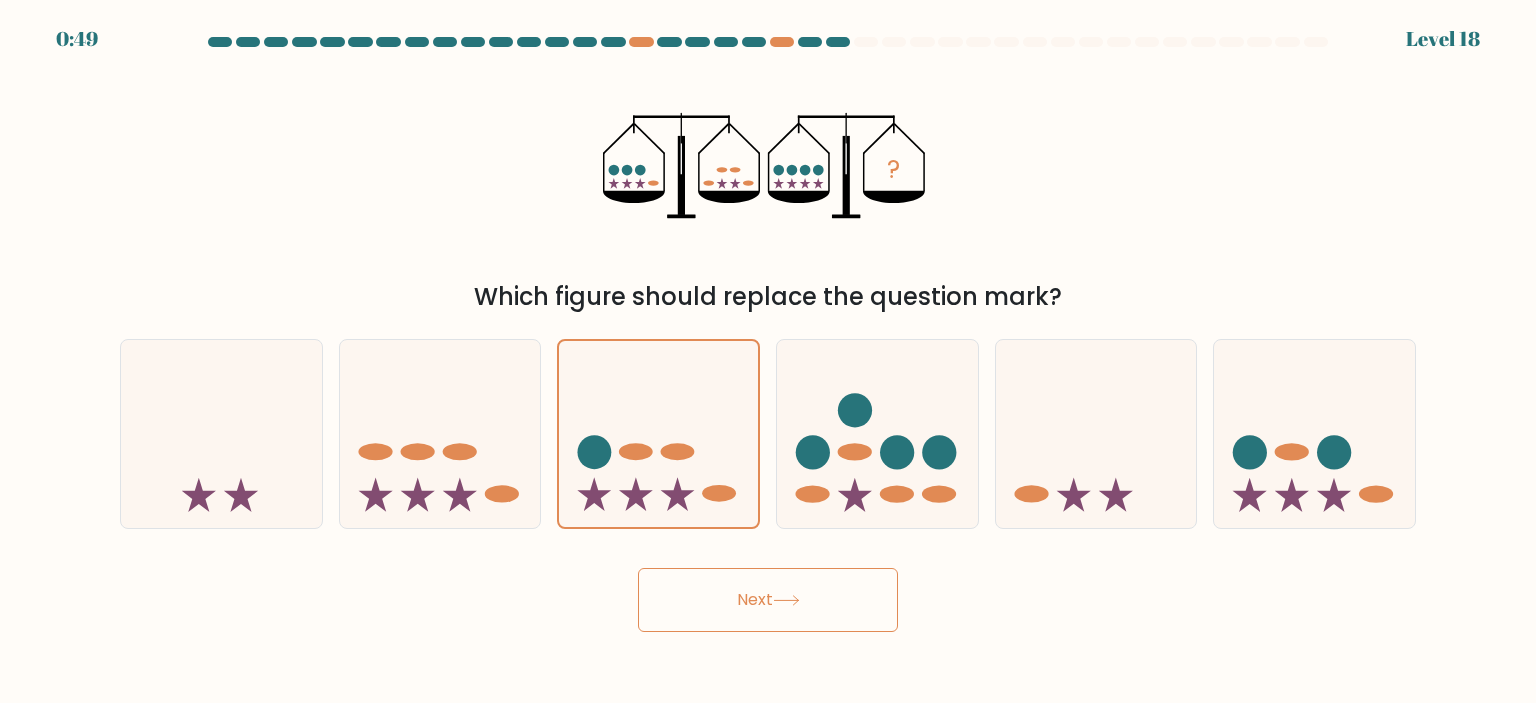 click on "Next" at bounding box center [768, 600] 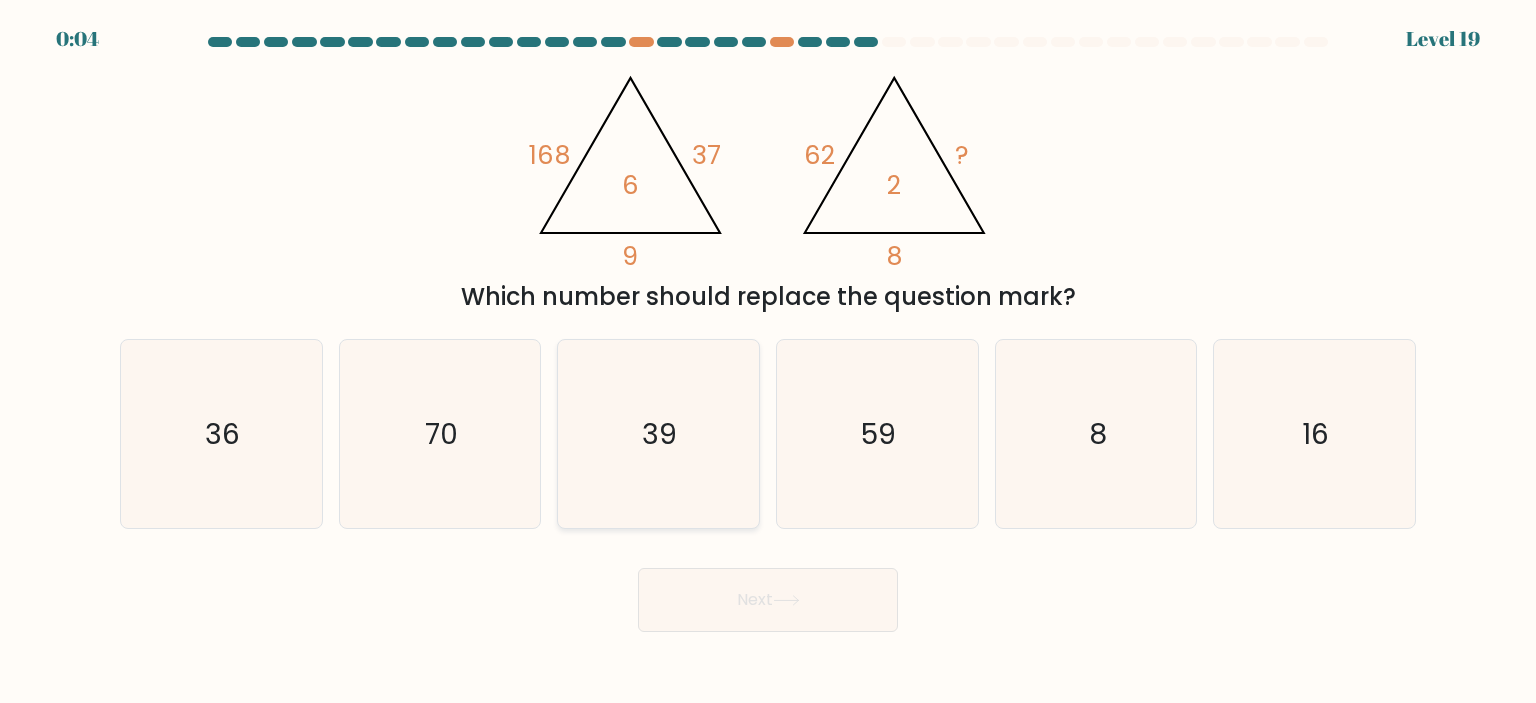 click on "39" 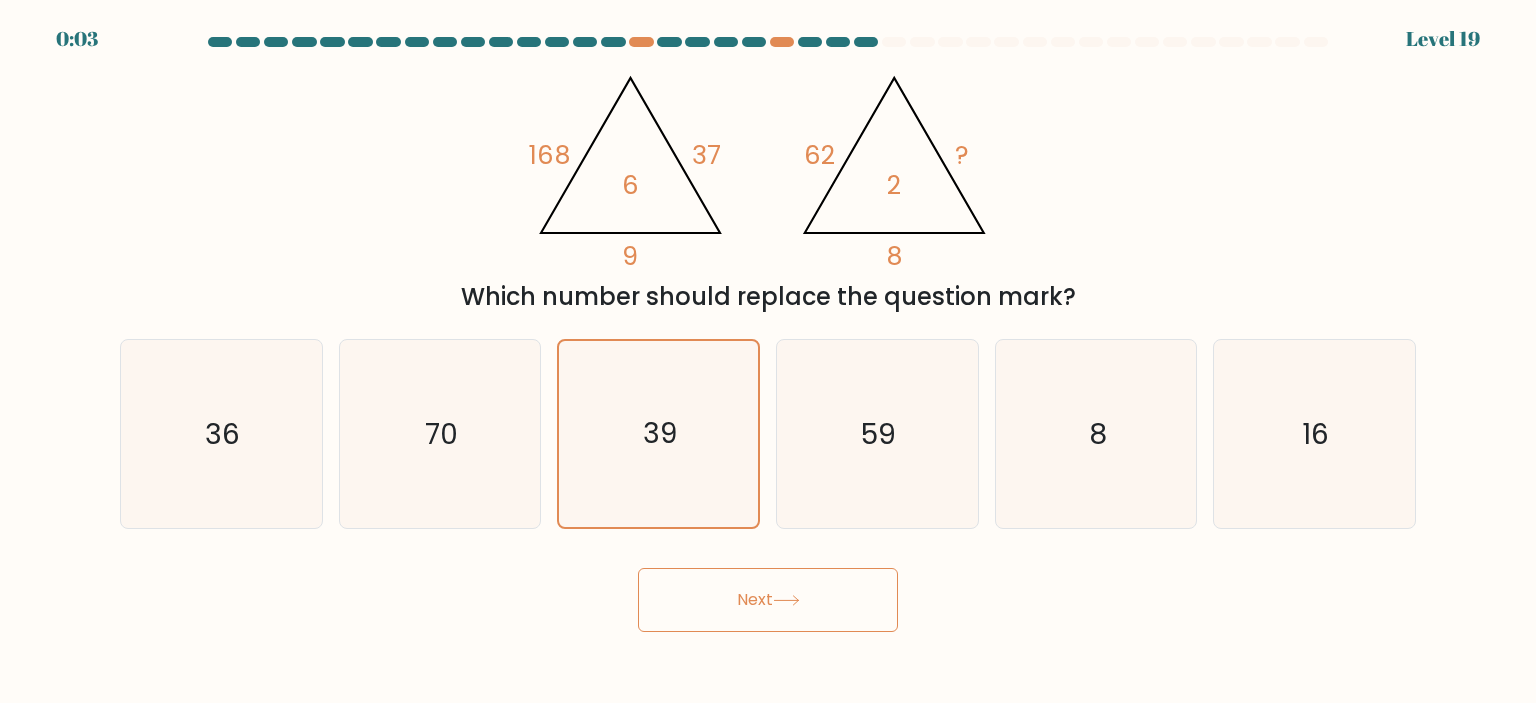 click on "Next" at bounding box center (768, 600) 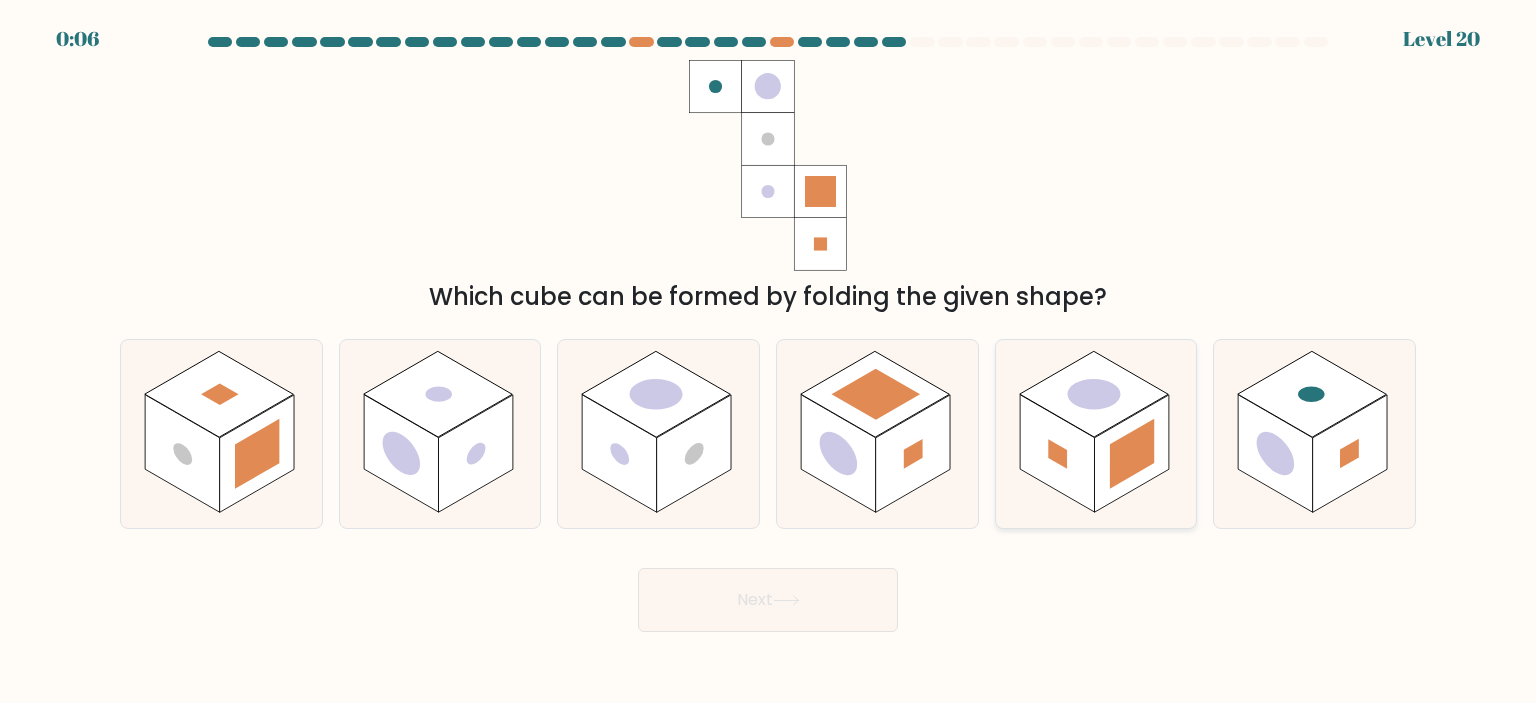 click 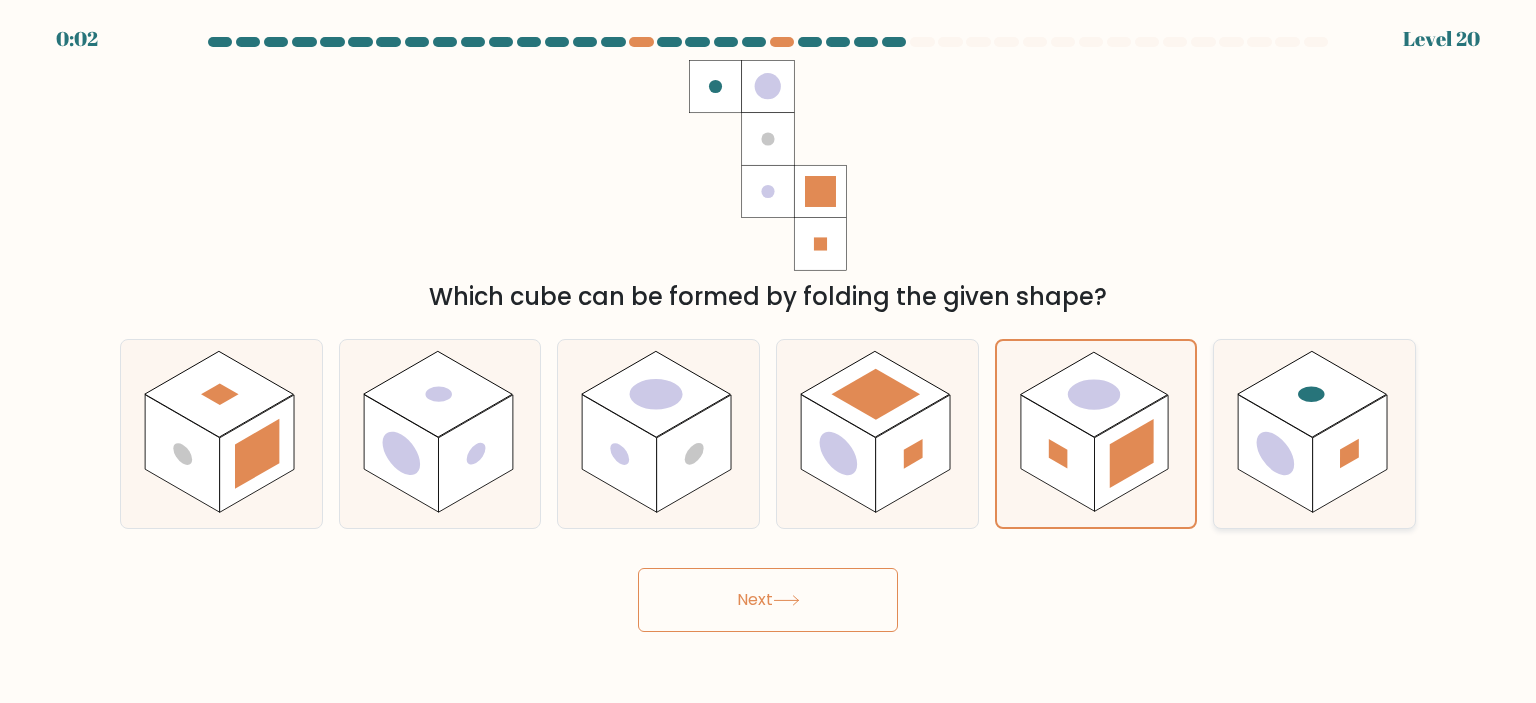click 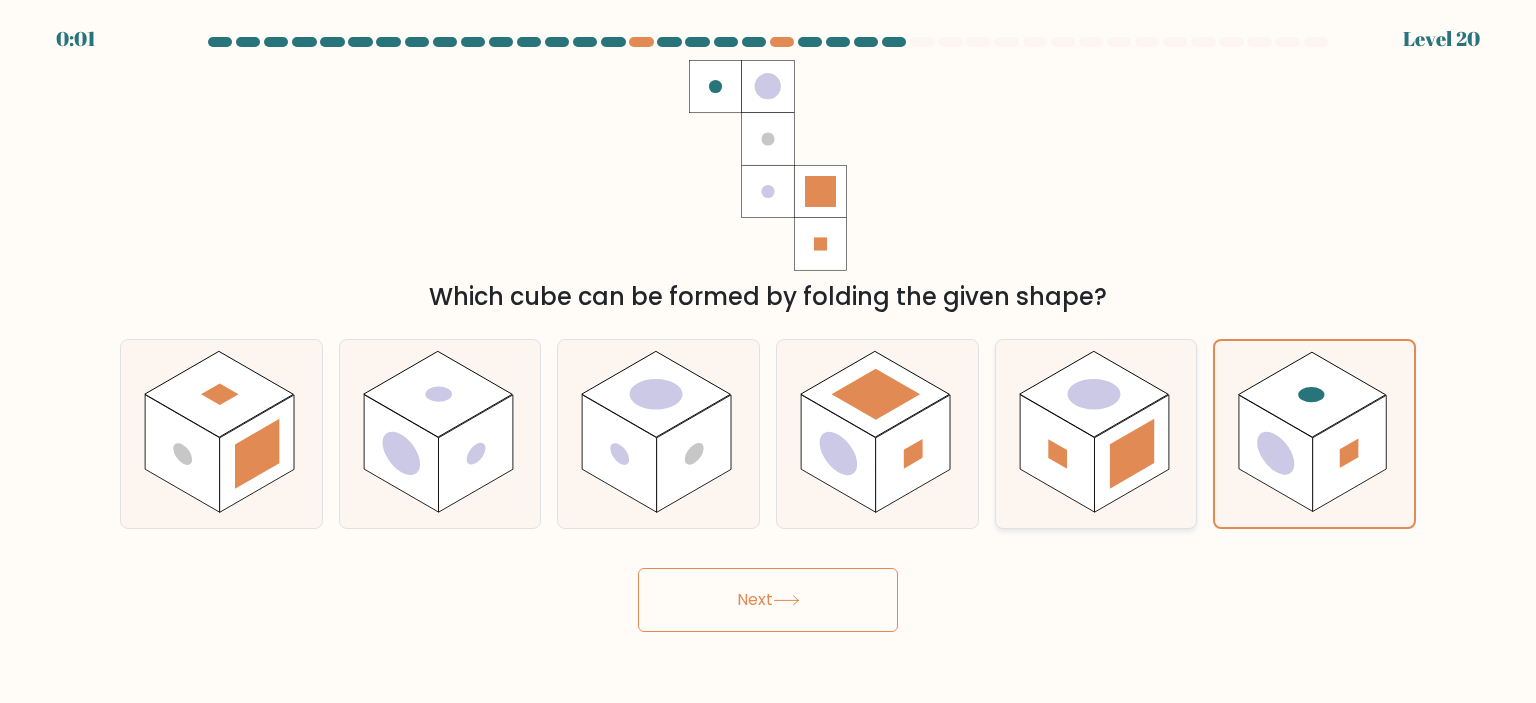 click 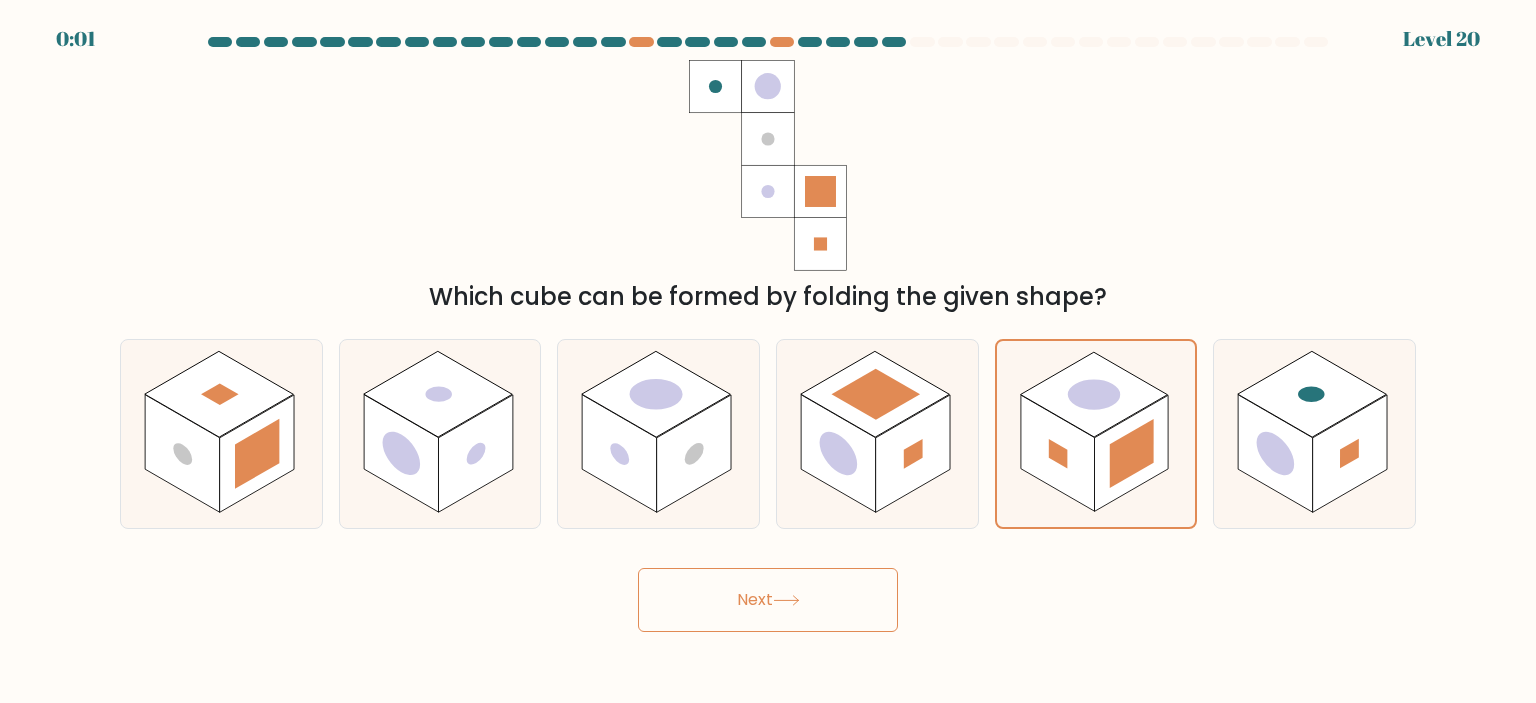 click on "Next" at bounding box center [768, 600] 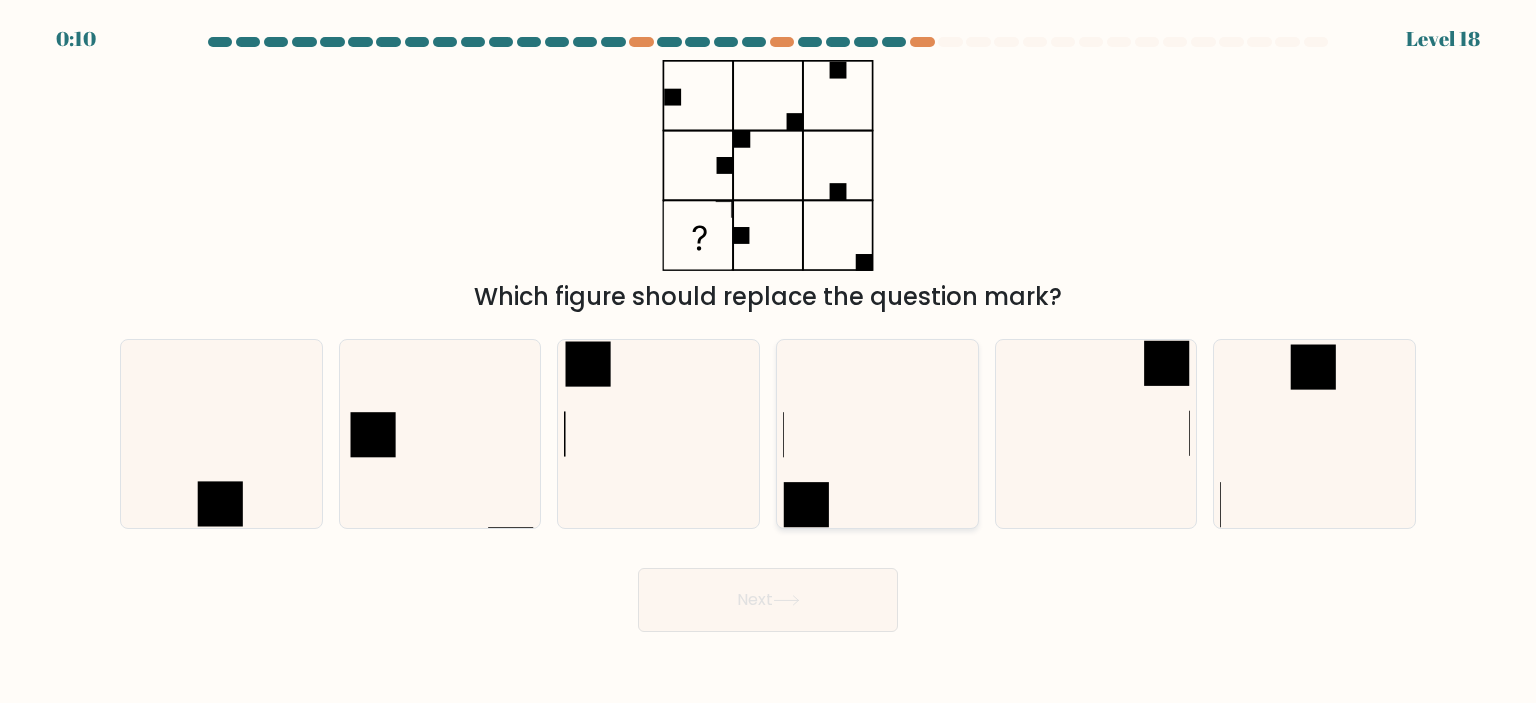 click 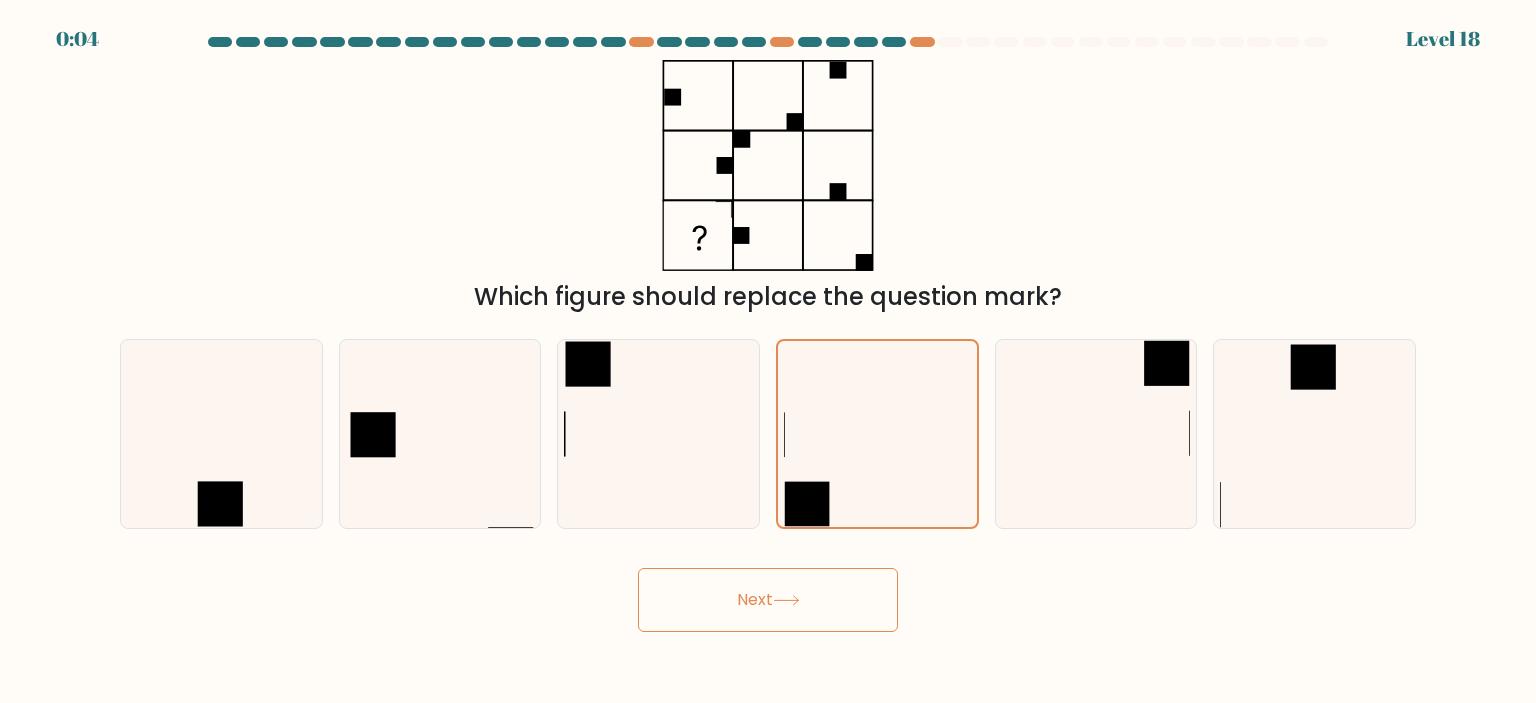 click on "Next" at bounding box center (768, 600) 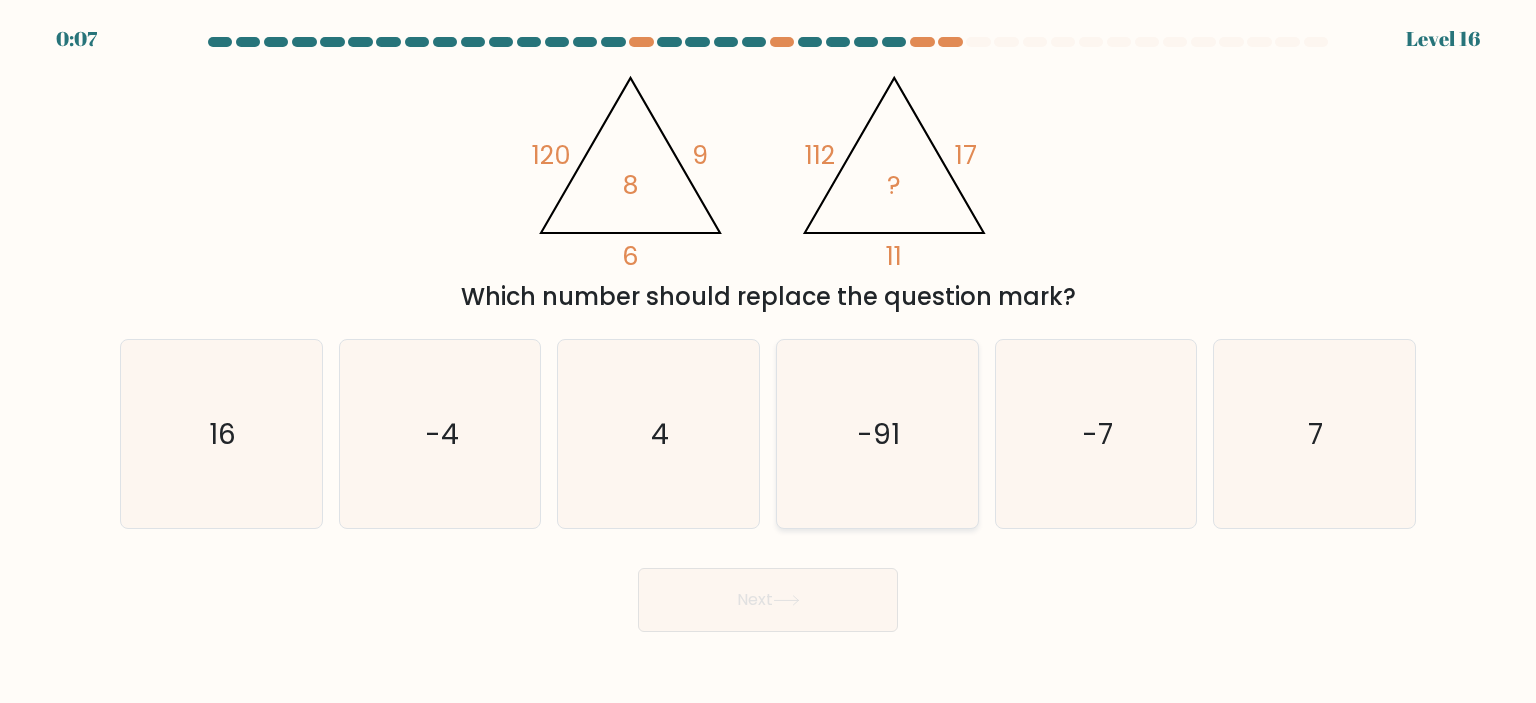 click on "-91" 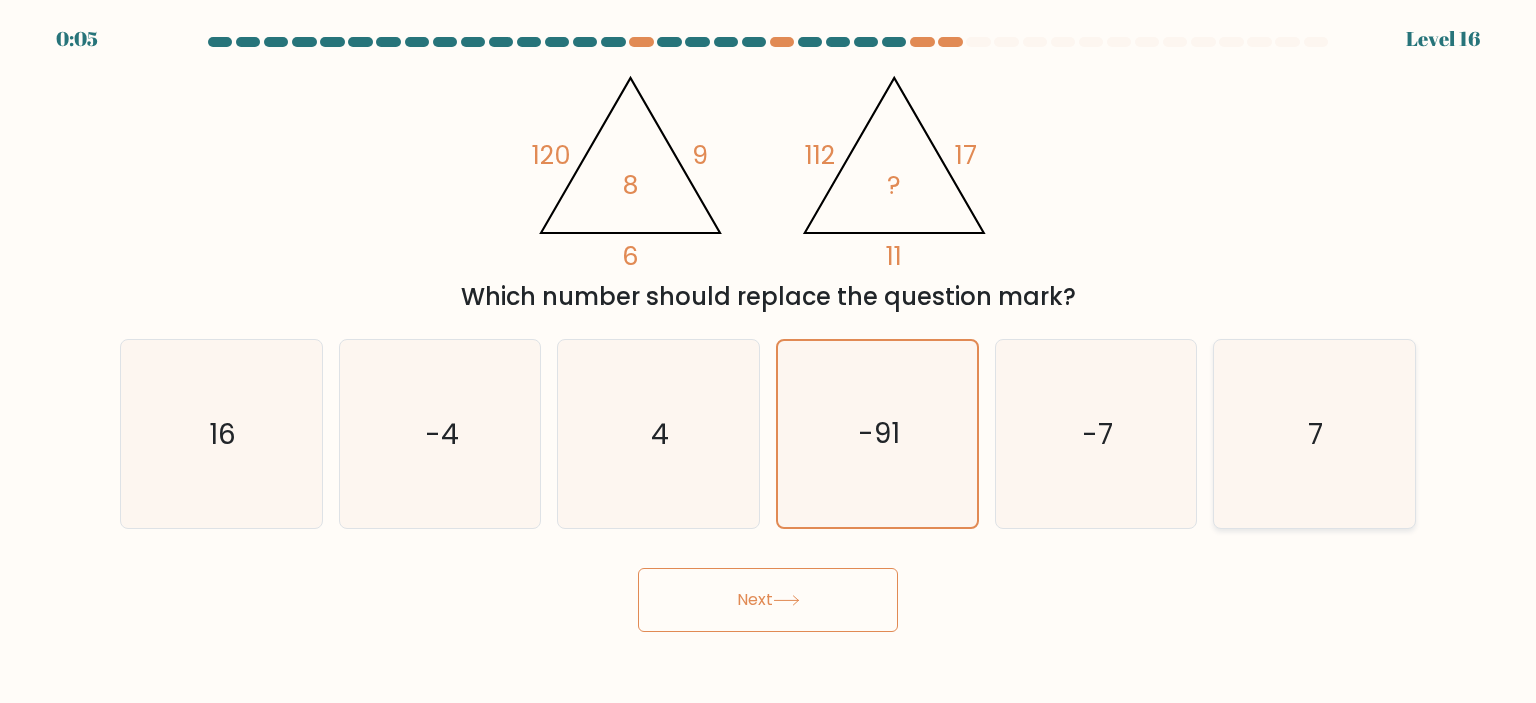 click on "7" 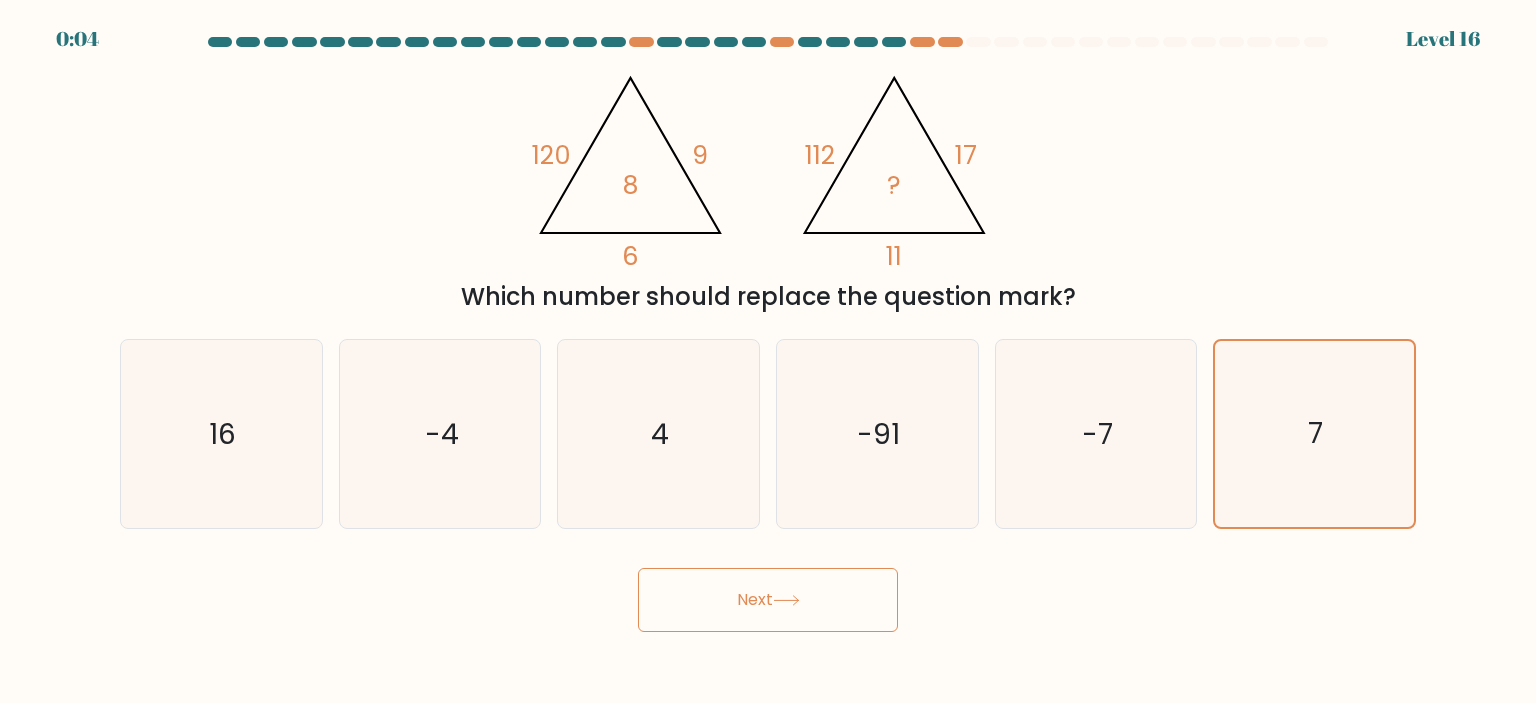 click on "Next" at bounding box center (768, 600) 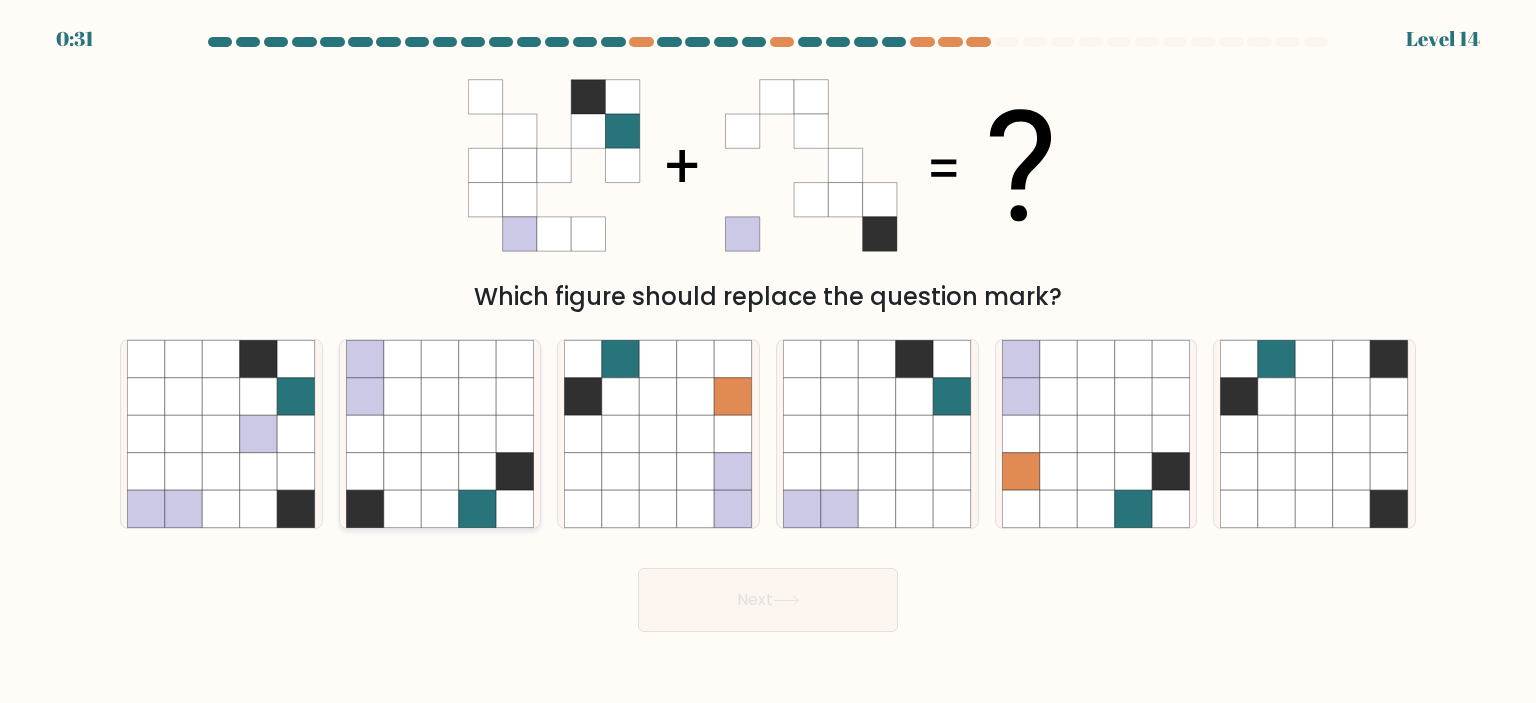 click 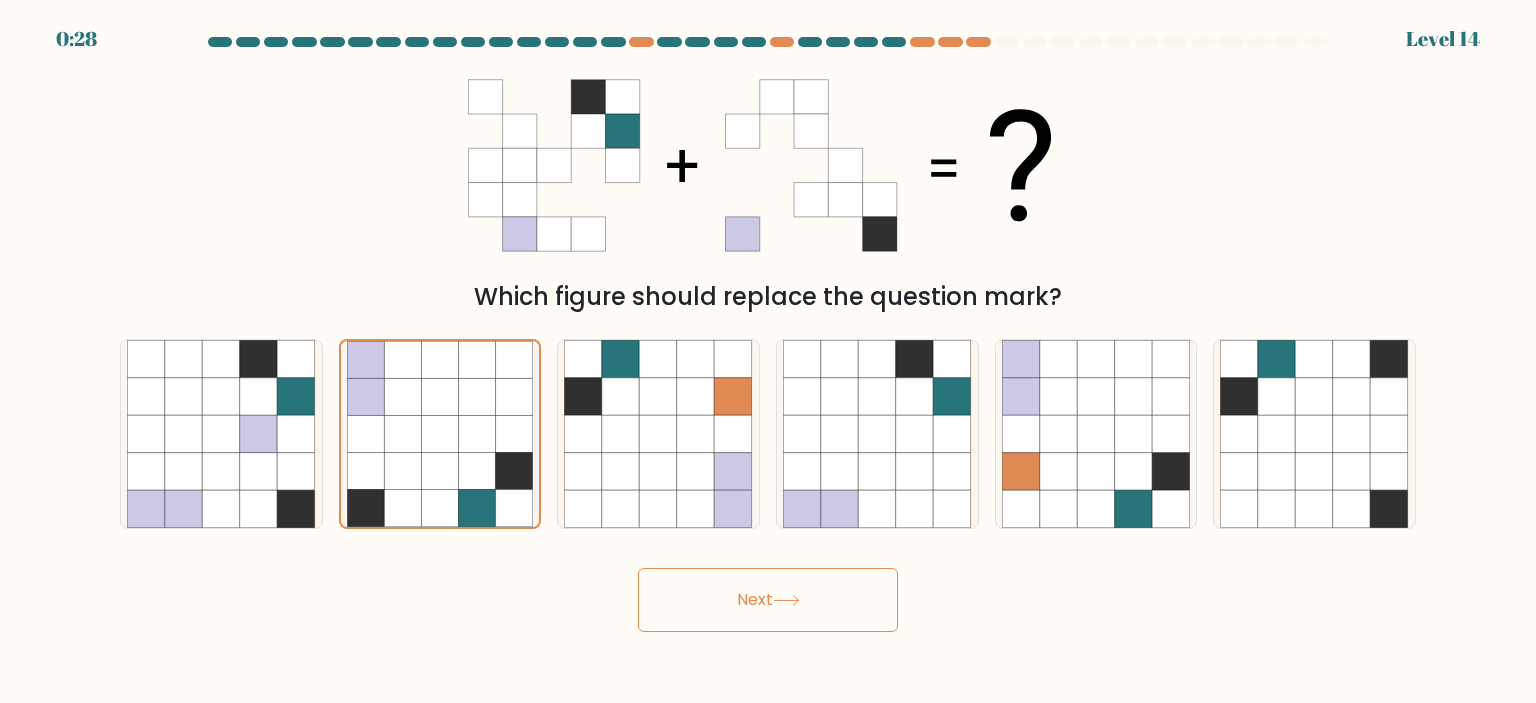 click 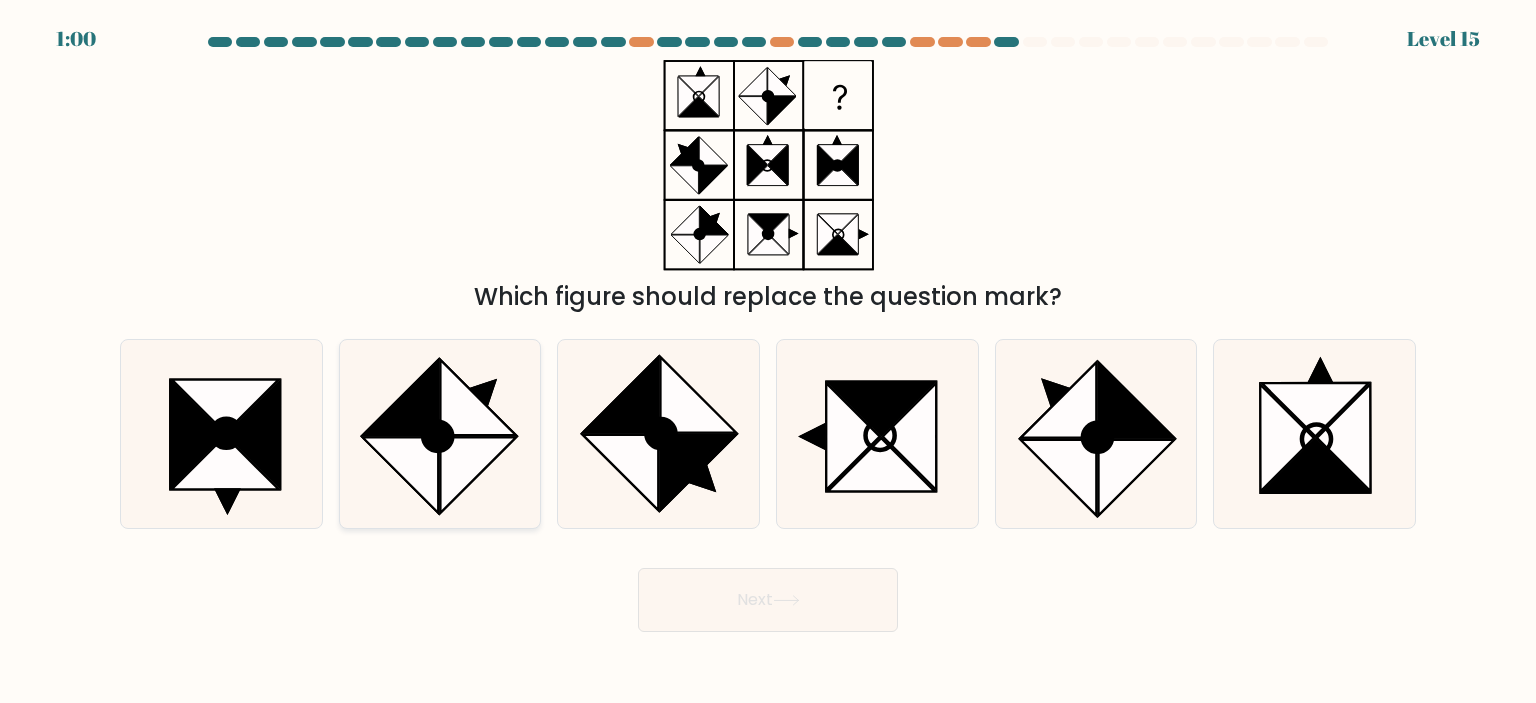 click 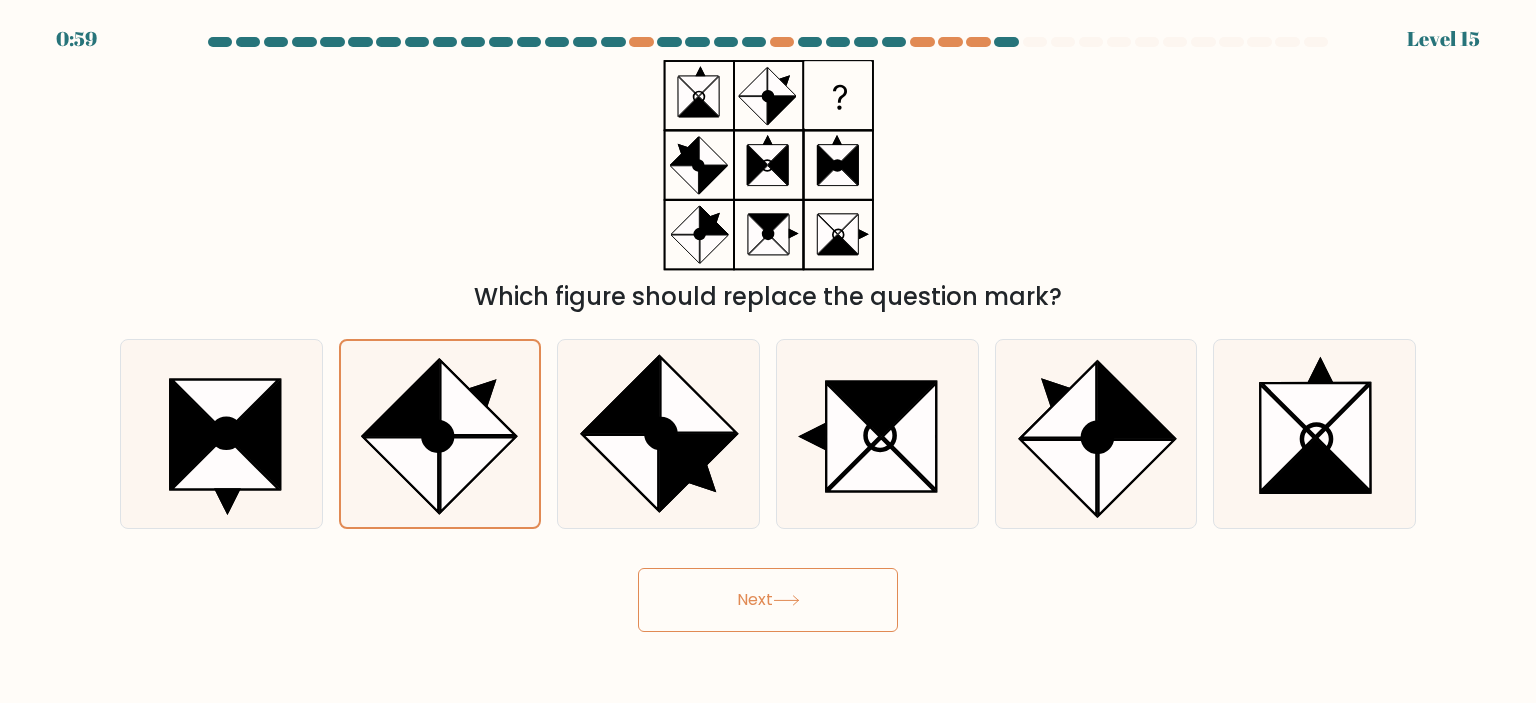 click on "Next" at bounding box center (768, 600) 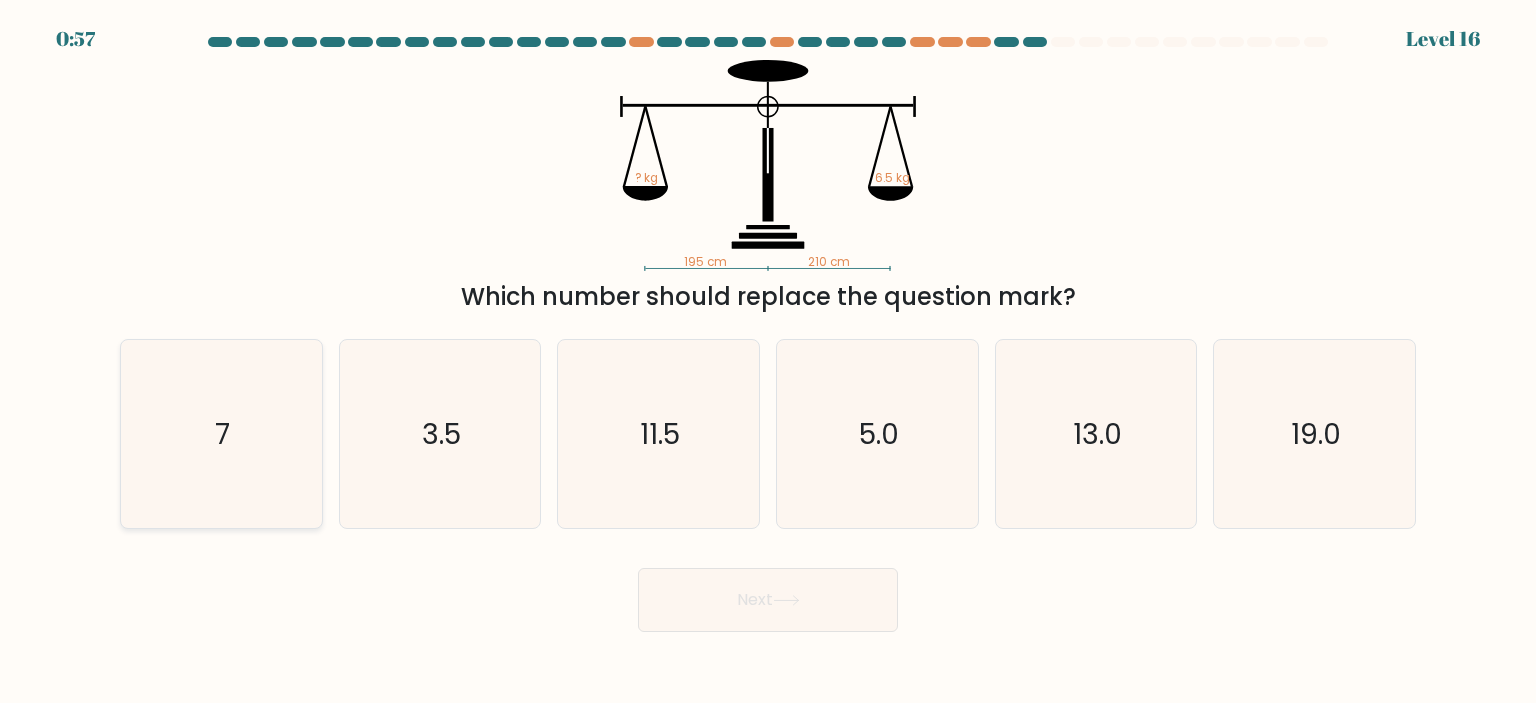 click on "7" 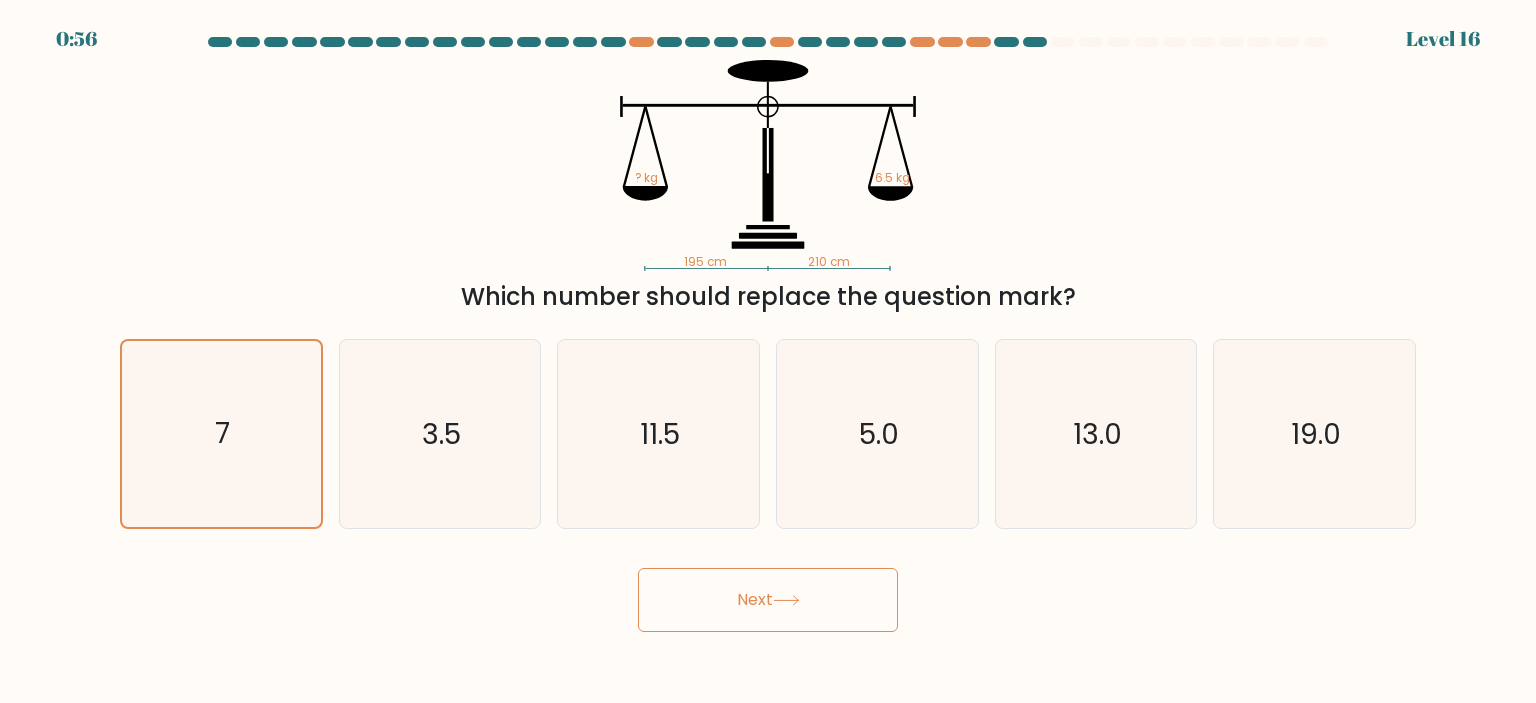 click on "Next" at bounding box center [768, 600] 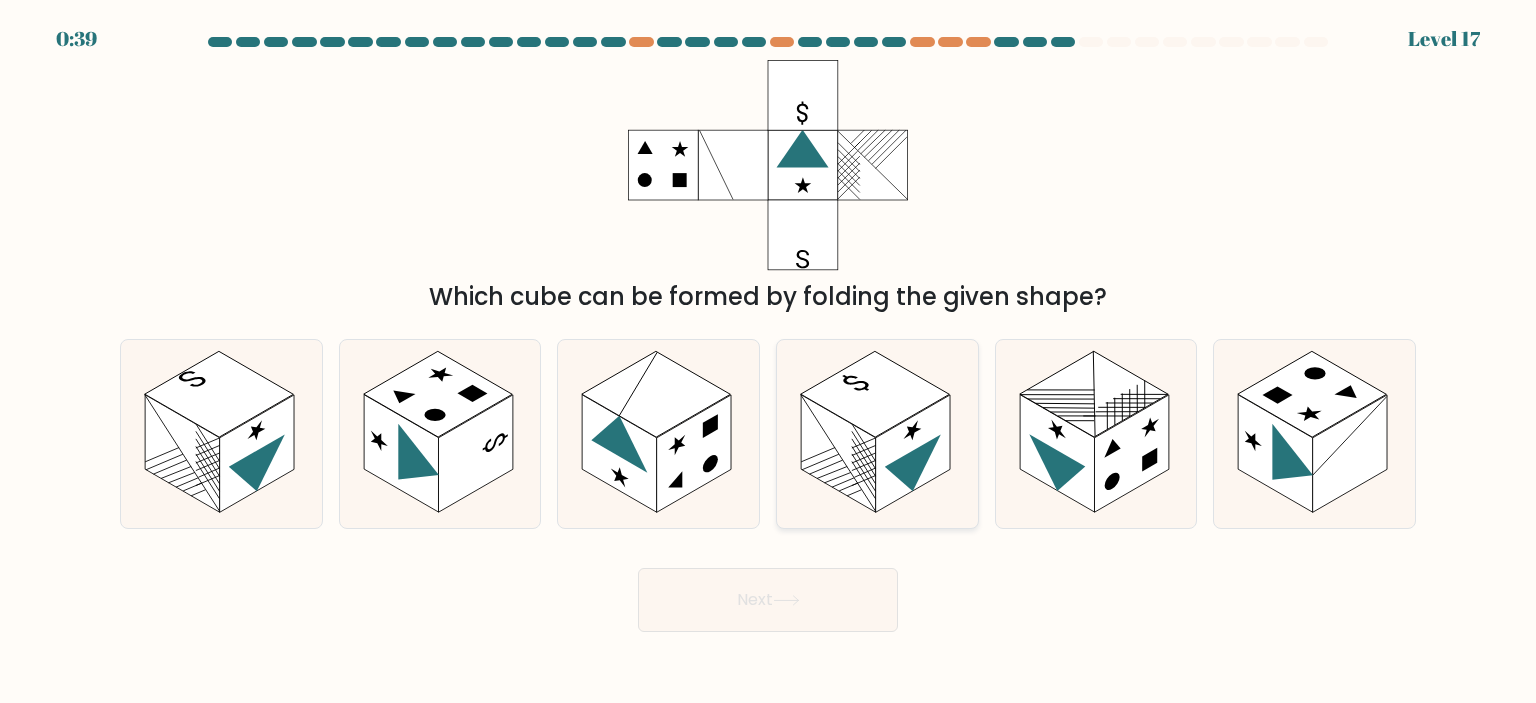 click 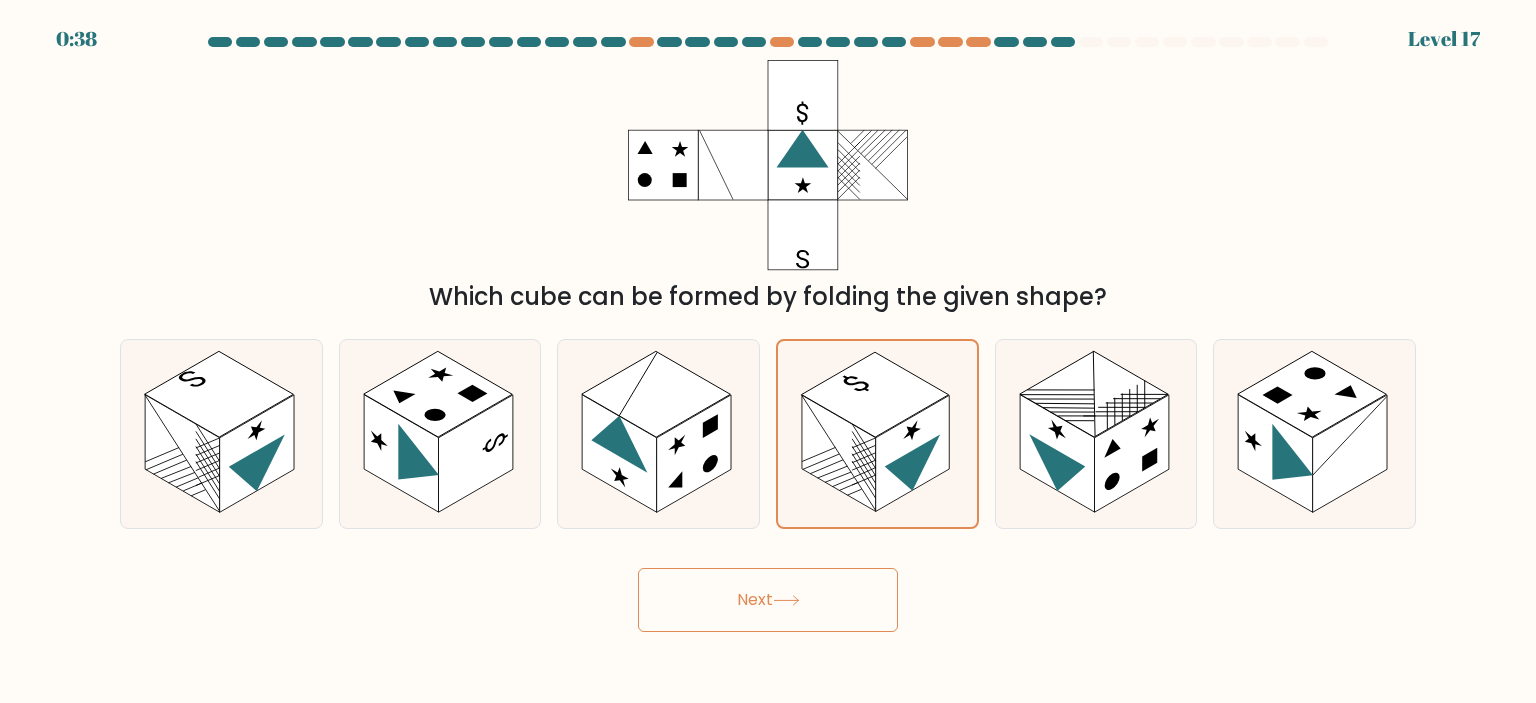 click on "Next" at bounding box center (768, 600) 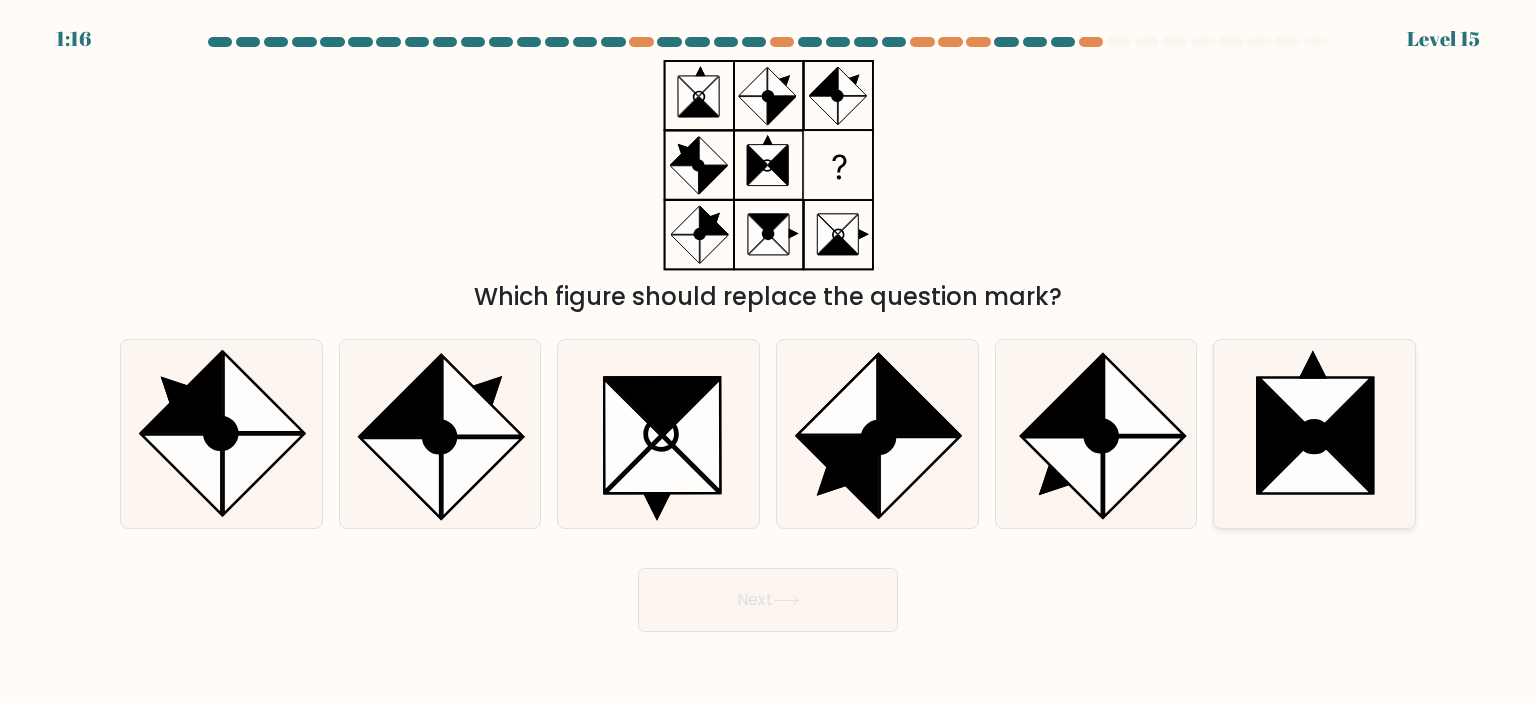 click 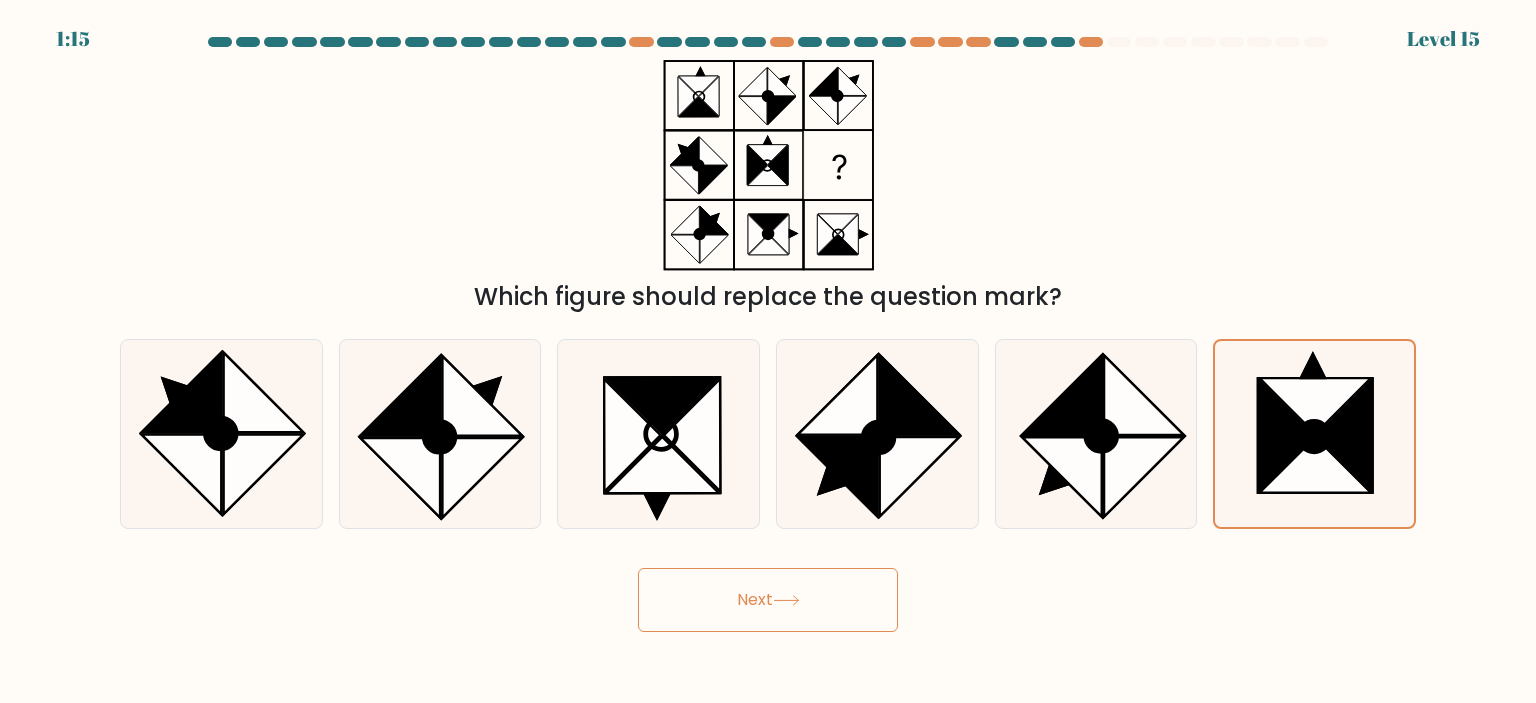 click on "Next" at bounding box center [768, 600] 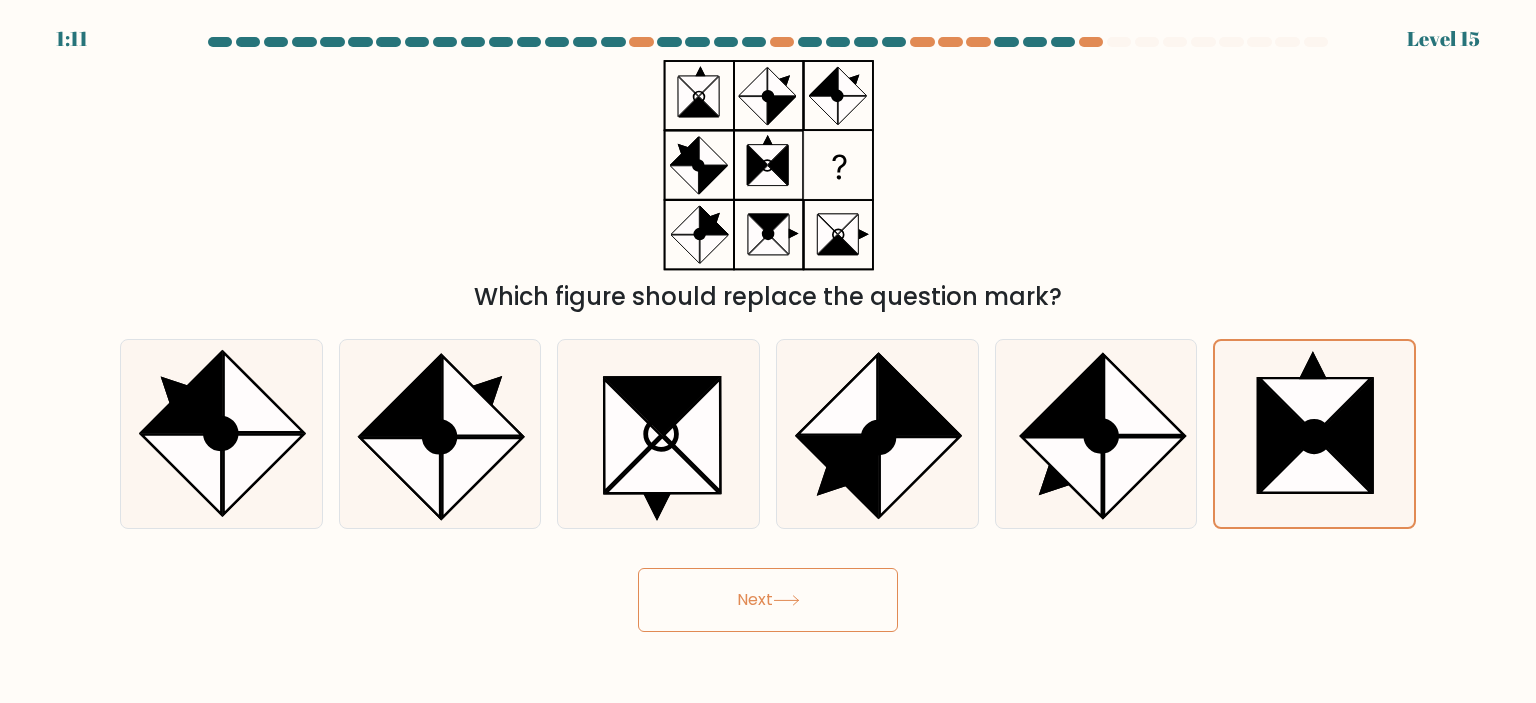 click on "Next" at bounding box center (768, 600) 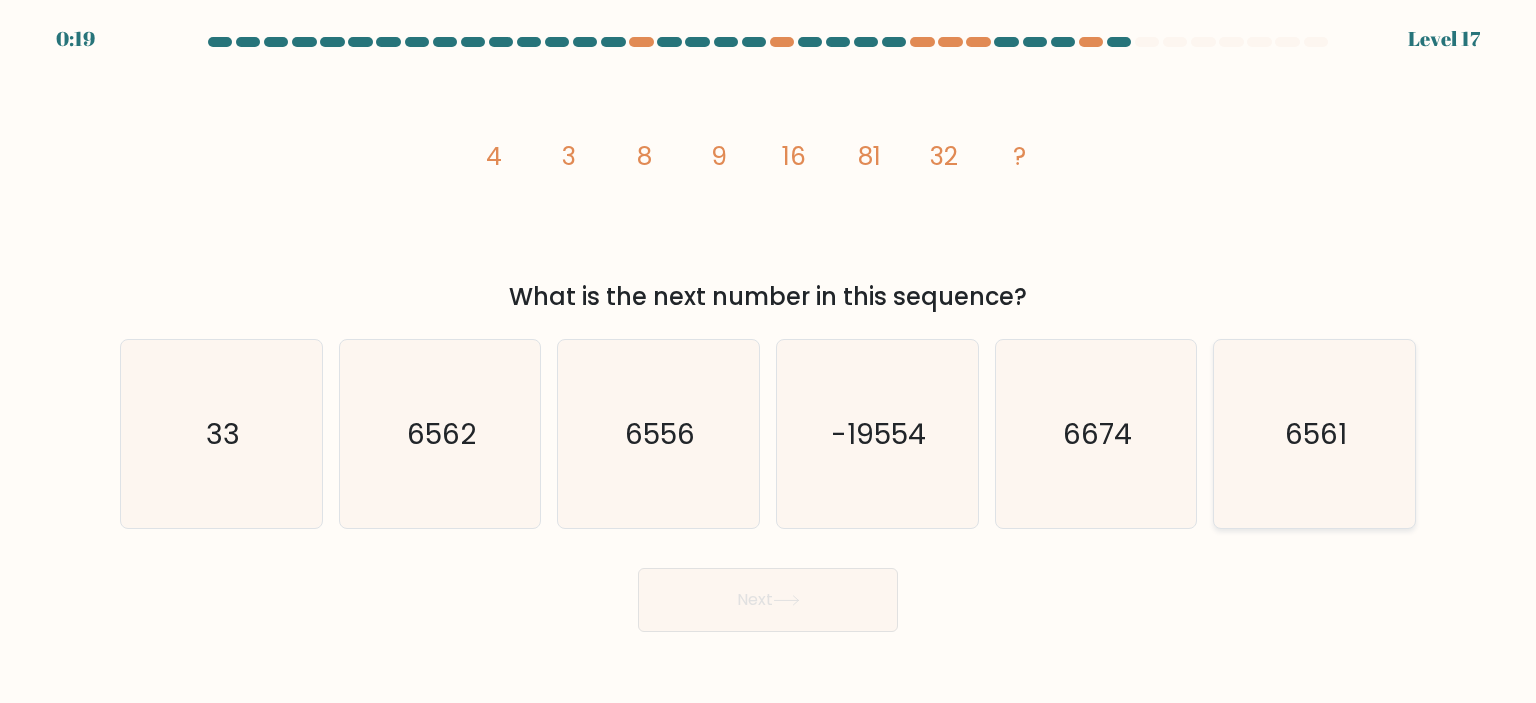 click on "6561" 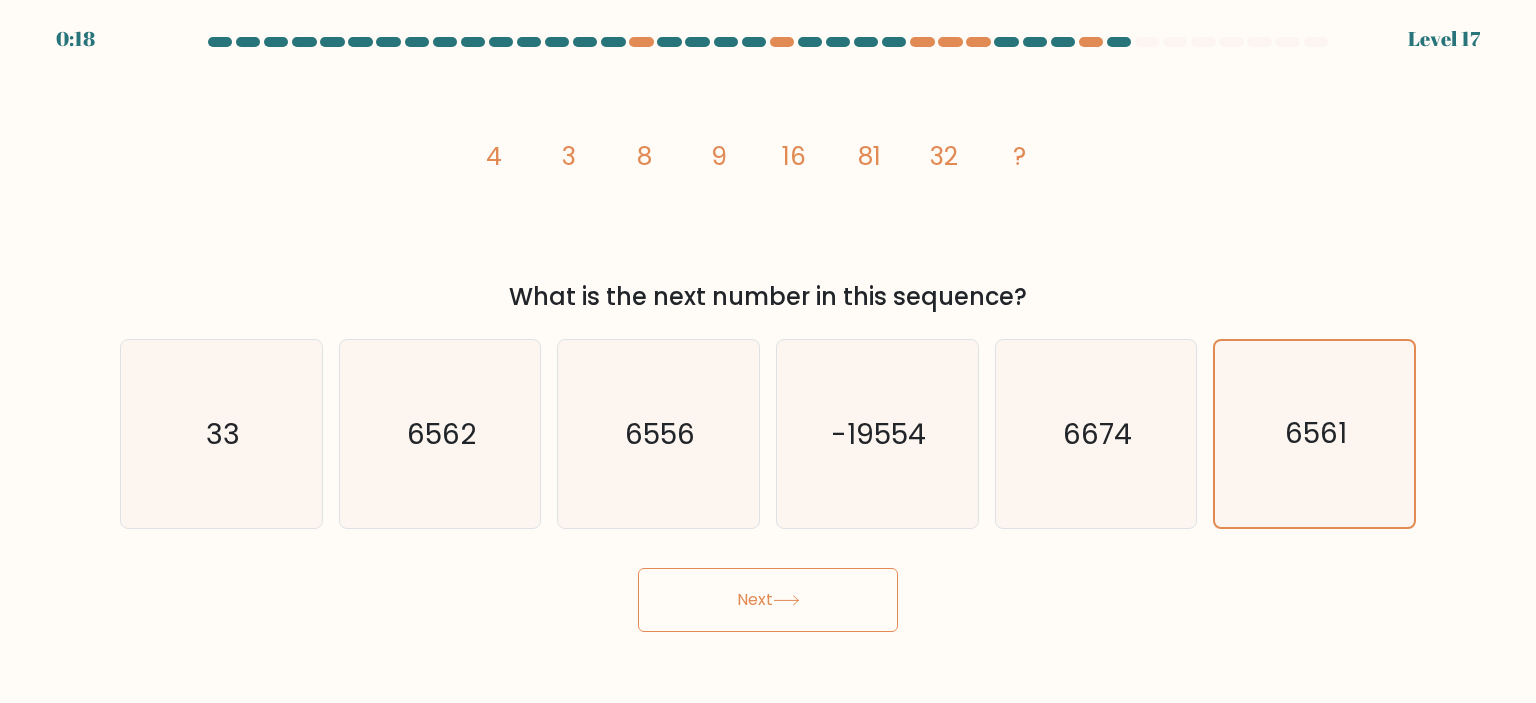 click on "Next" at bounding box center (768, 600) 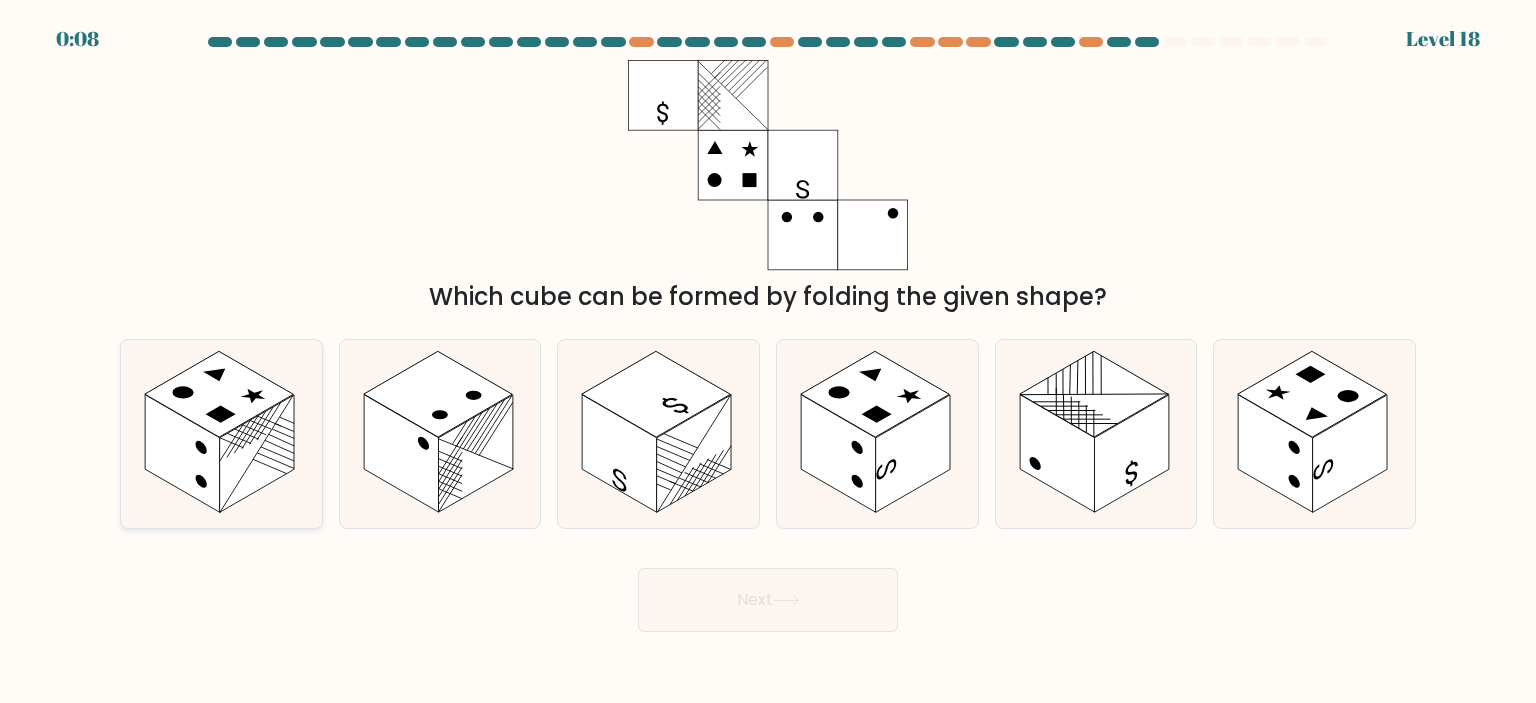 click 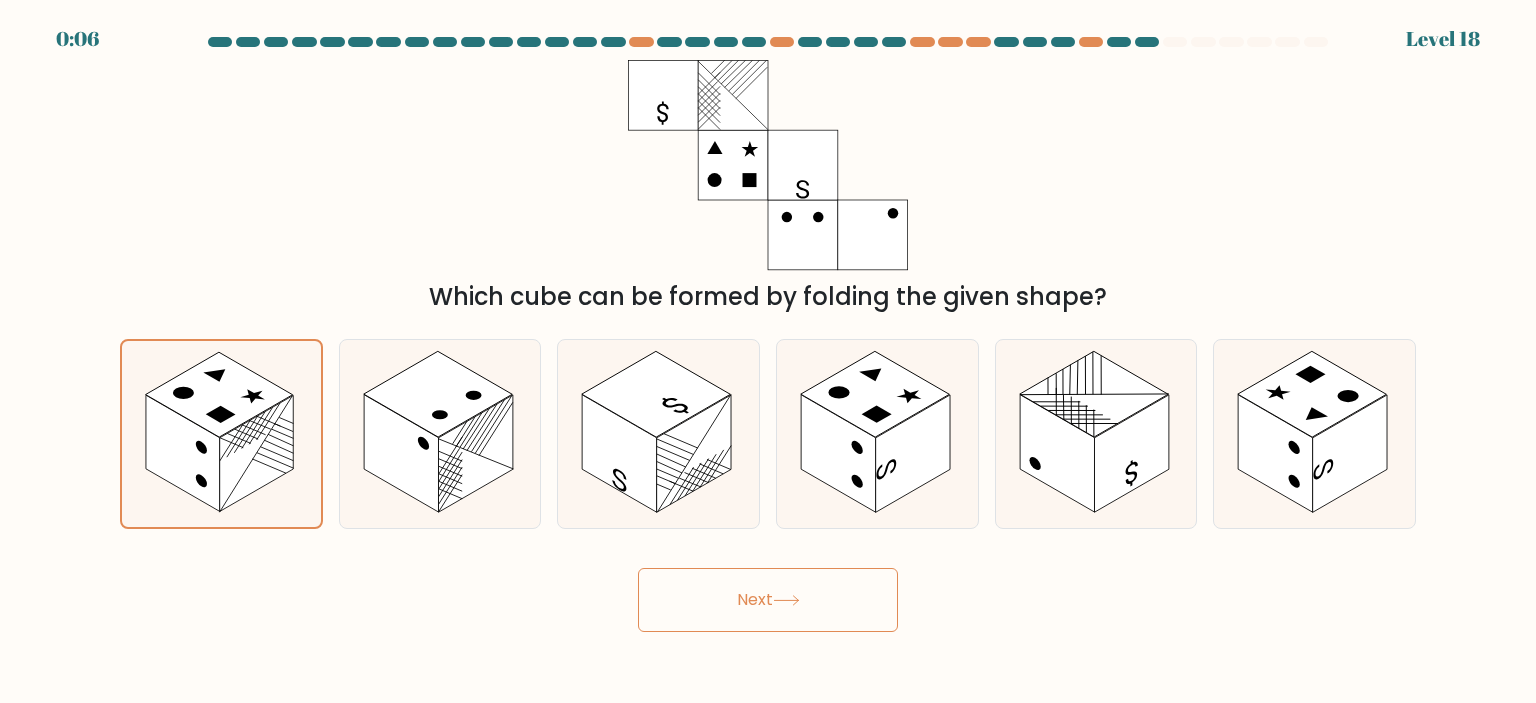 click on "Next" at bounding box center [768, 600] 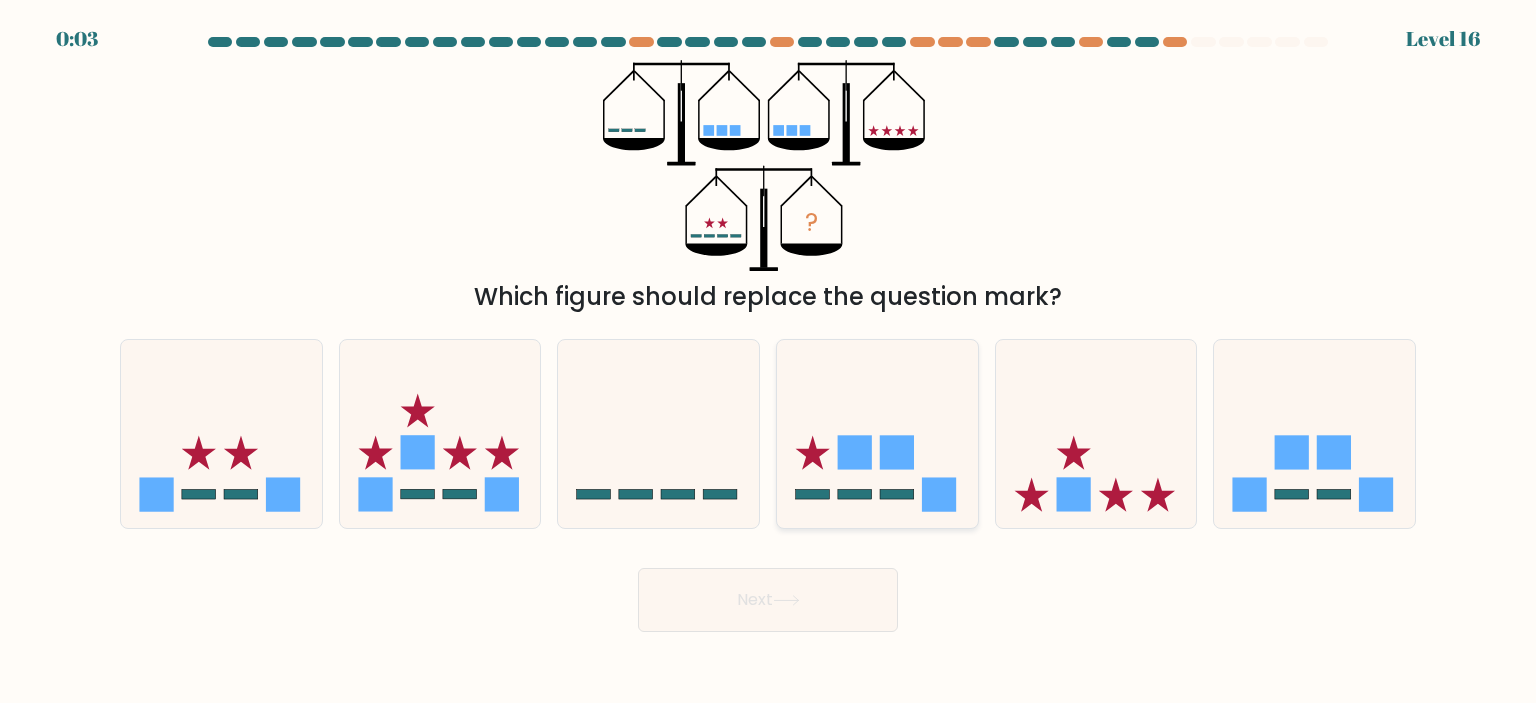 click 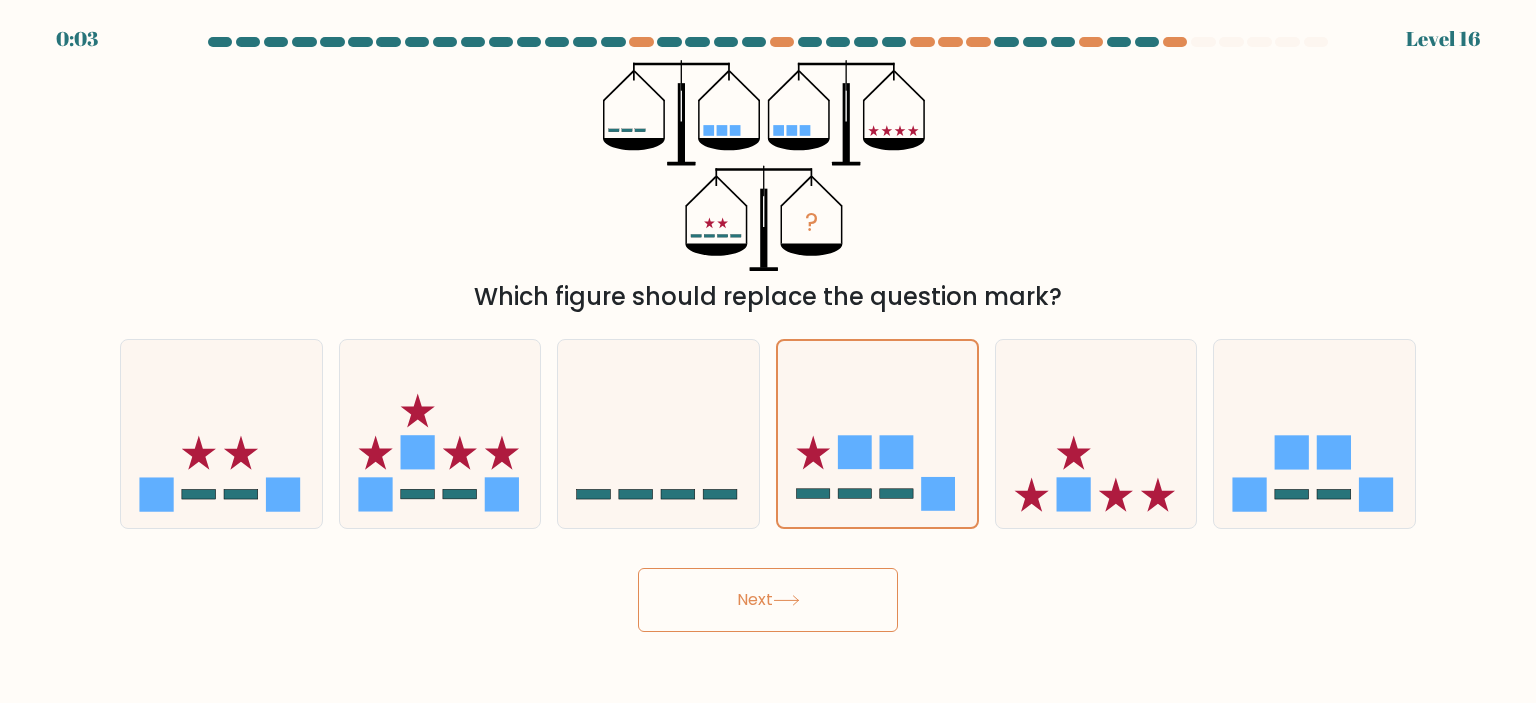 click on "Next" at bounding box center (768, 600) 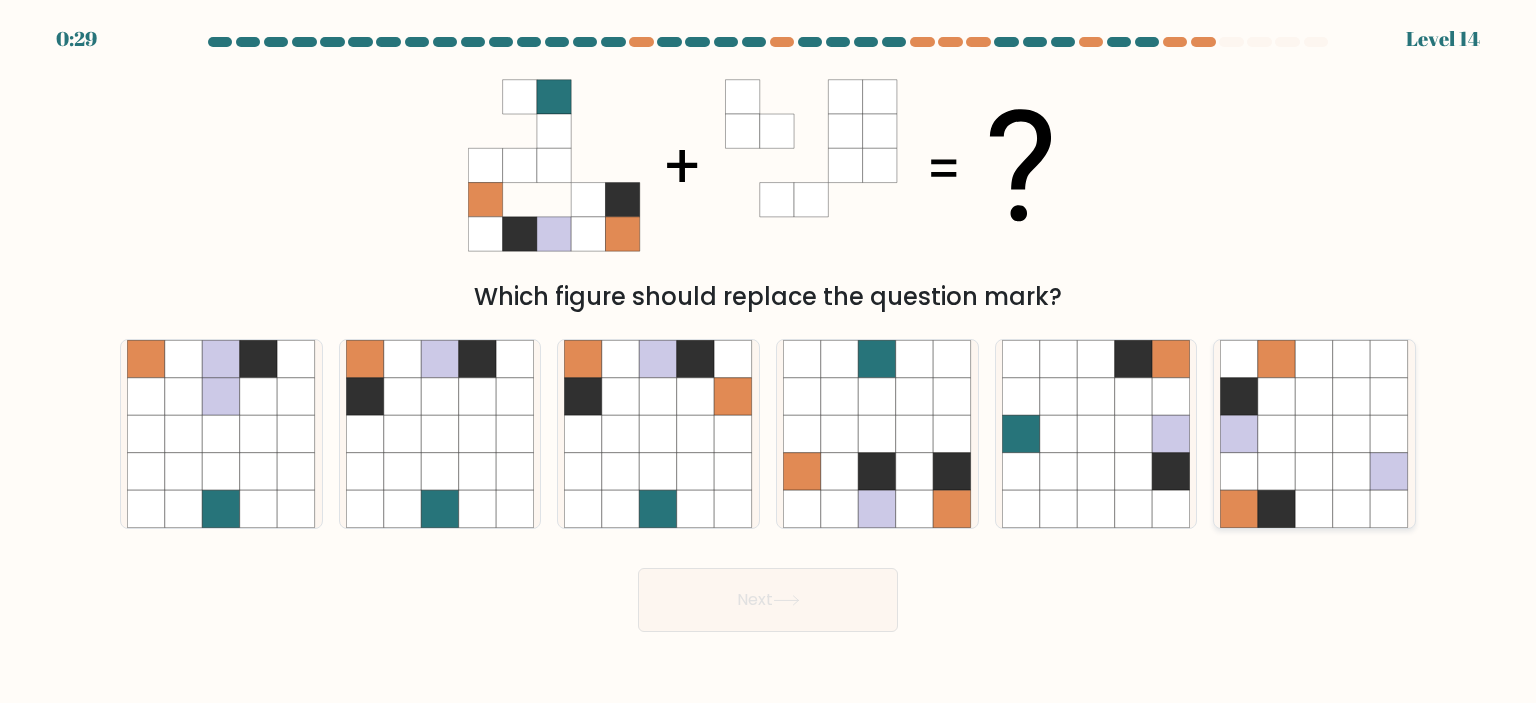 click 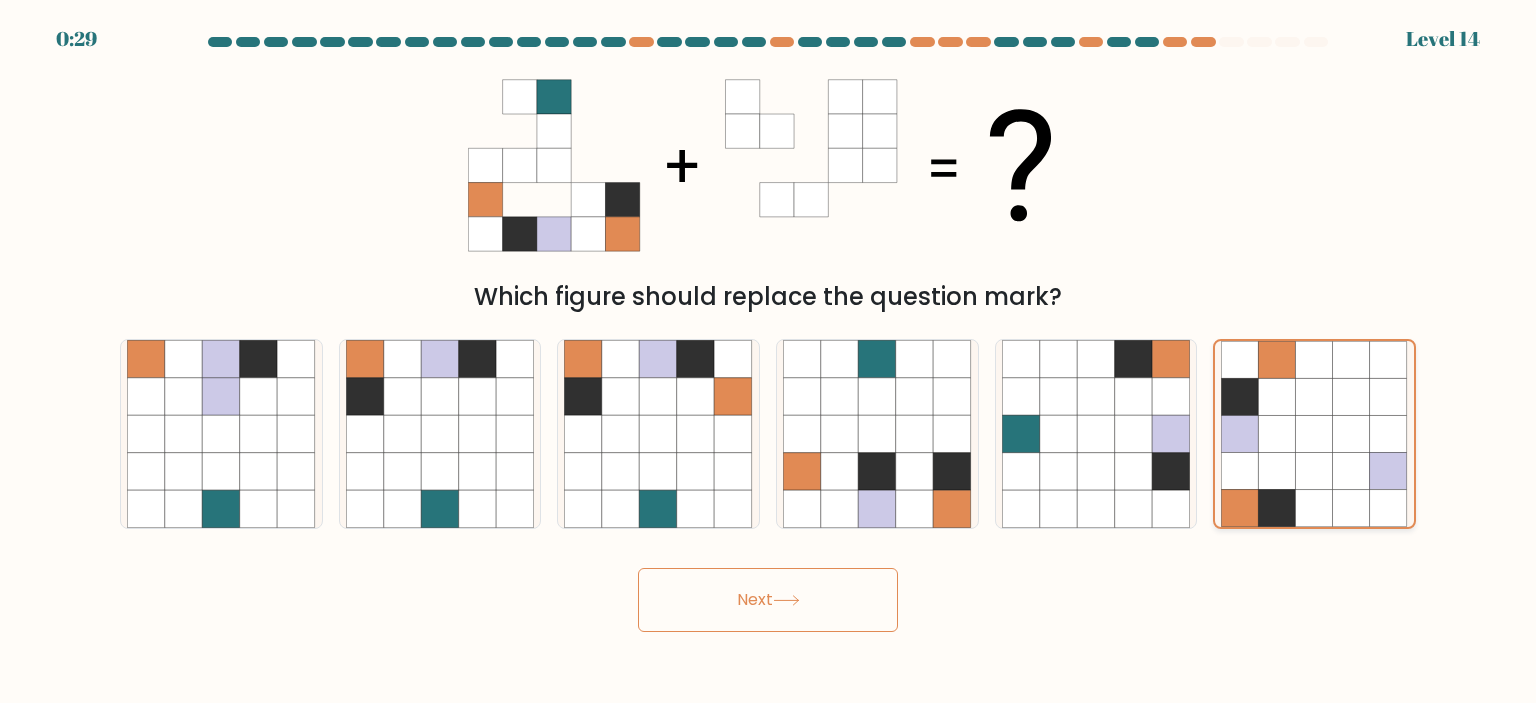 click 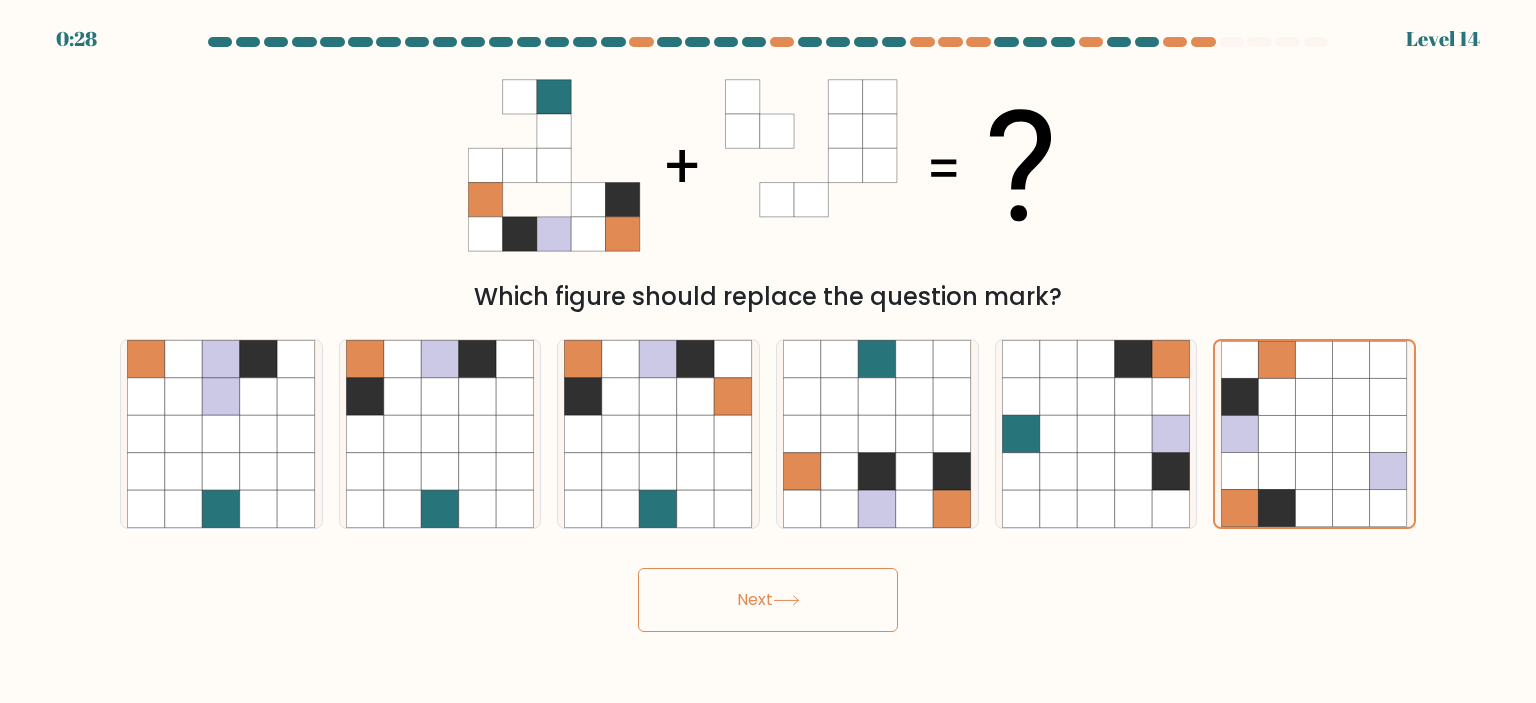 click on "Next" at bounding box center (768, 600) 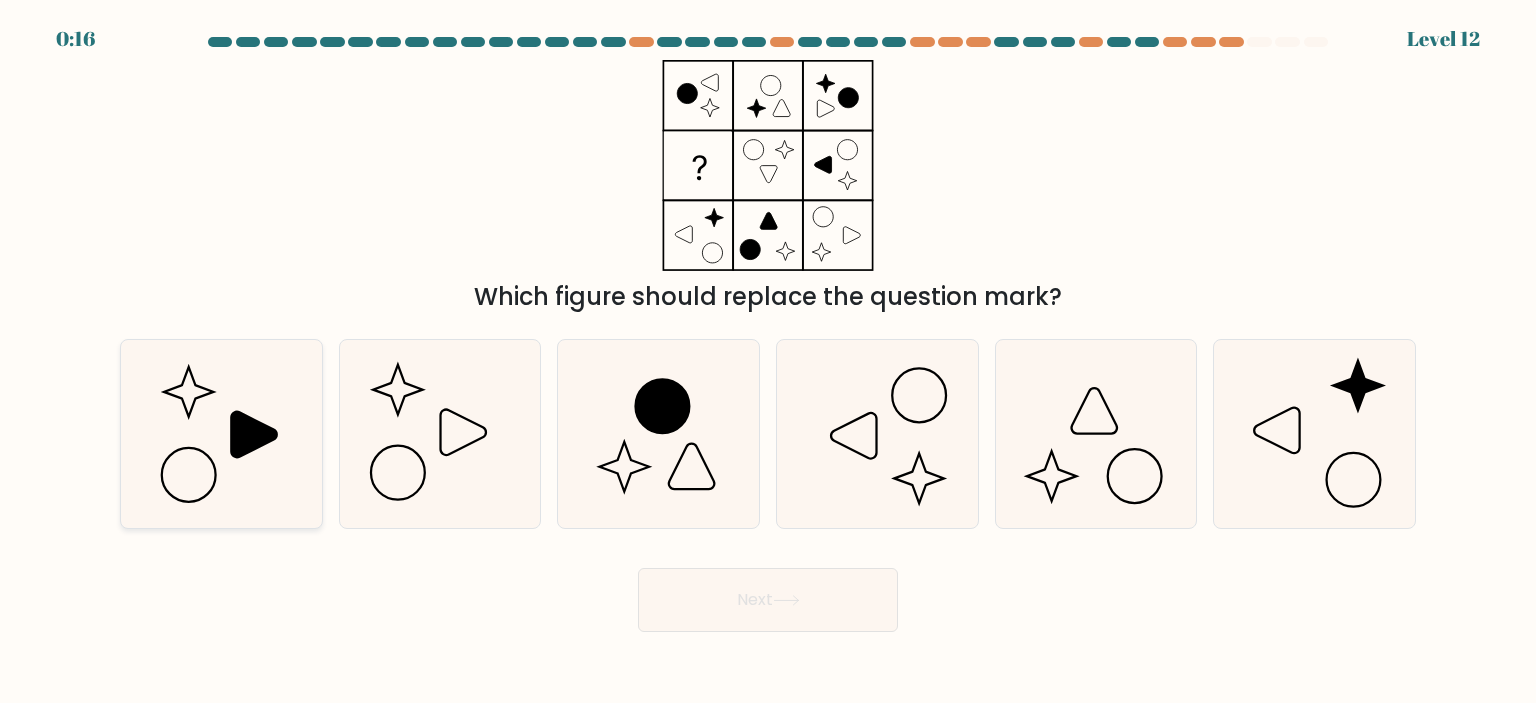 click 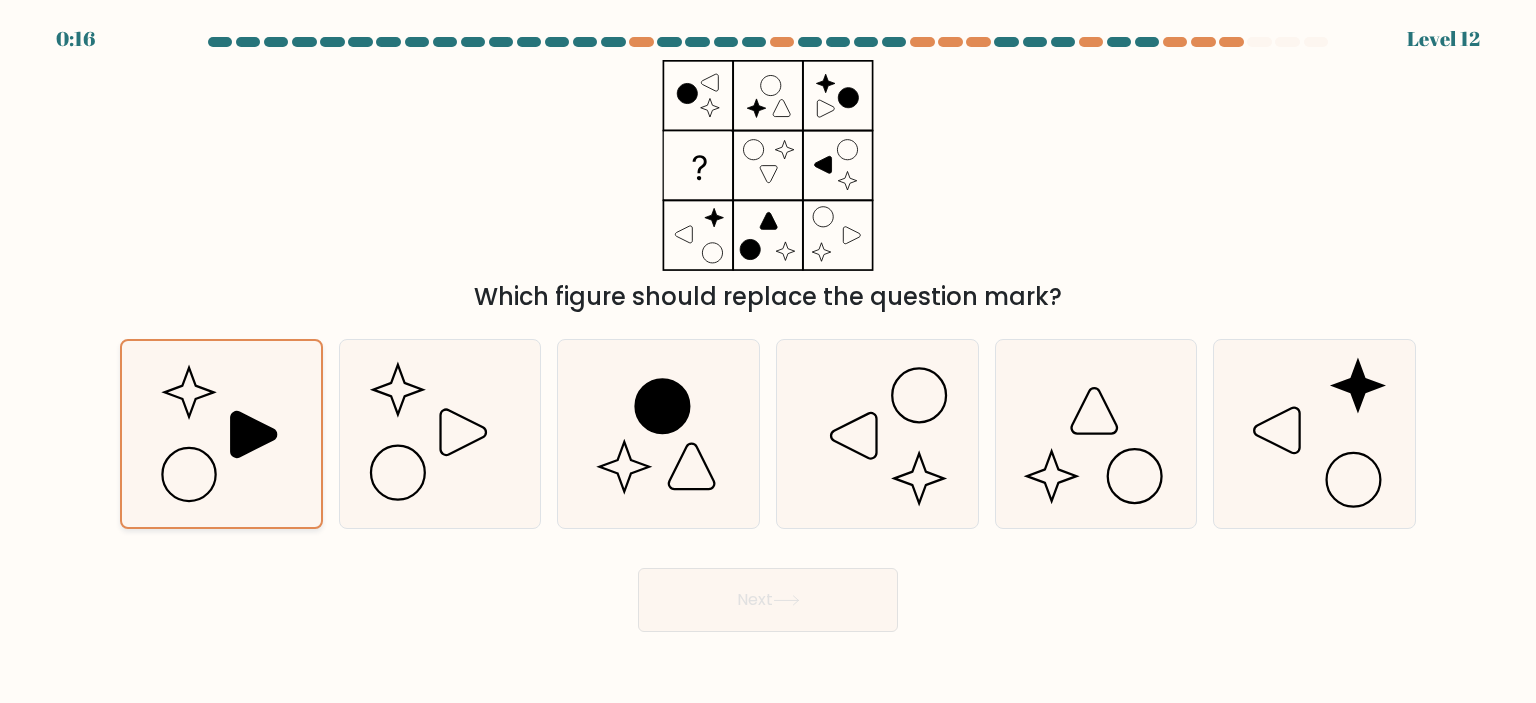 click 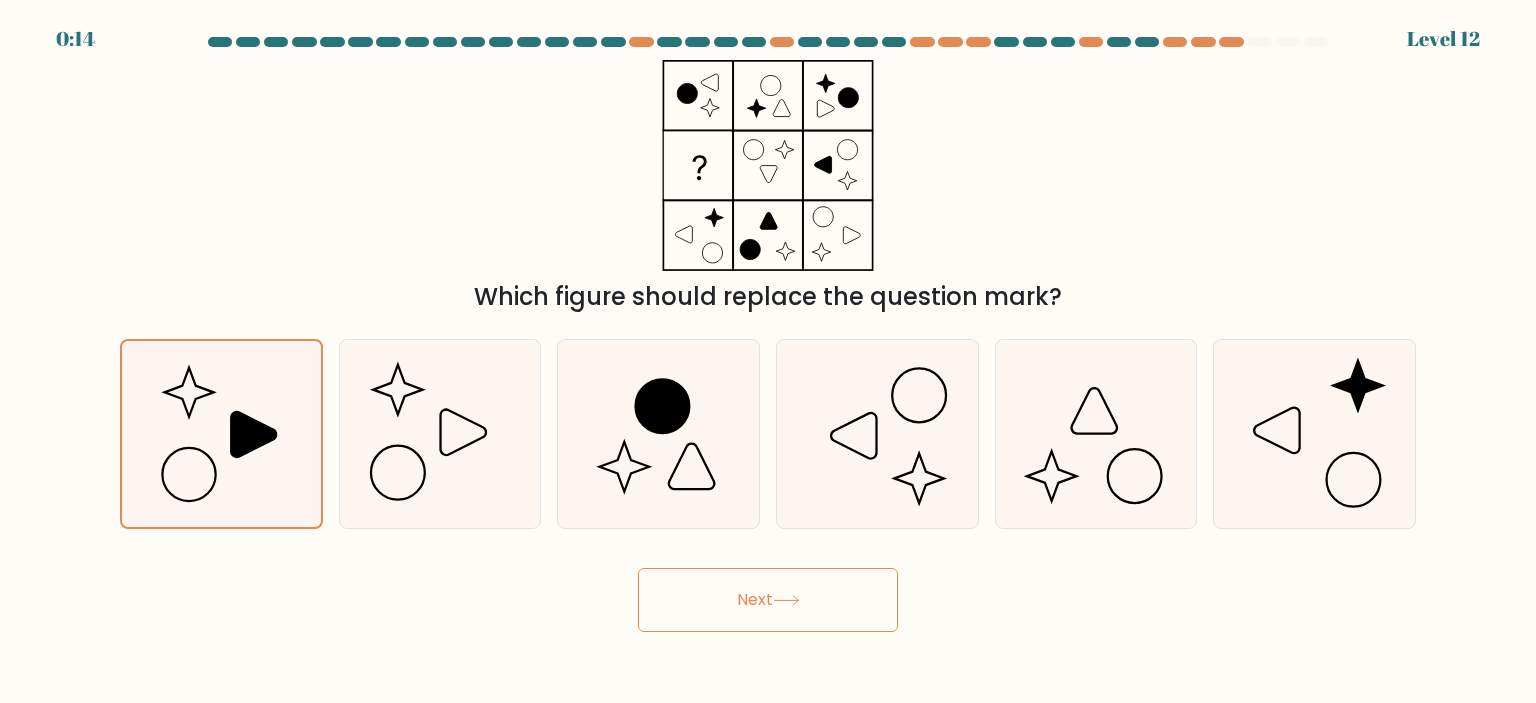 click on "Next" at bounding box center (768, 600) 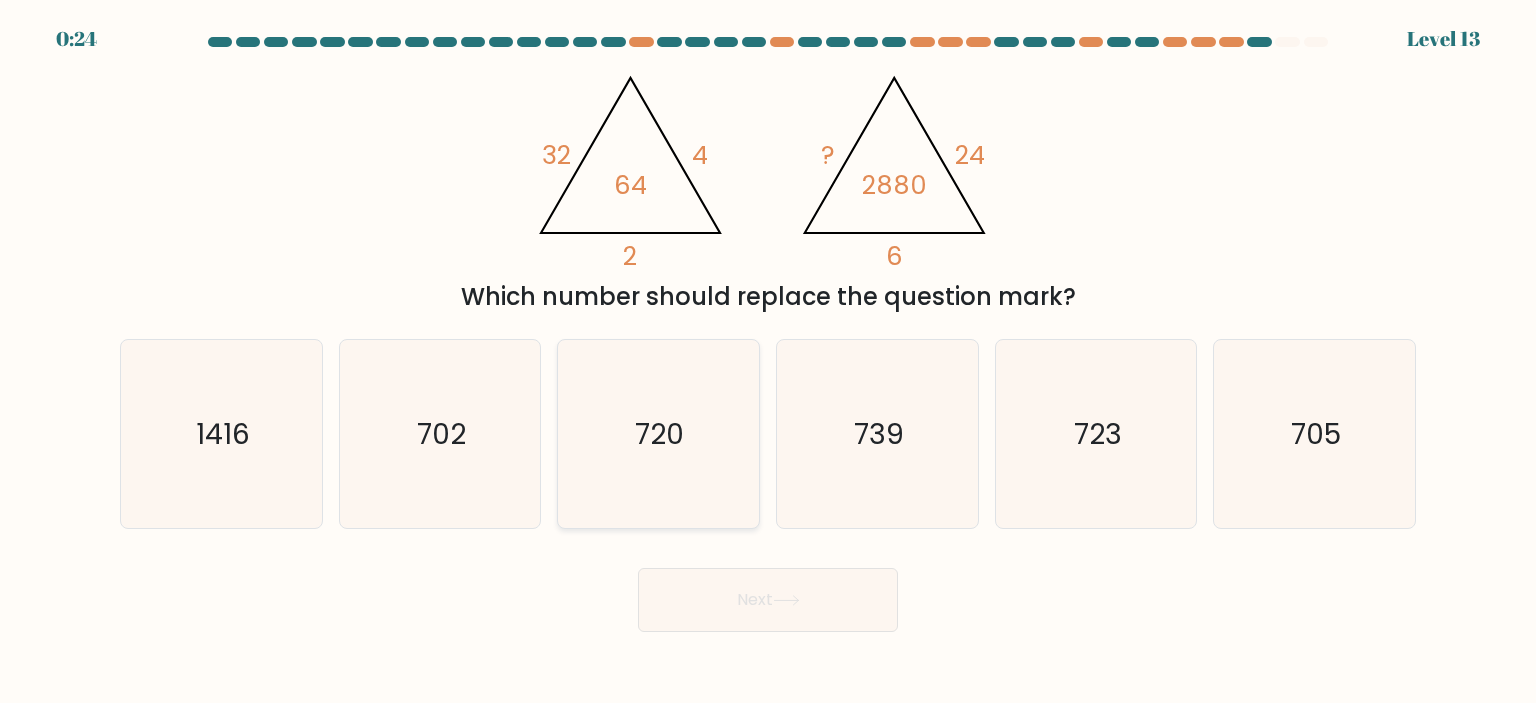 click on "720" 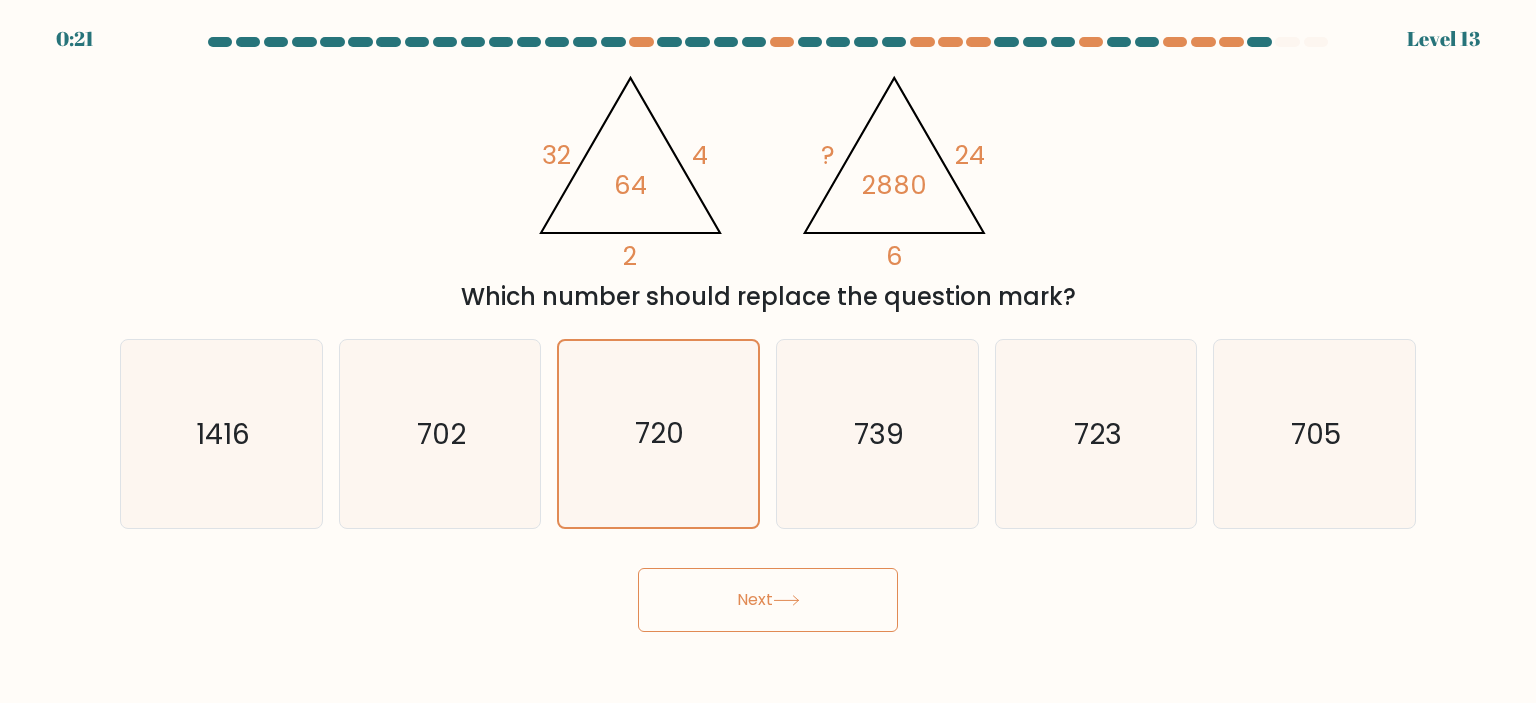 click on "Next" at bounding box center [768, 600] 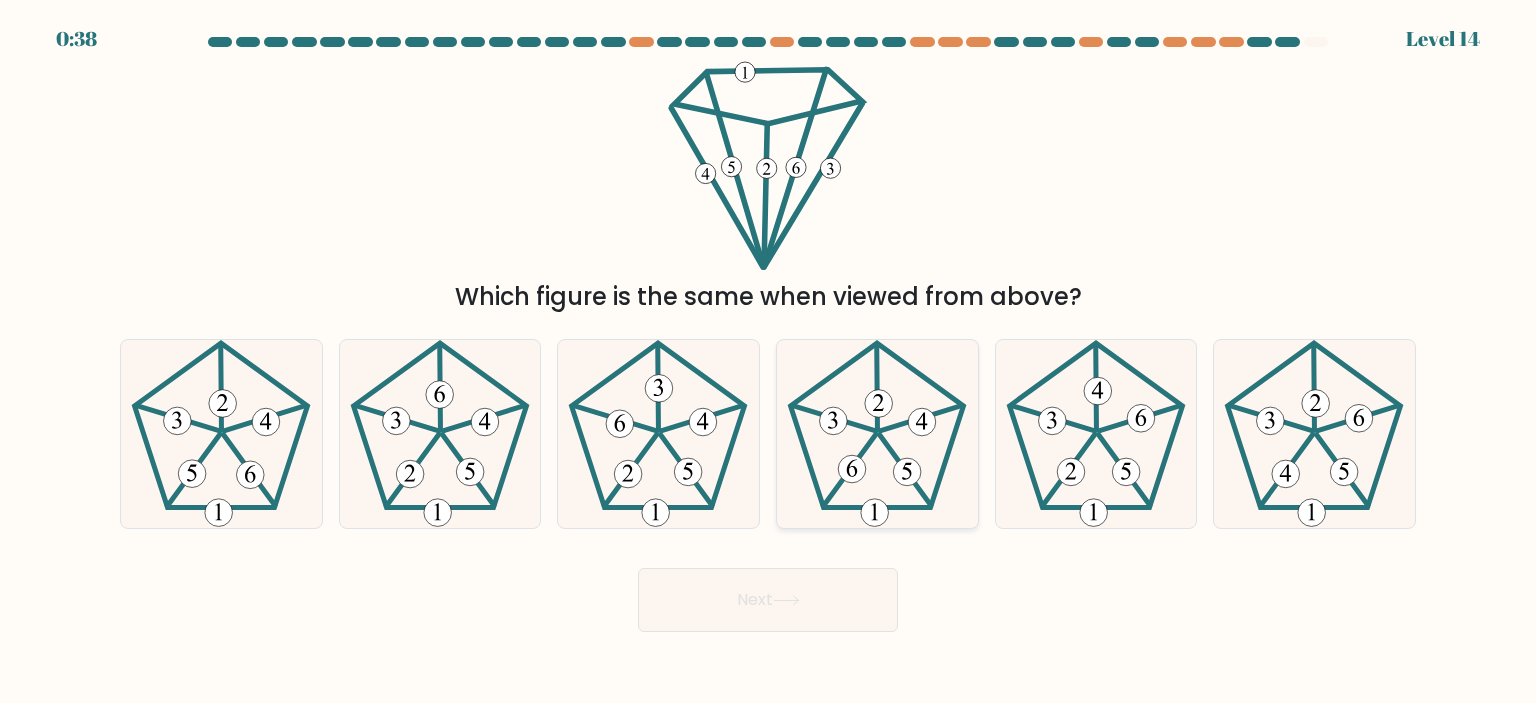 click 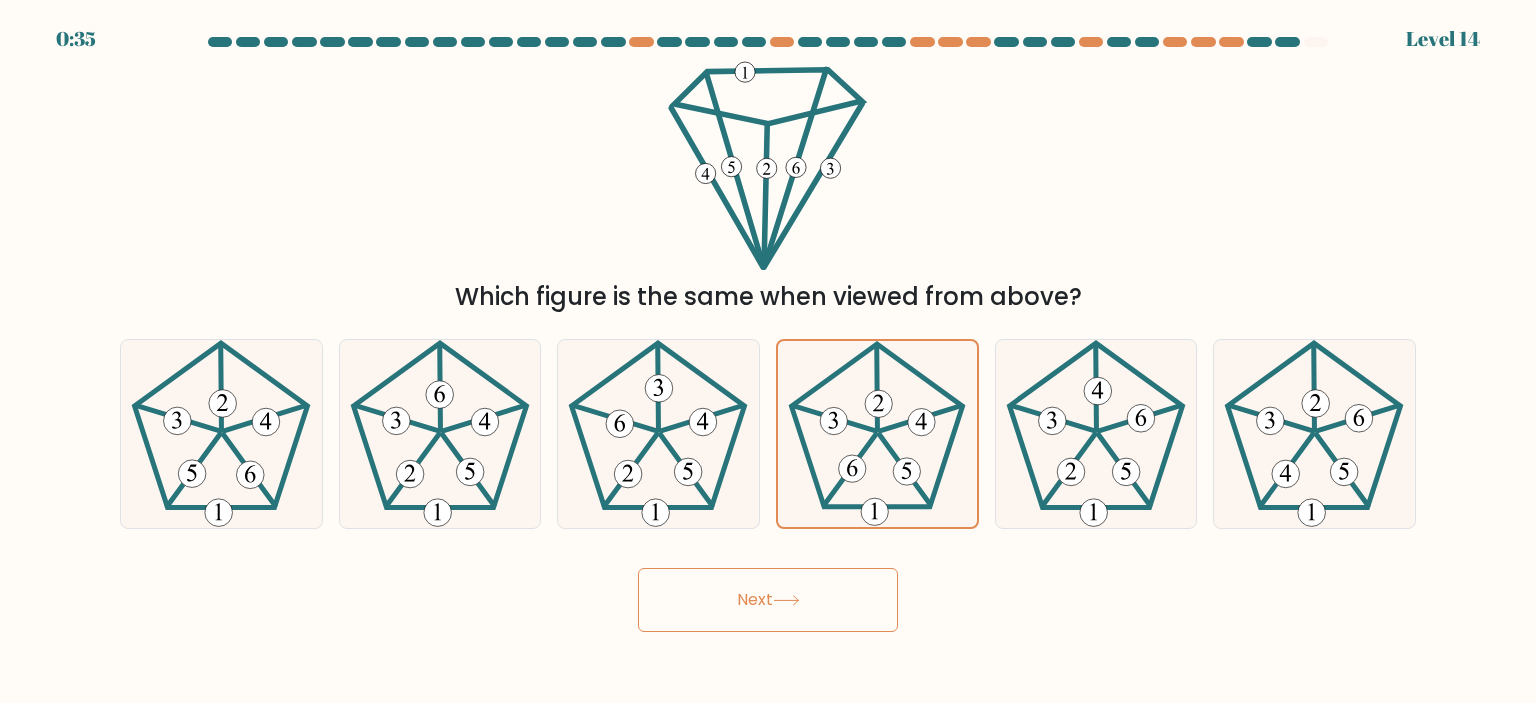 click on "Next" at bounding box center [768, 600] 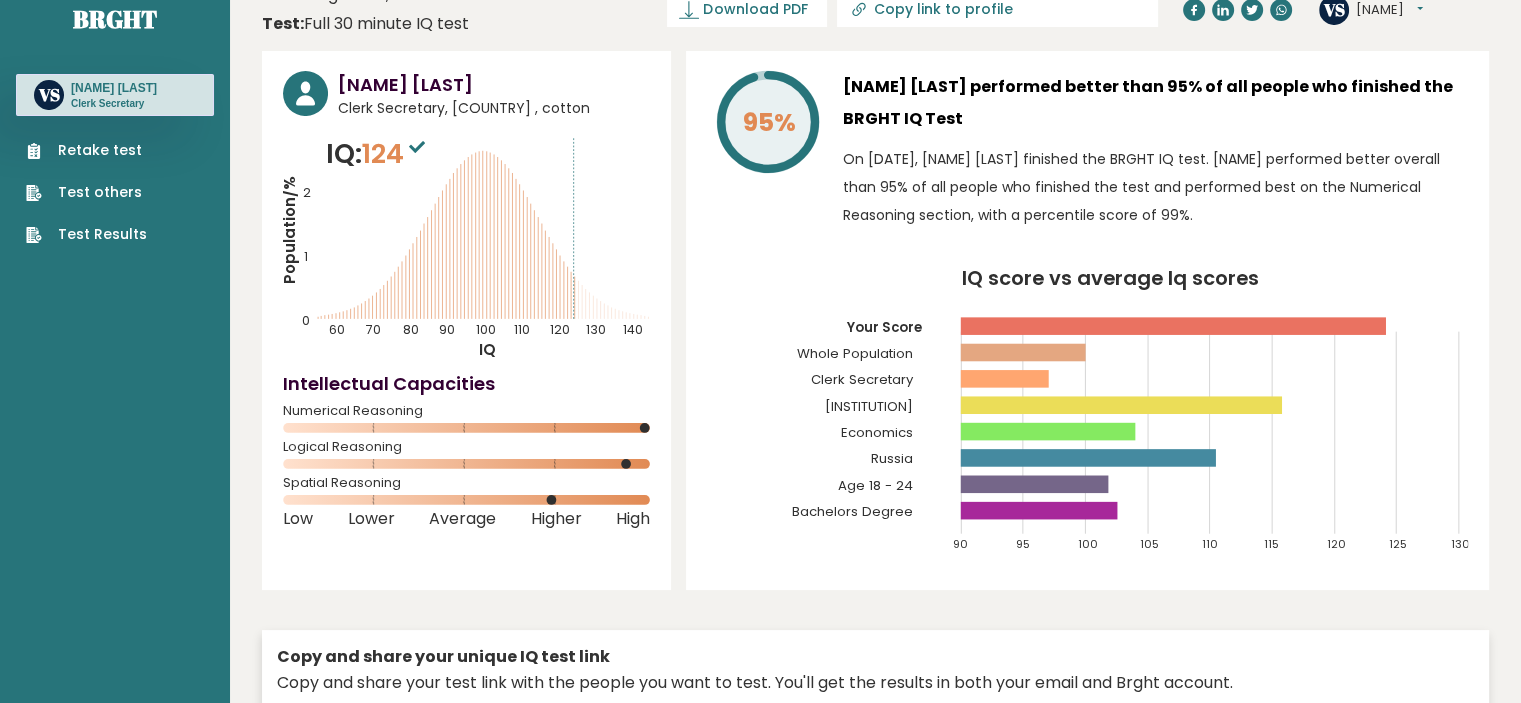 scroll, scrollTop: 0, scrollLeft: 0, axis: both 